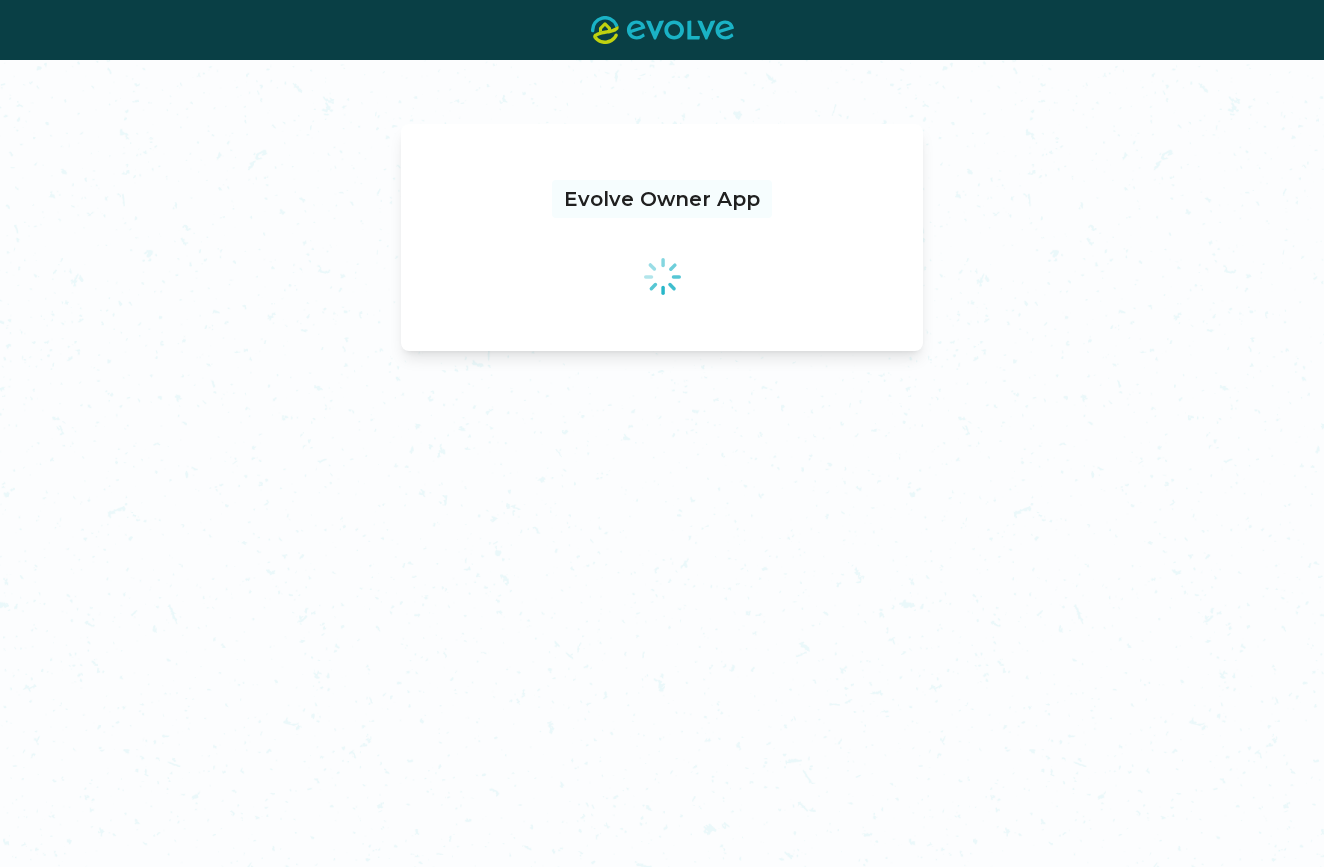 scroll, scrollTop: 0, scrollLeft: 0, axis: both 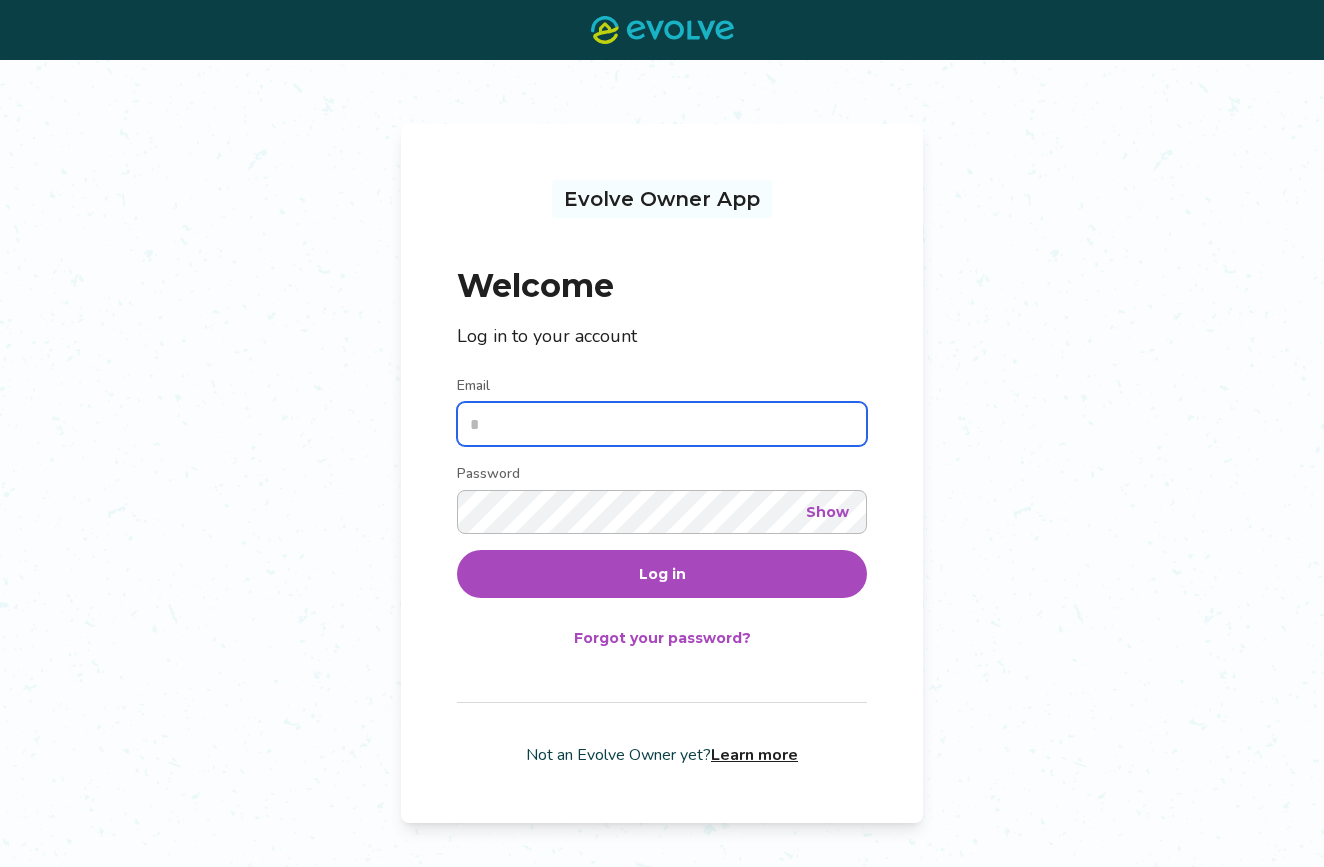 type on "**********" 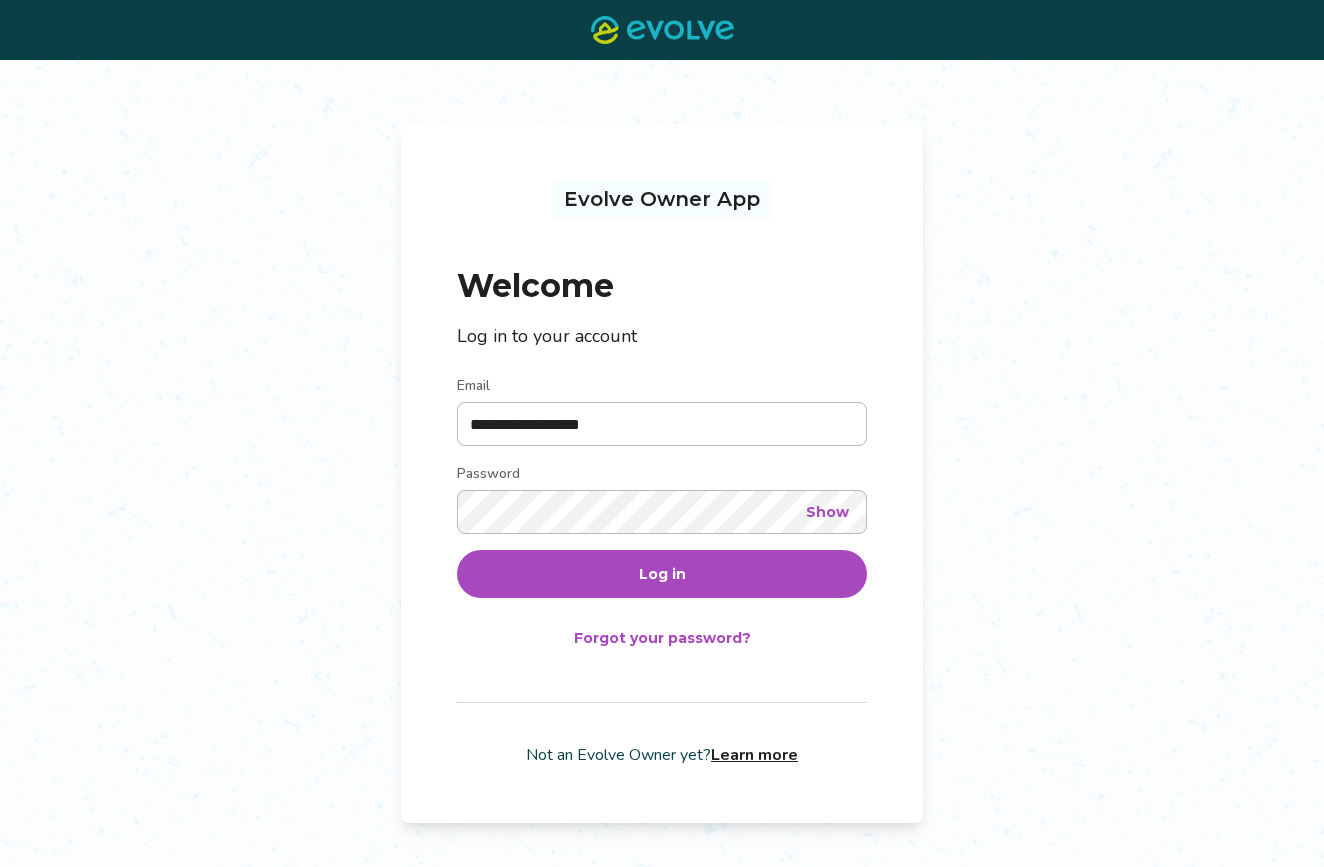 click on "Show" at bounding box center (827, 512) 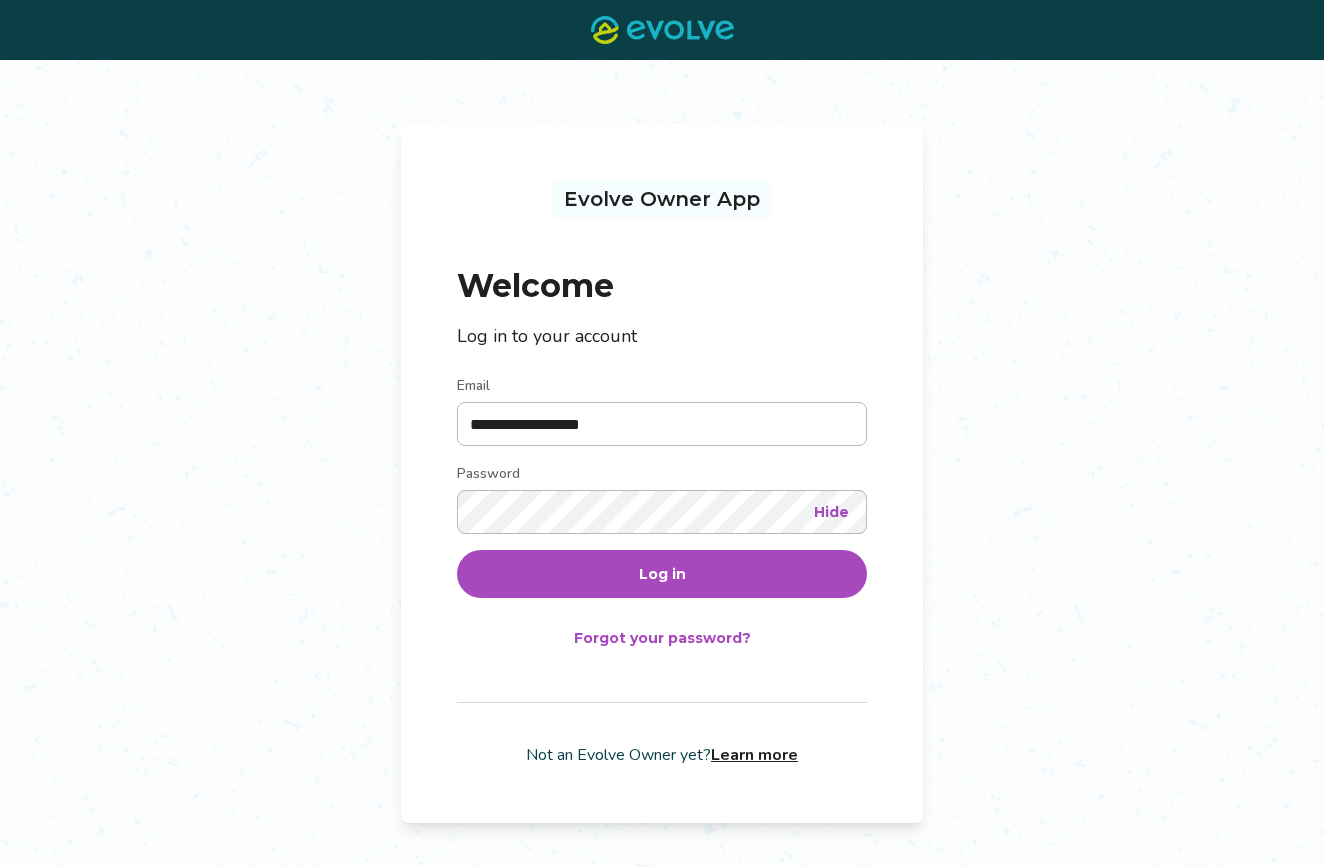 click on "Log in" at bounding box center (662, 574) 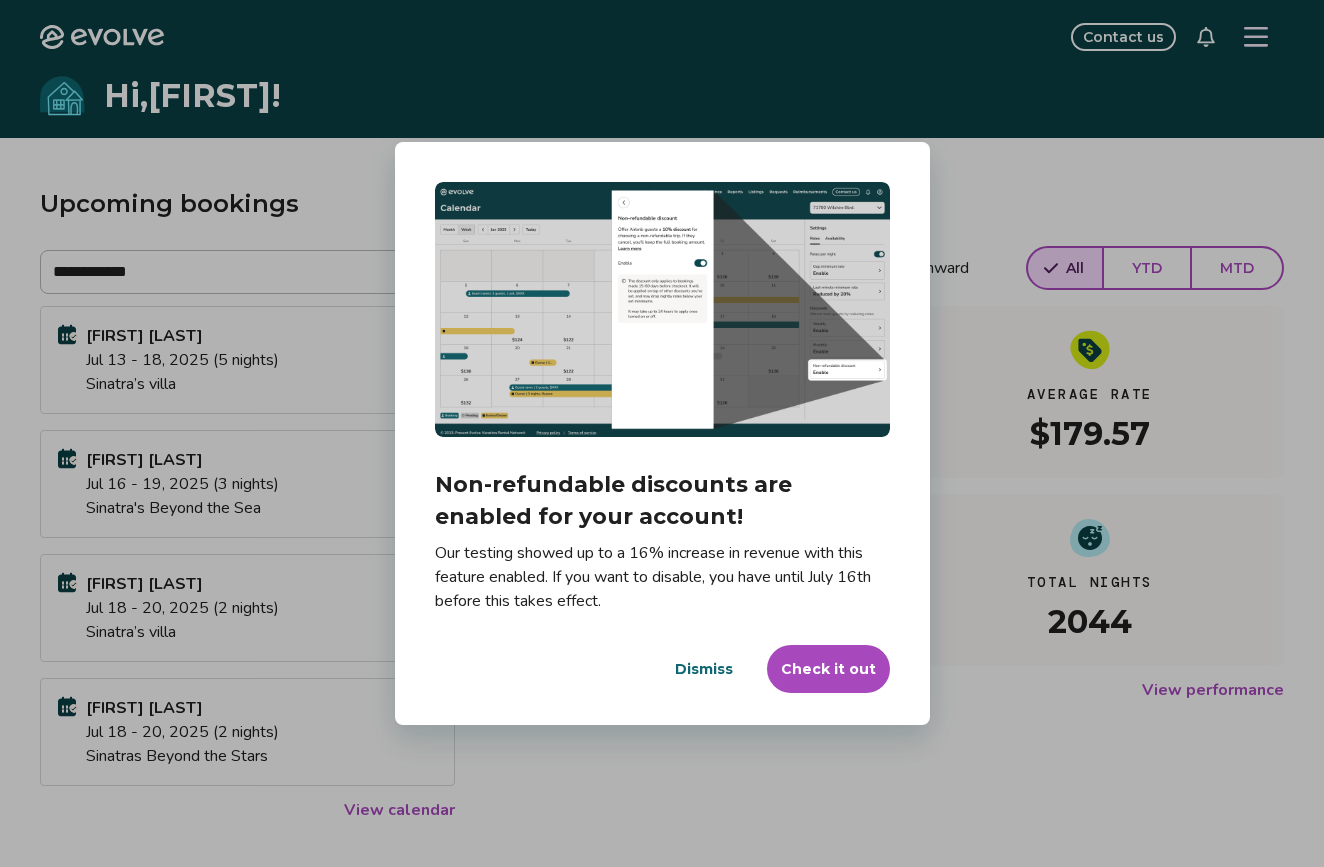 click on "Dismiss" at bounding box center (704, 669) 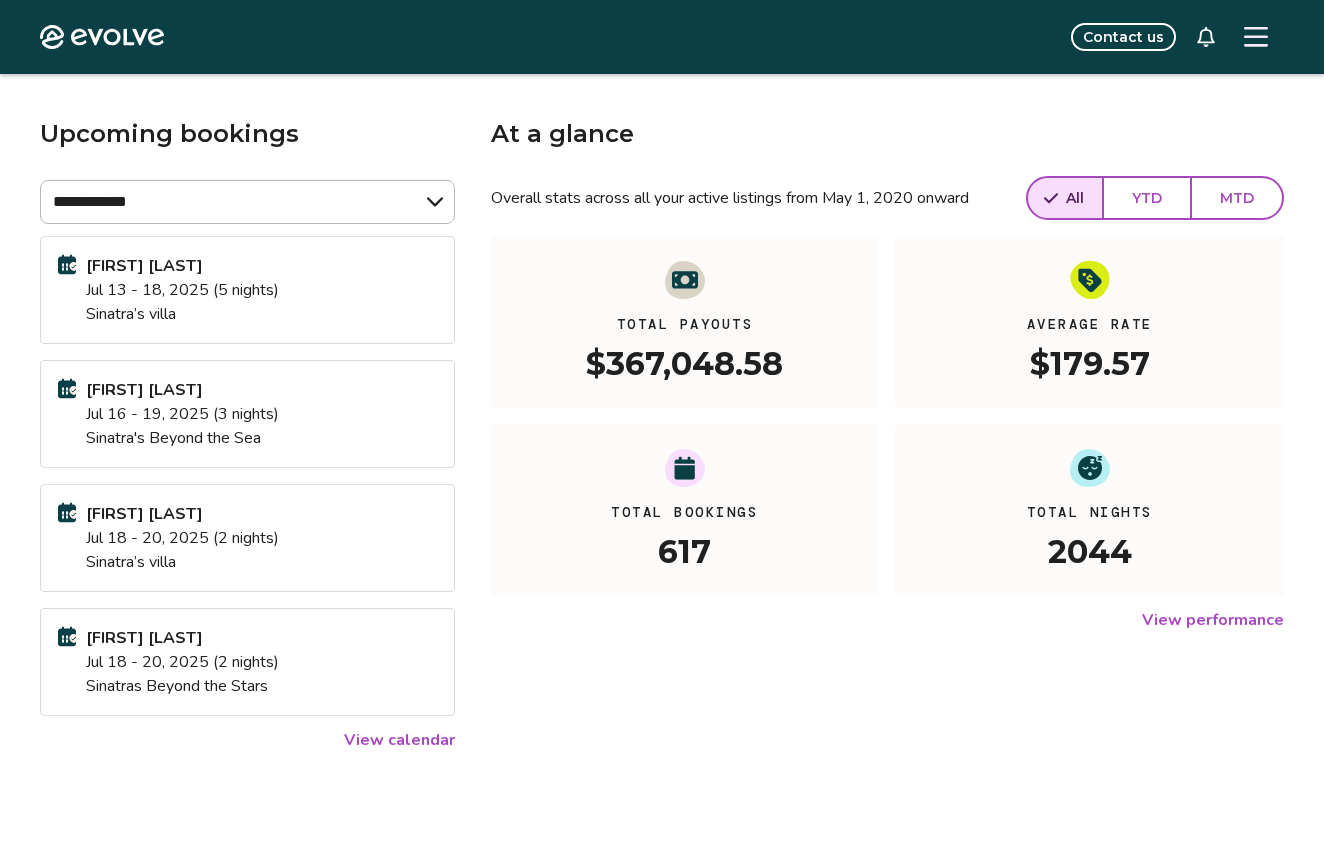 scroll, scrollTop: 0, scrollLeft: 0, axis: both 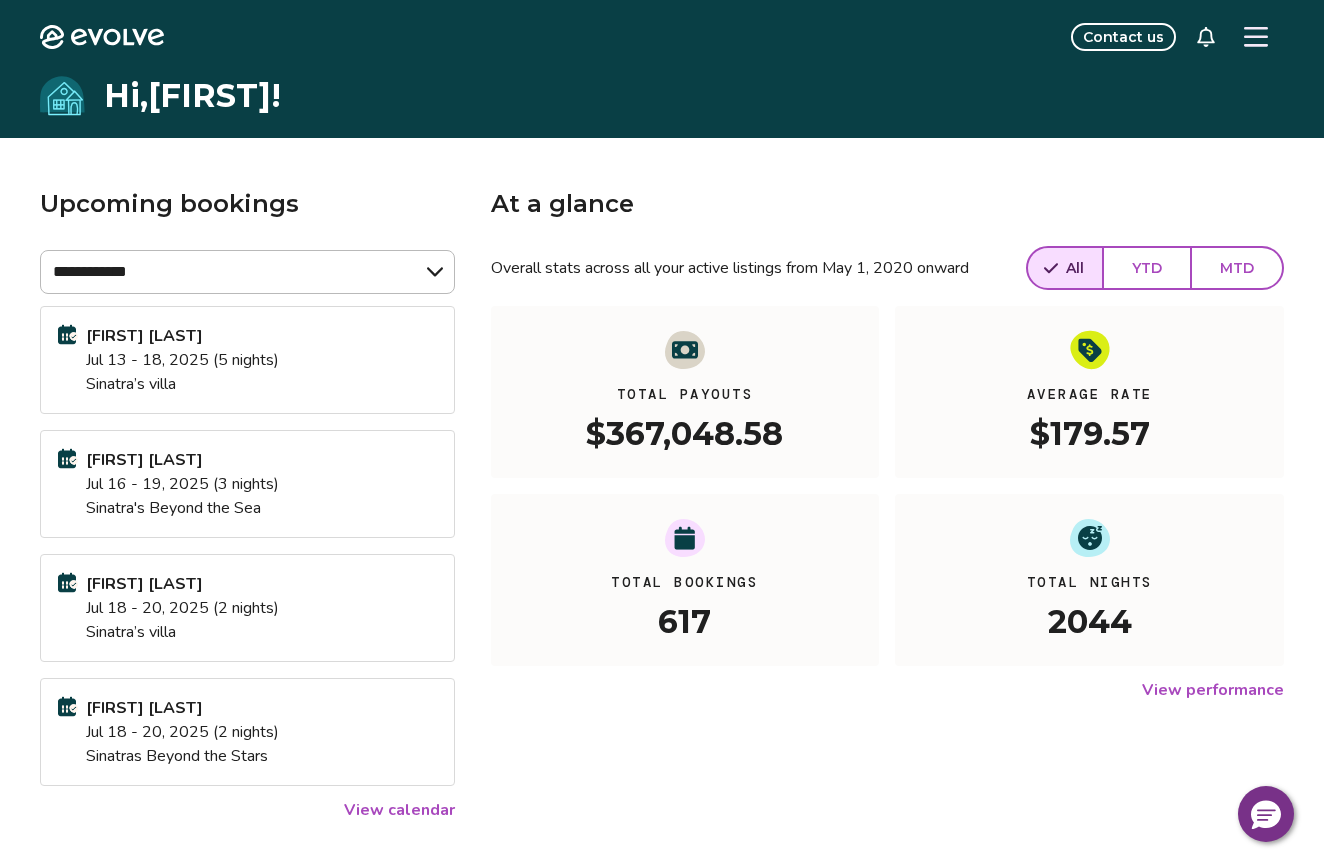 click 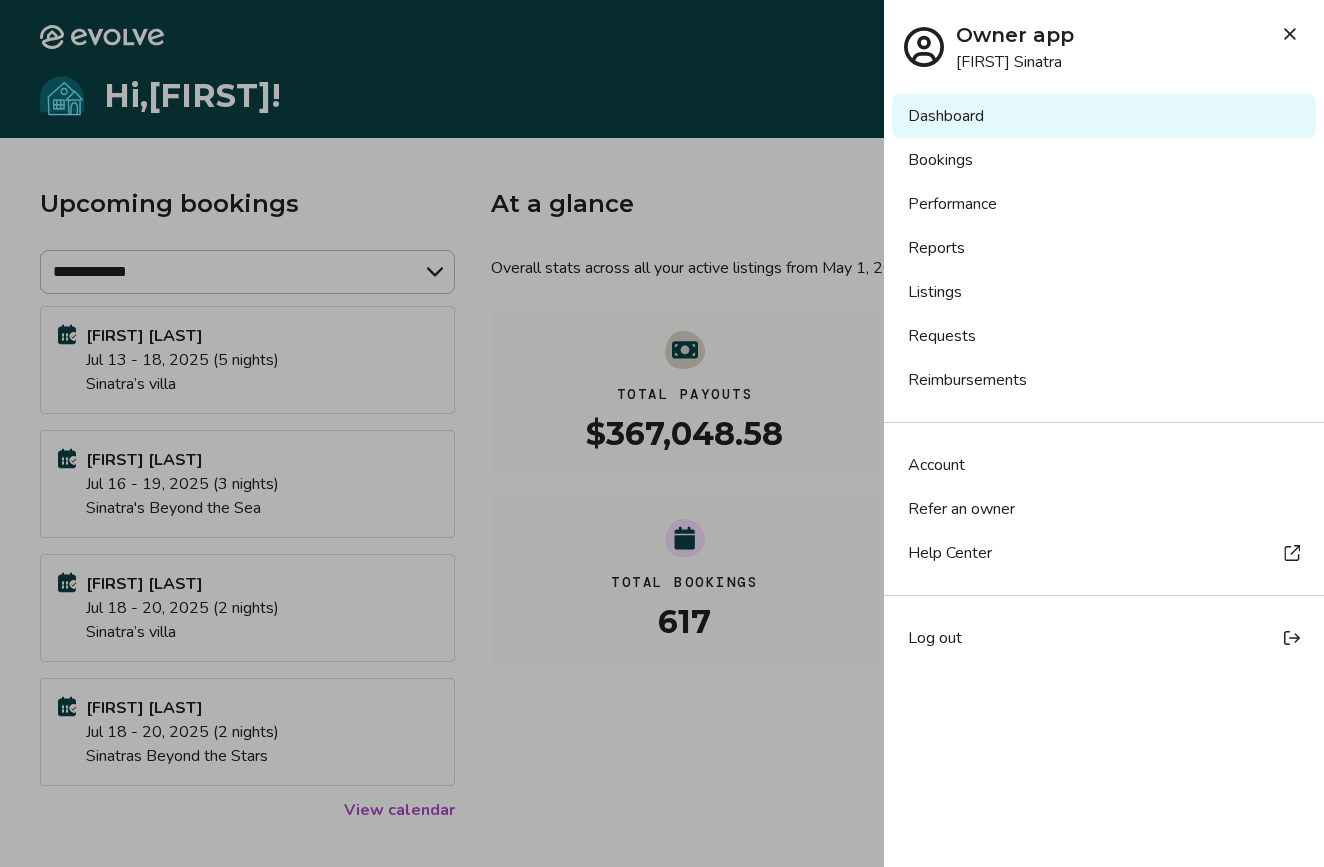 click on "Bookings" at bounding box center (1104, 160) 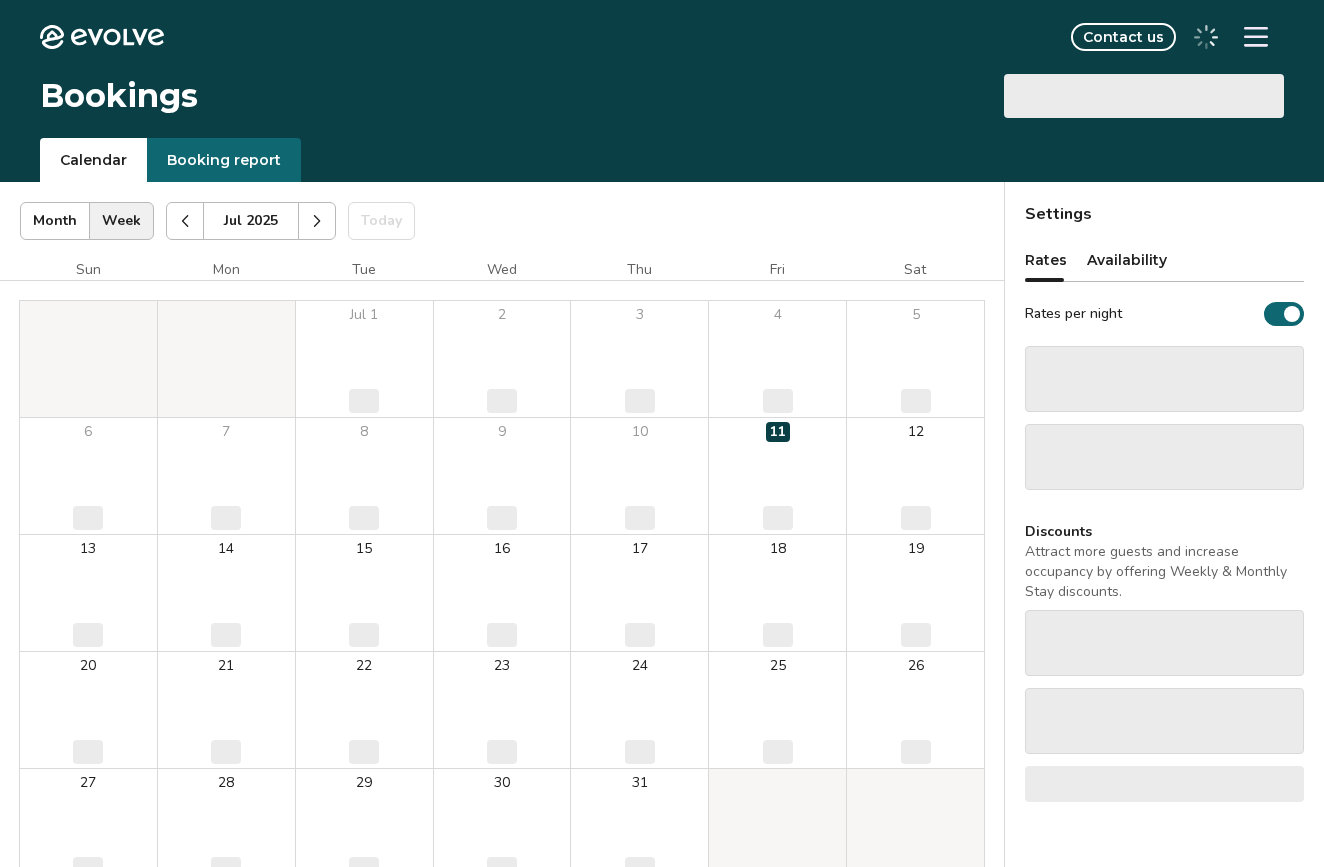 scroll, scrollTop: 0, scrollLeft: 0, axis: both 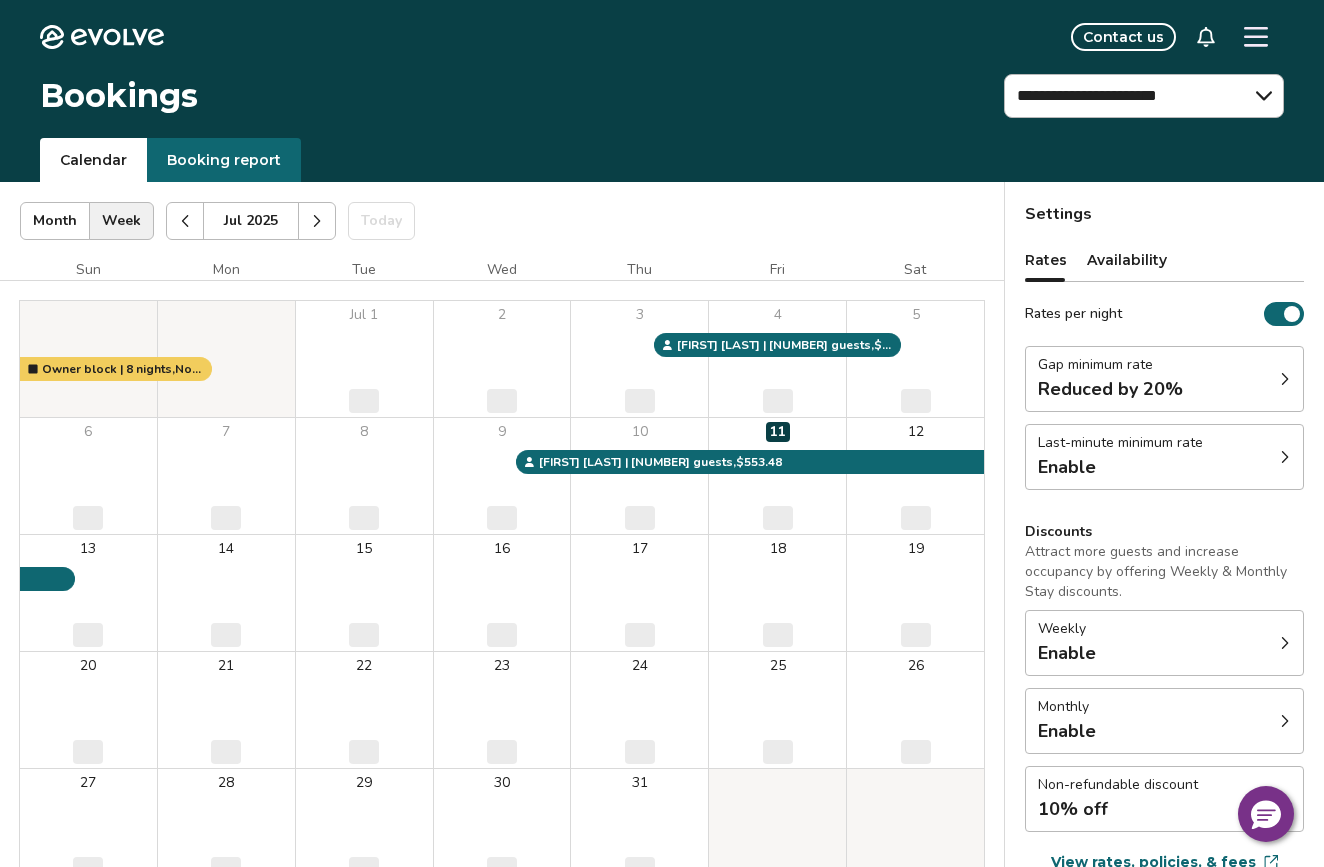 click 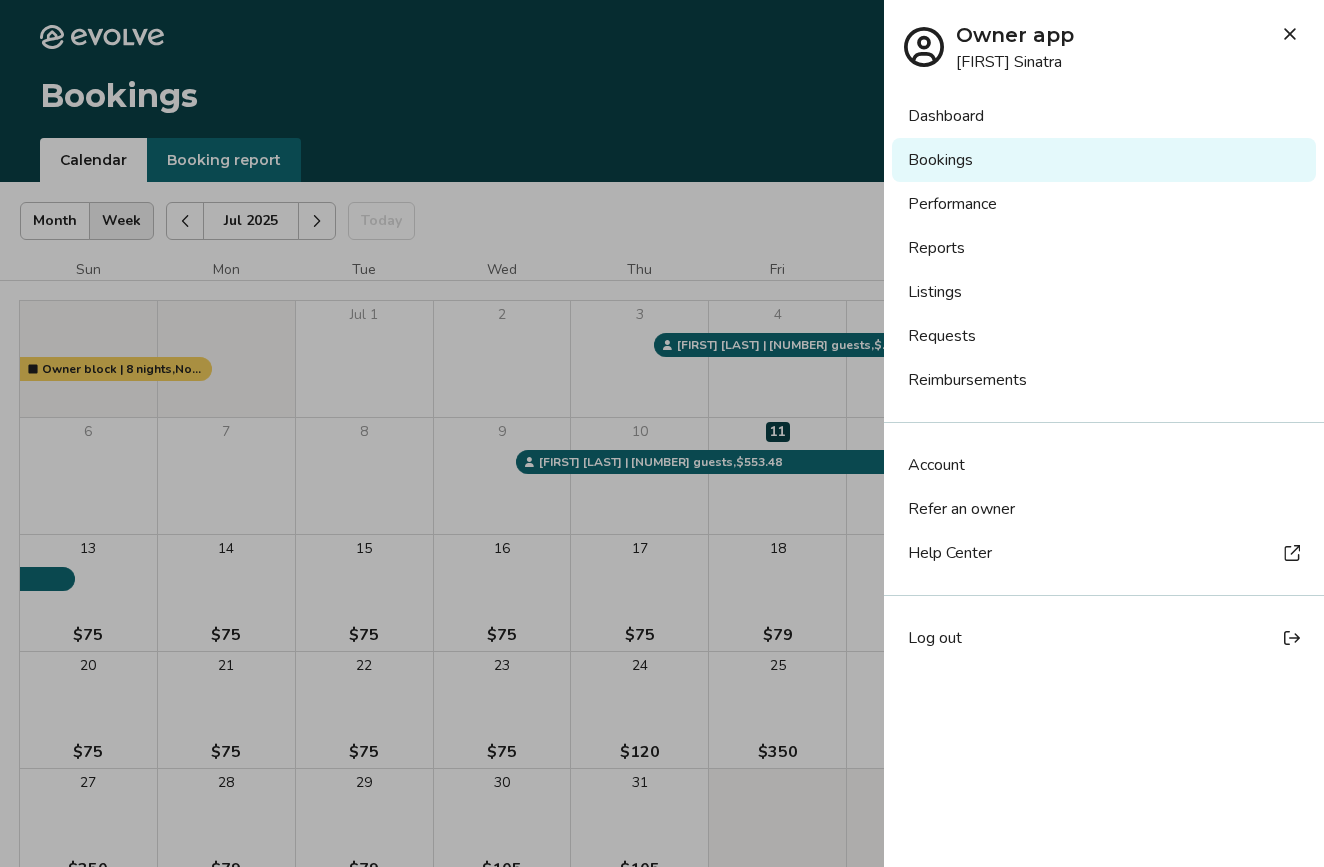 click on "Listings" at bounding box center (1104, 292) 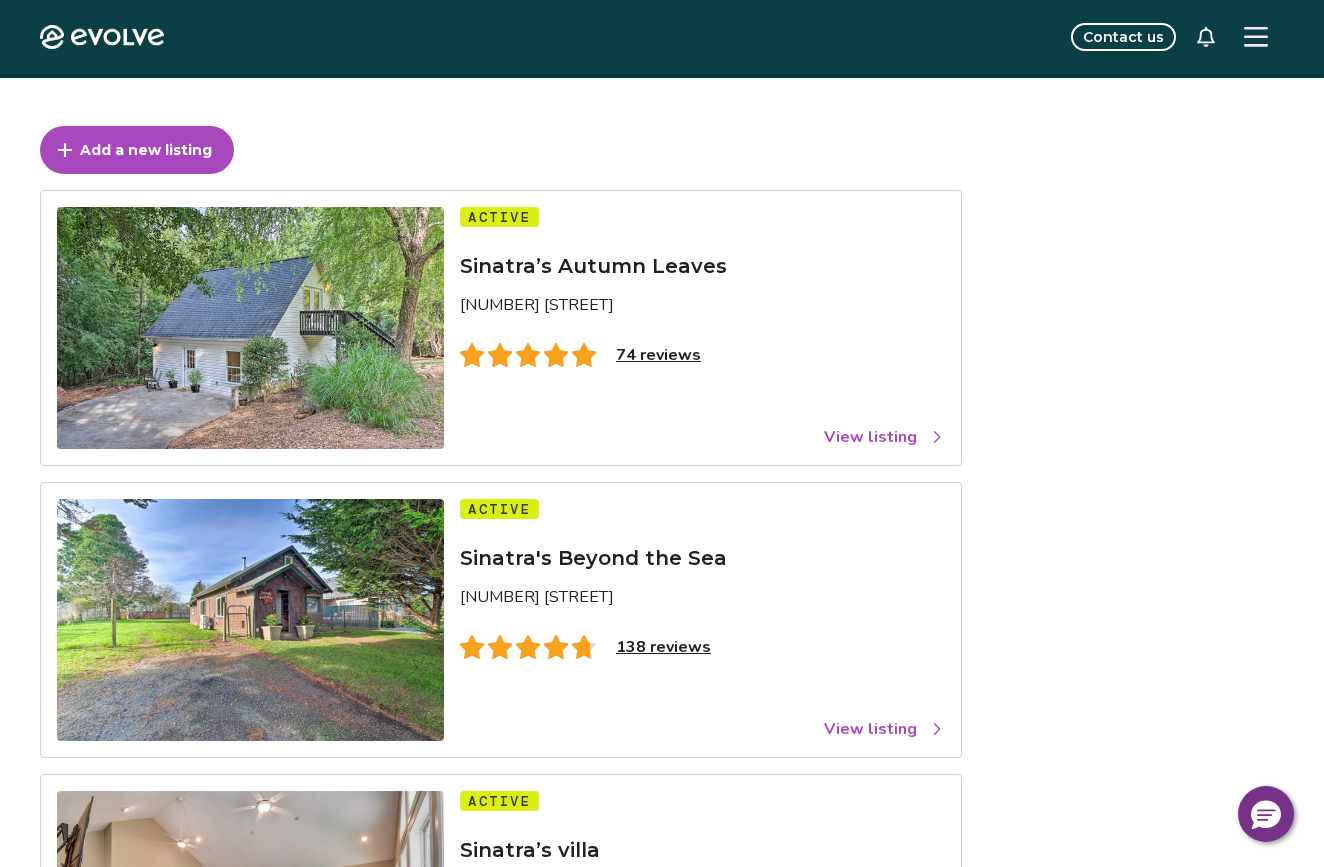 scroll, scrollTop: 89, scrollLeft: 0, axis: vertical 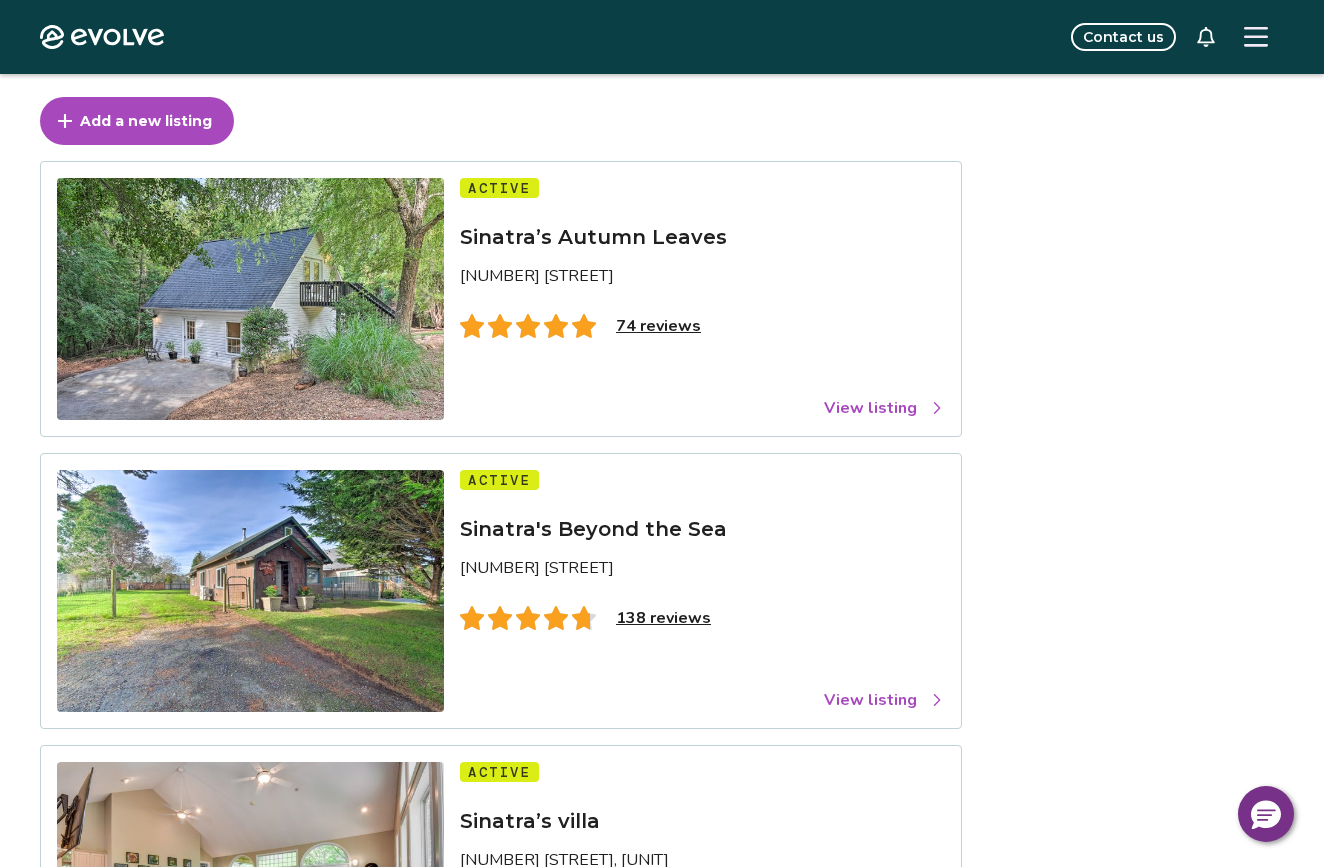 click on "View listing" at bounding box center (884, 700) 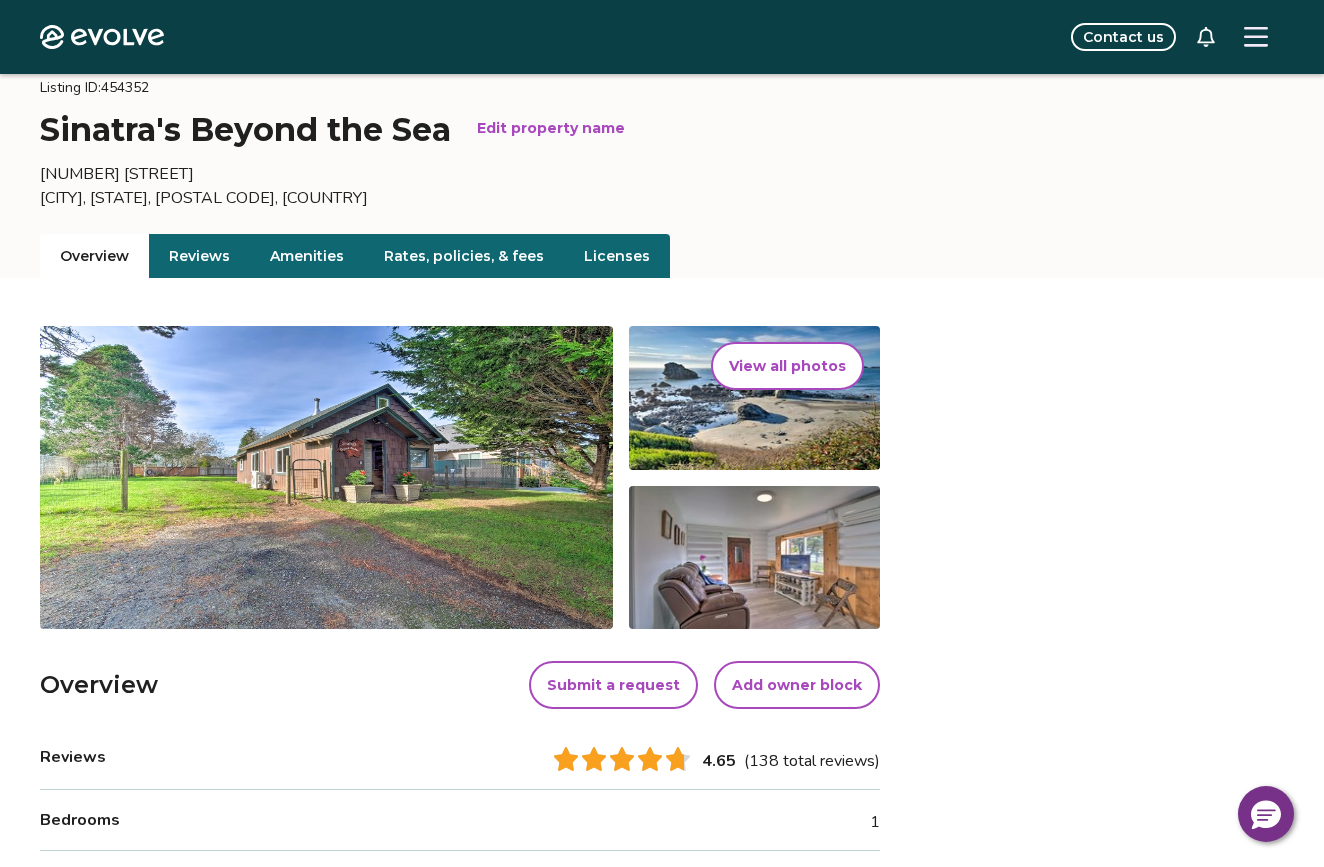 scroll, scrollTop: 0, scrollLeft: 0, axis: both 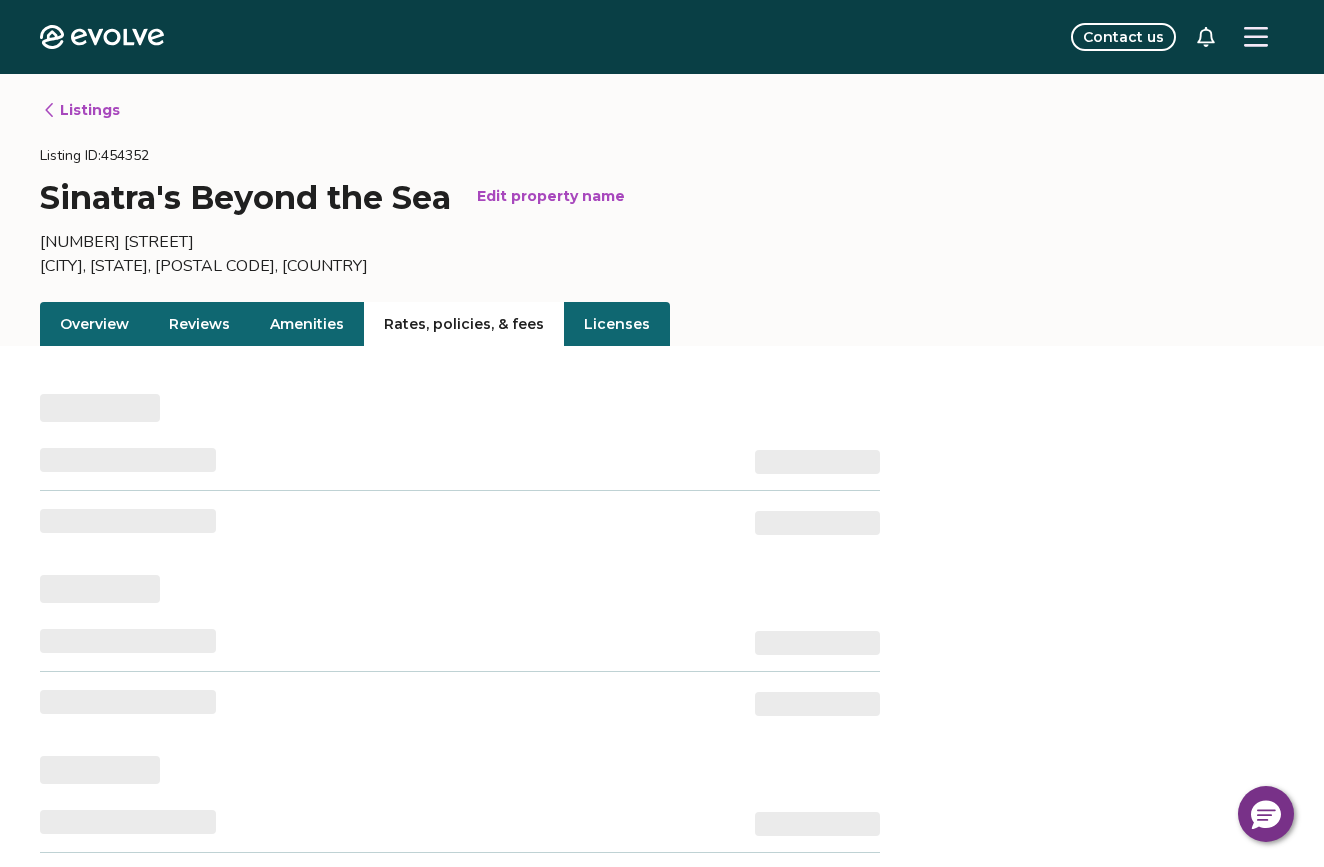 click on "Rates, policies, & fees" at bounding box center [464, 324] 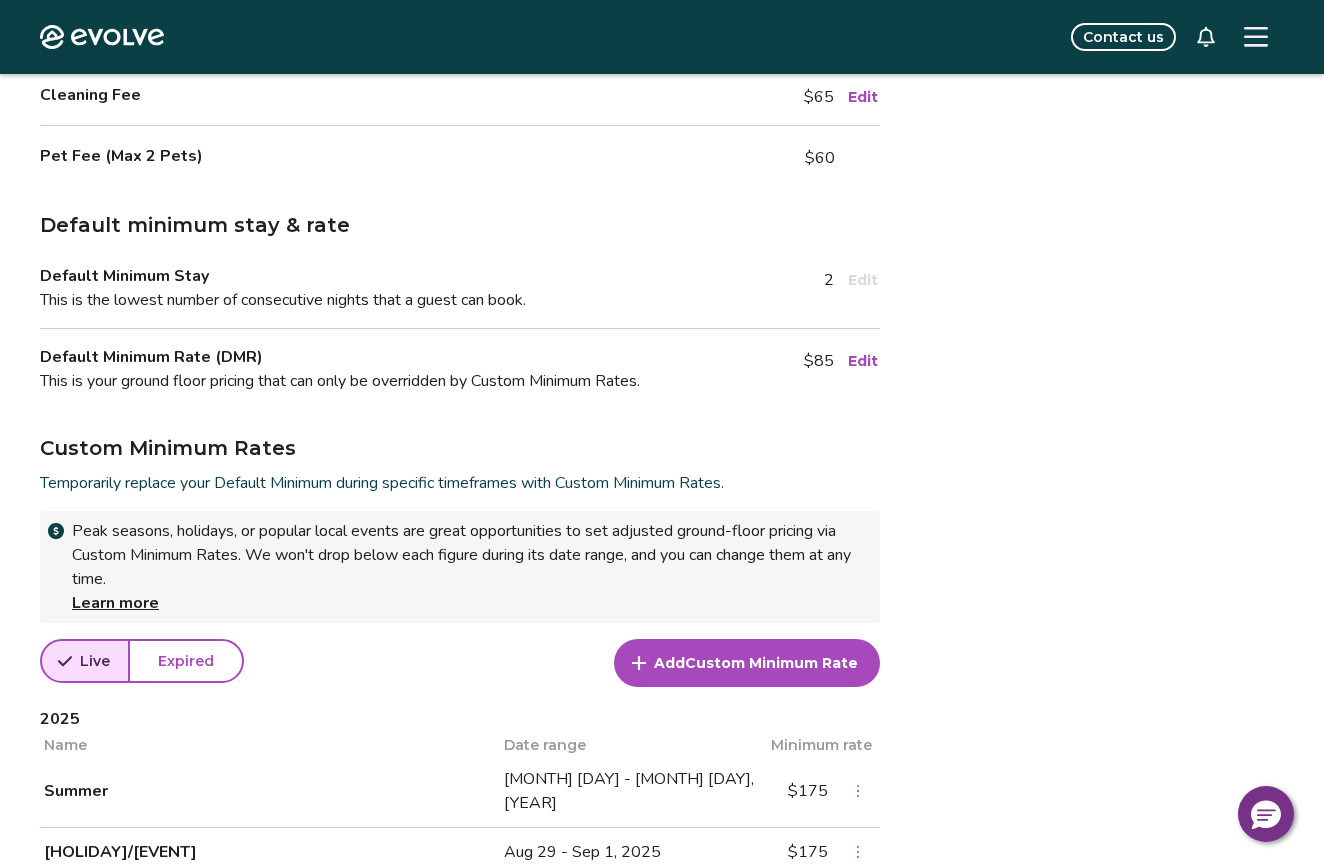 scroll, scrollTop: 0, scrollLeft: 0, axis: both 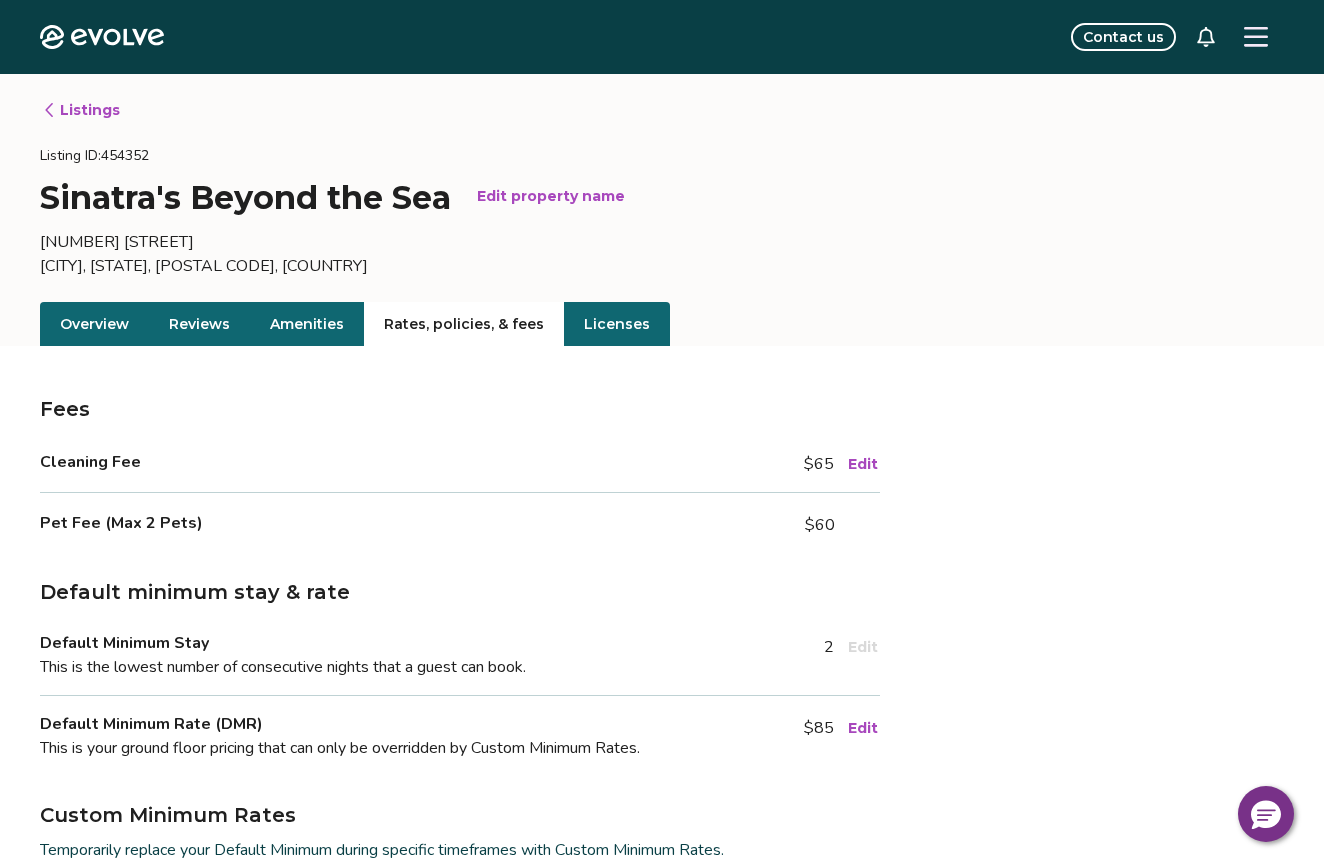 click 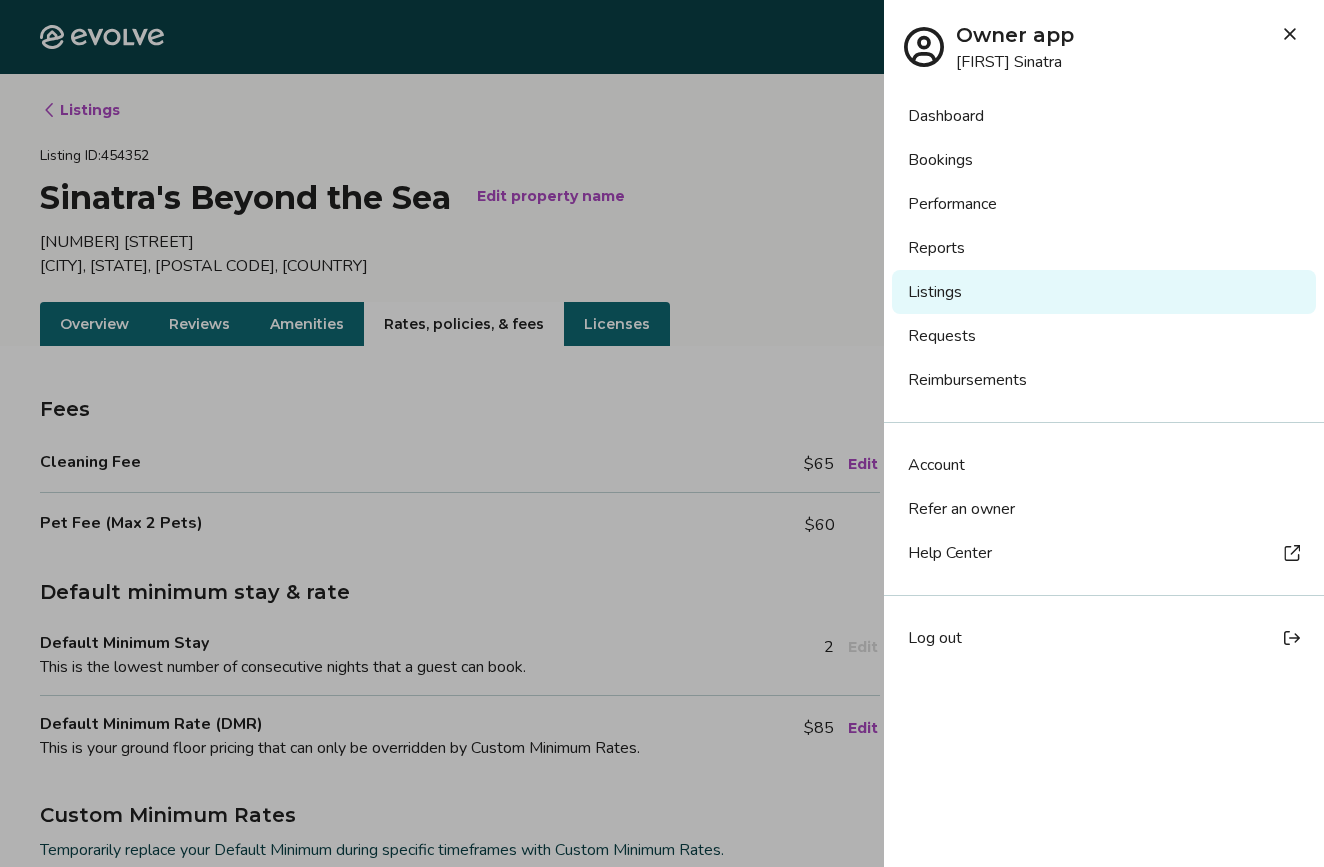click at bounding box center (662, 433) 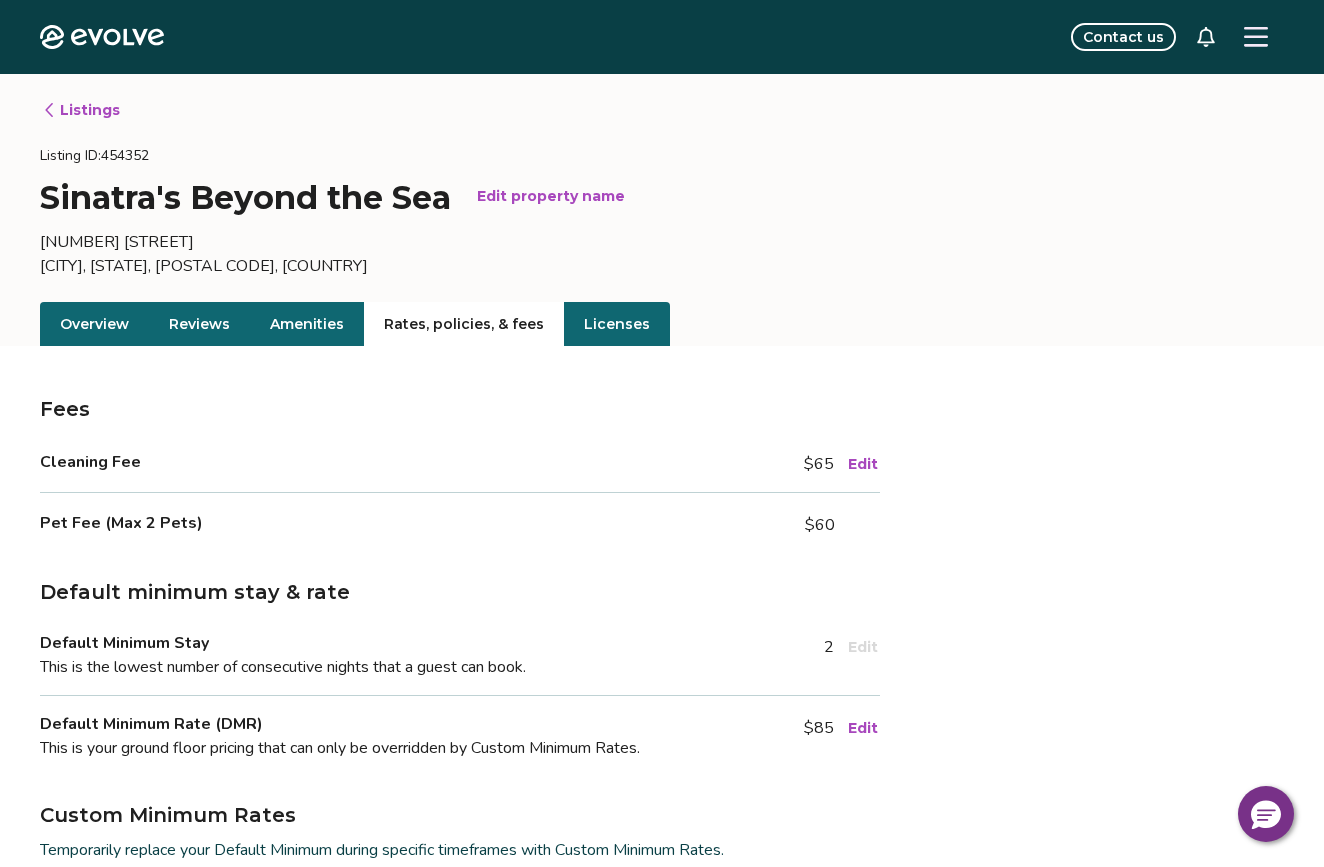 click 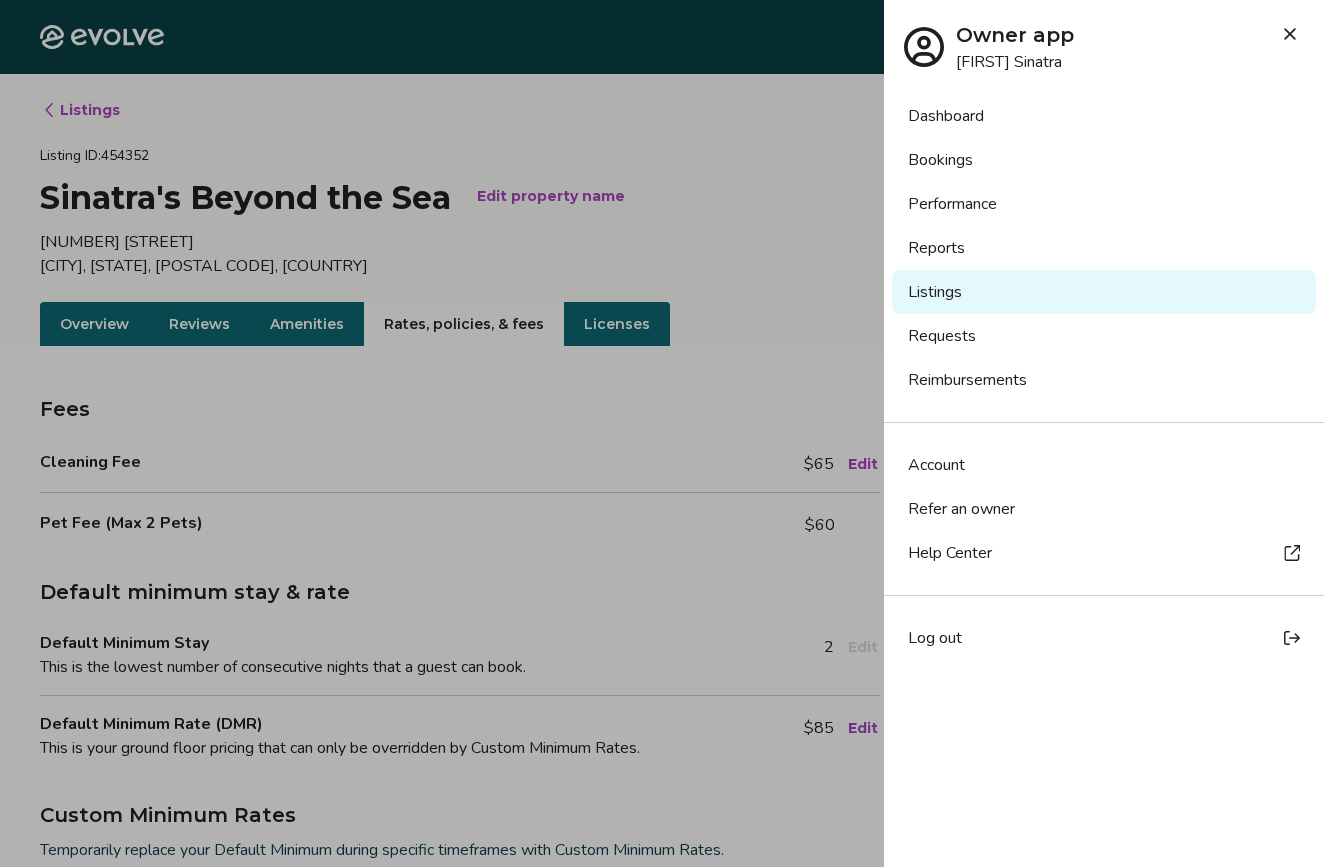 click on "Bookings" at bounding box center (1104, 160) 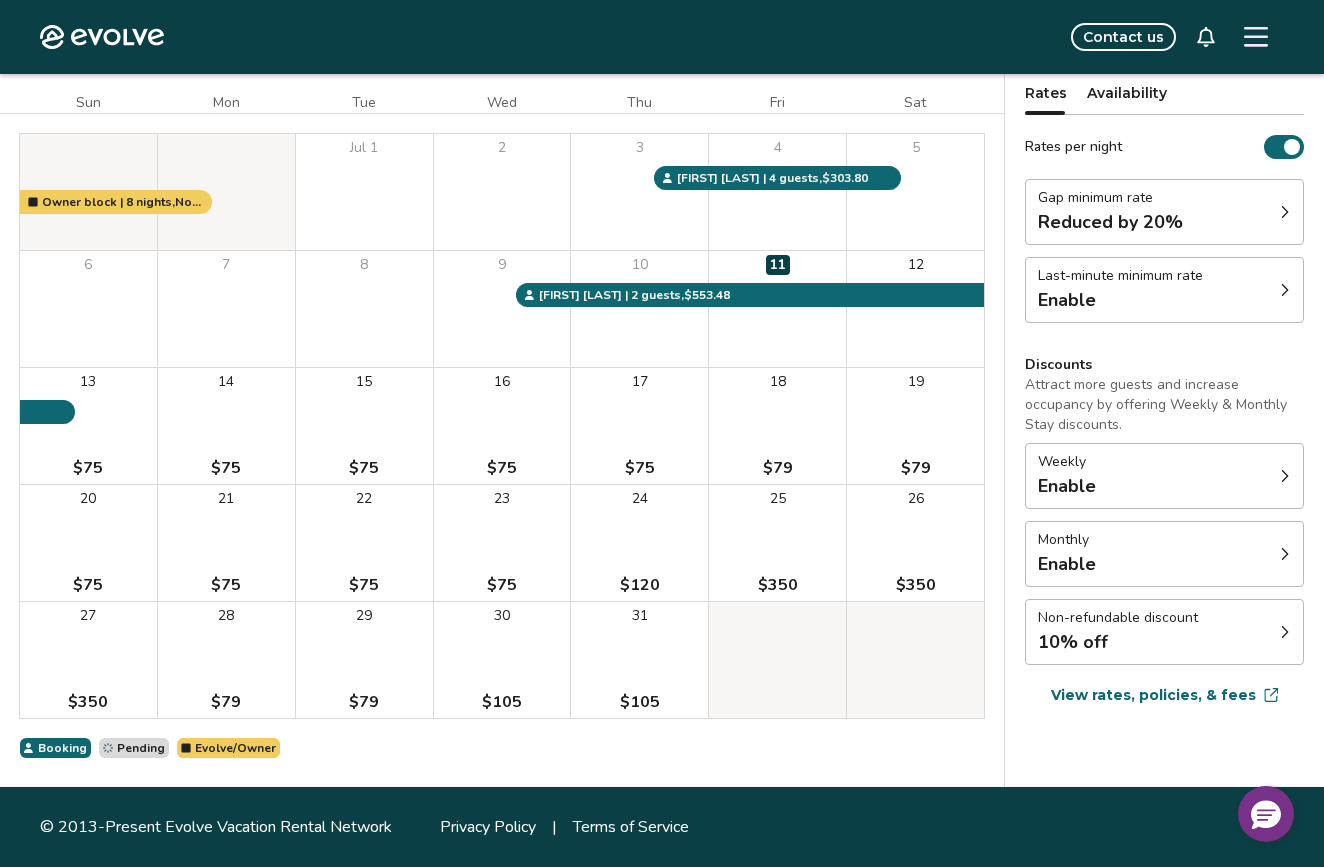 scroll, scrollTop: 0, scrollLeft: 0, axis: both 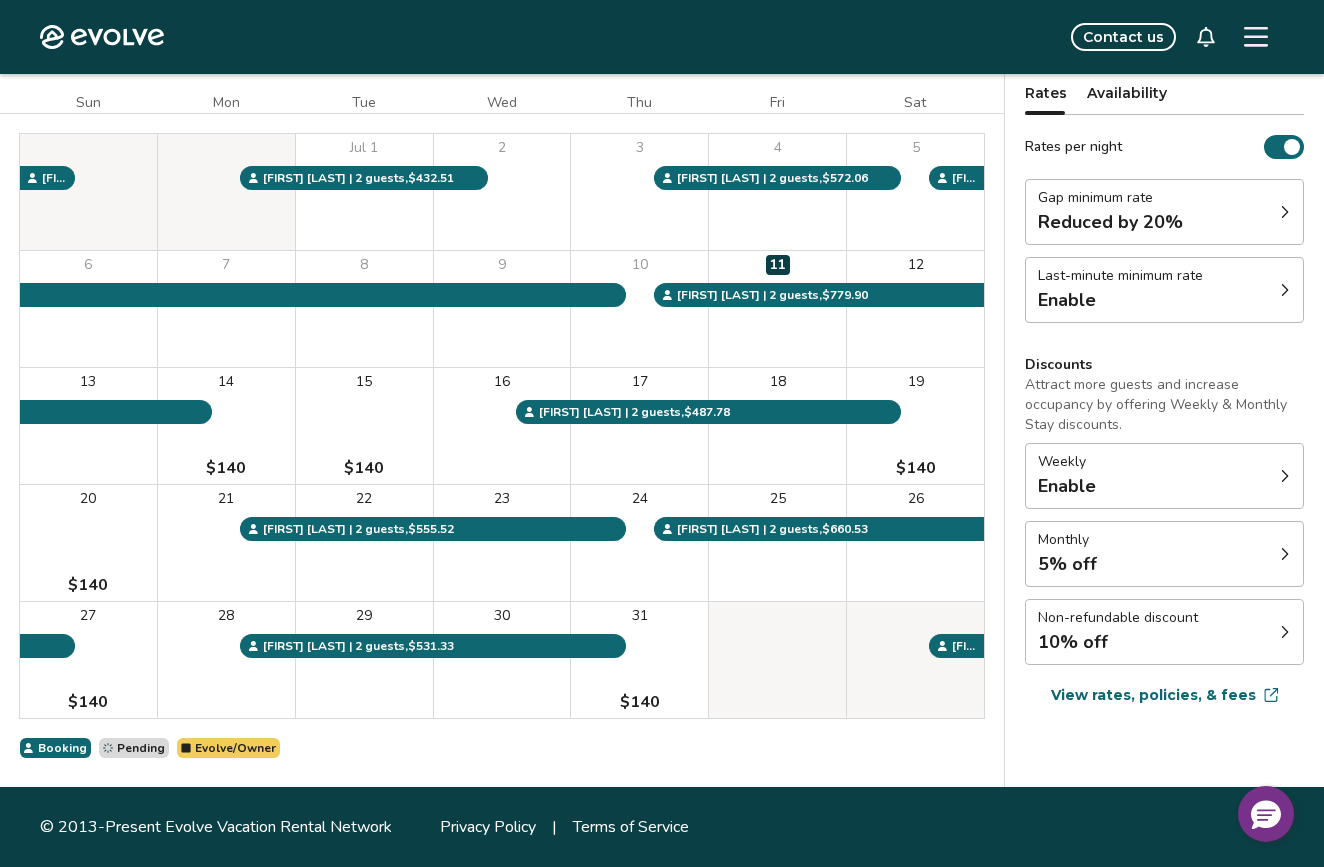 click on "Non-refundable discount 10% off" at bounding box center (1164, 632) 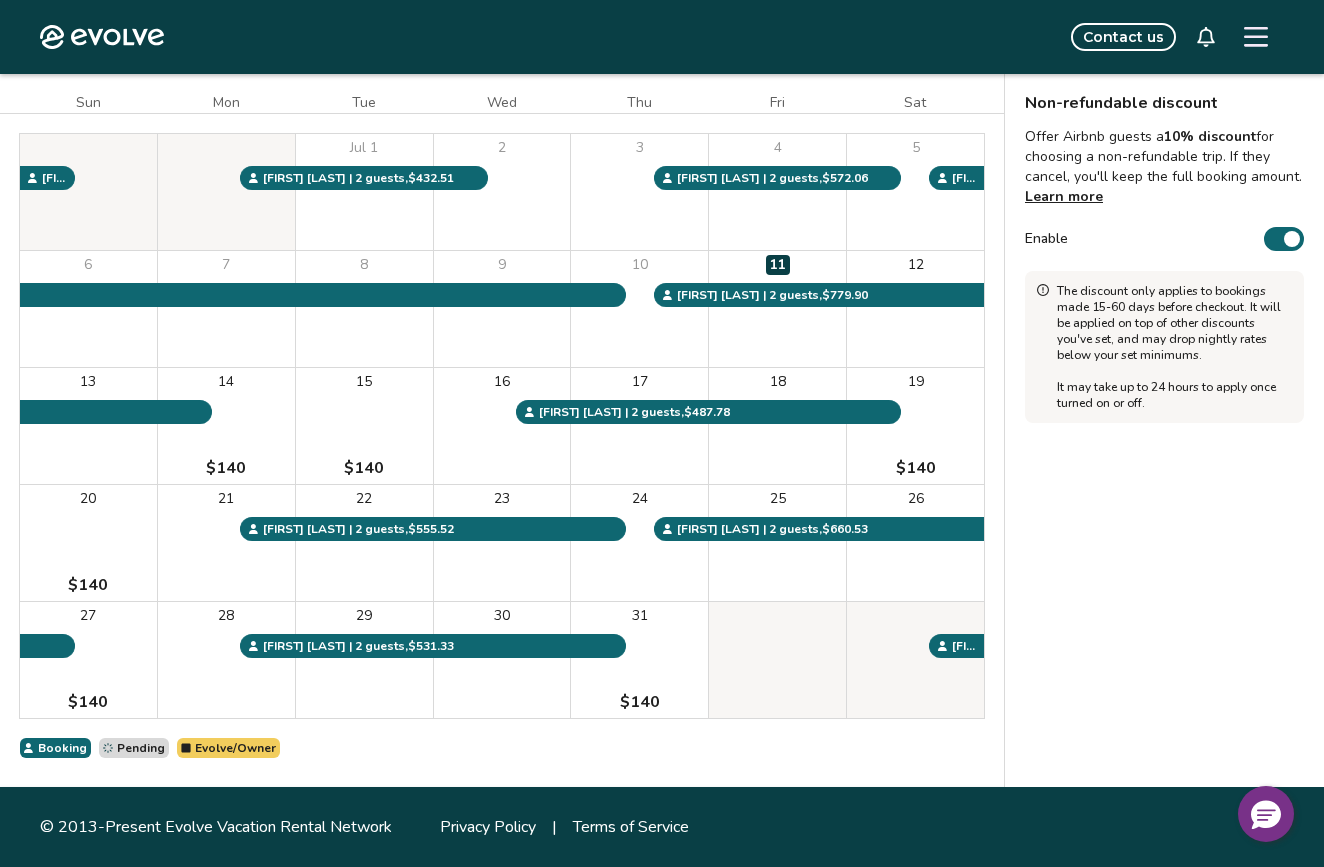 click on "Enable" at bounding box center (1284, 239) 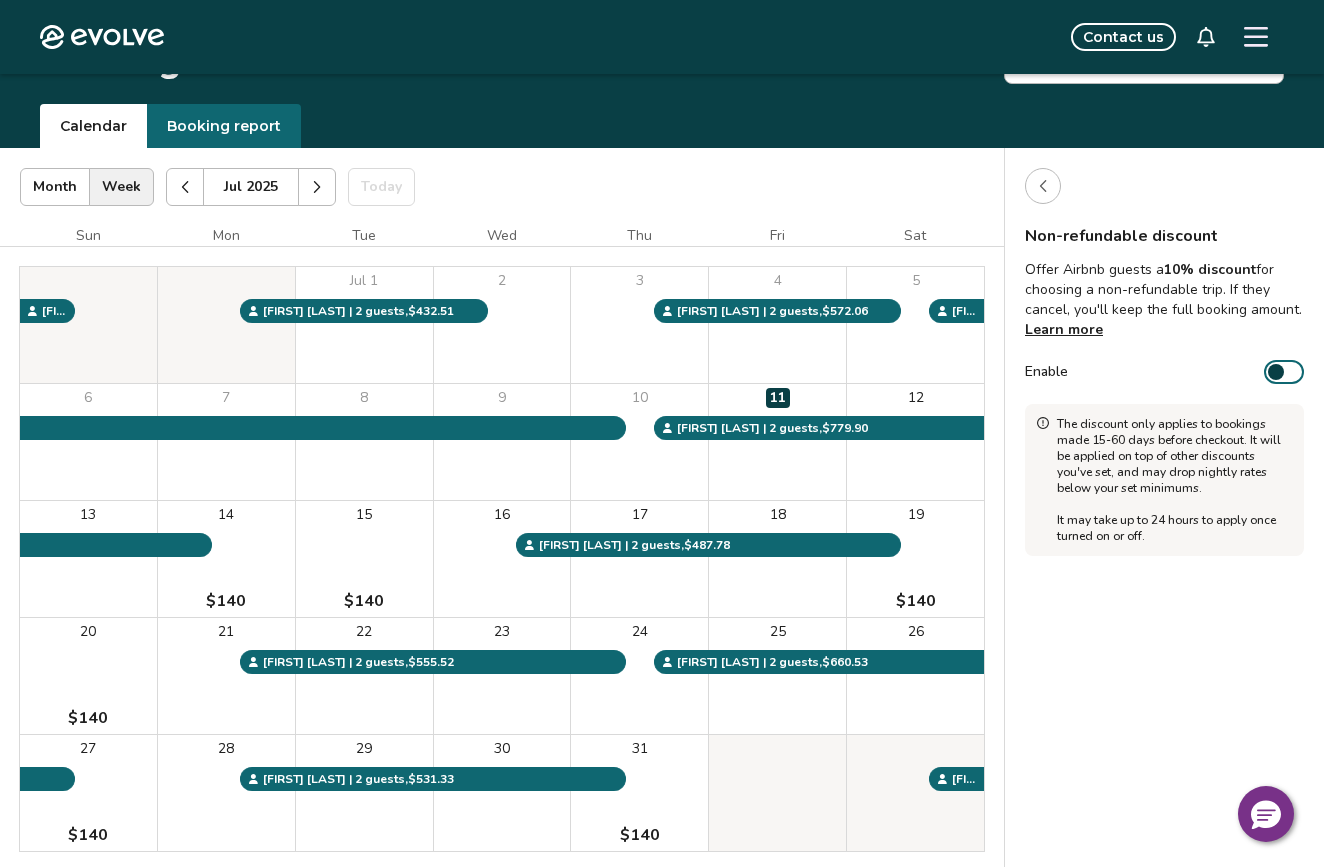 scroll, scrollTop: 0, scrollLeft: 0, axis: both 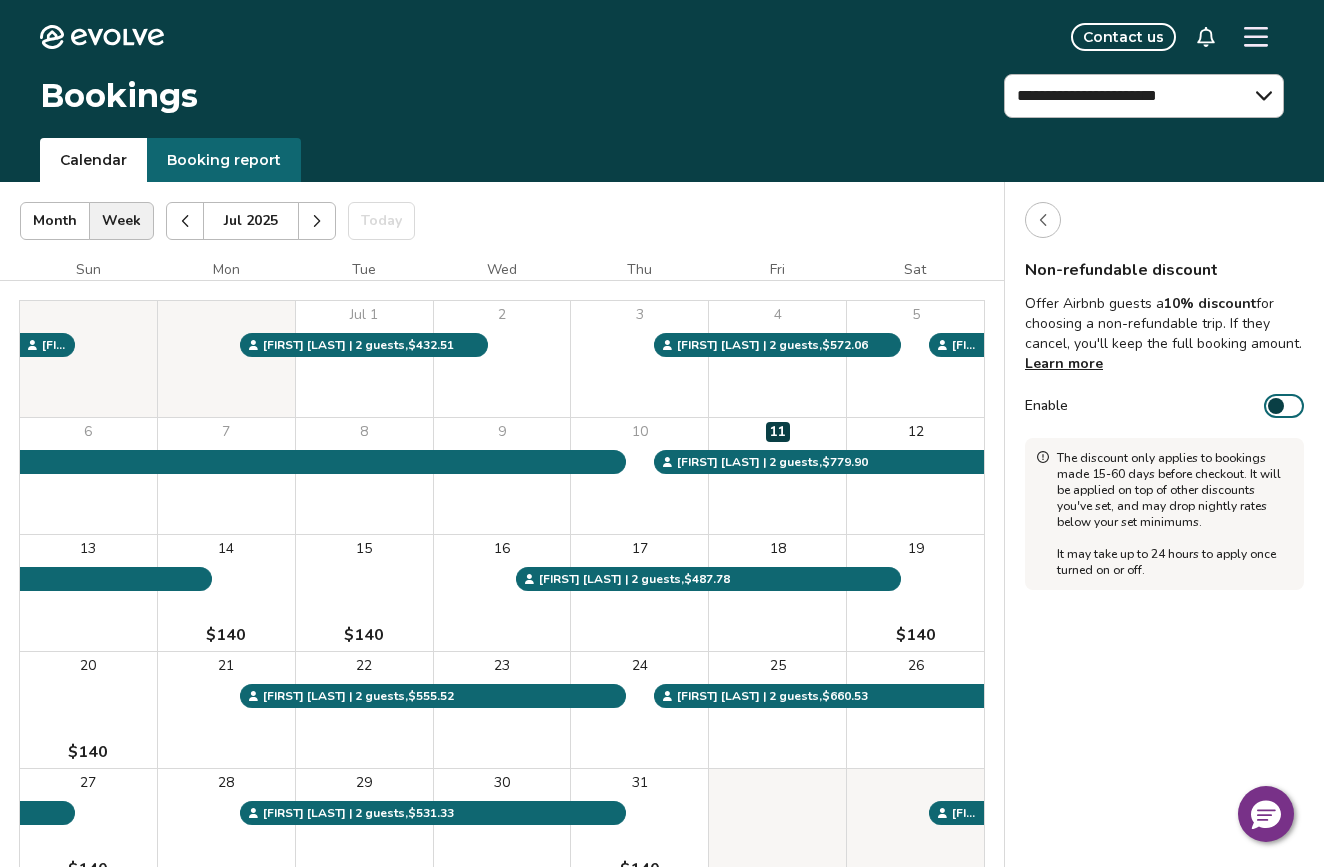 click on "Jul 2025  | Views Month Week Jul 2025 Today Settings" at bounding box center (502, 221) 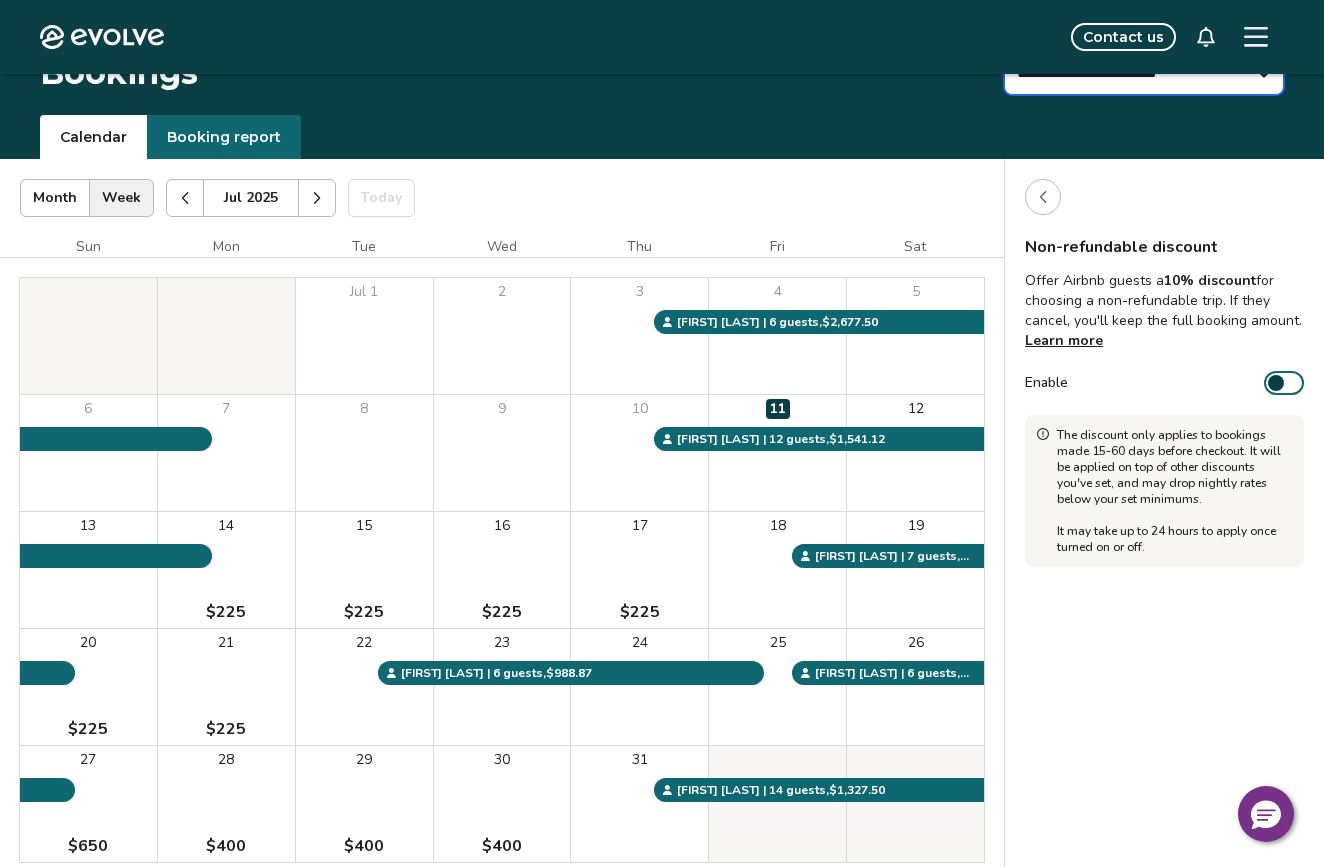 scroll, scrollTop: 0, scrollLeft: 0, axis: both 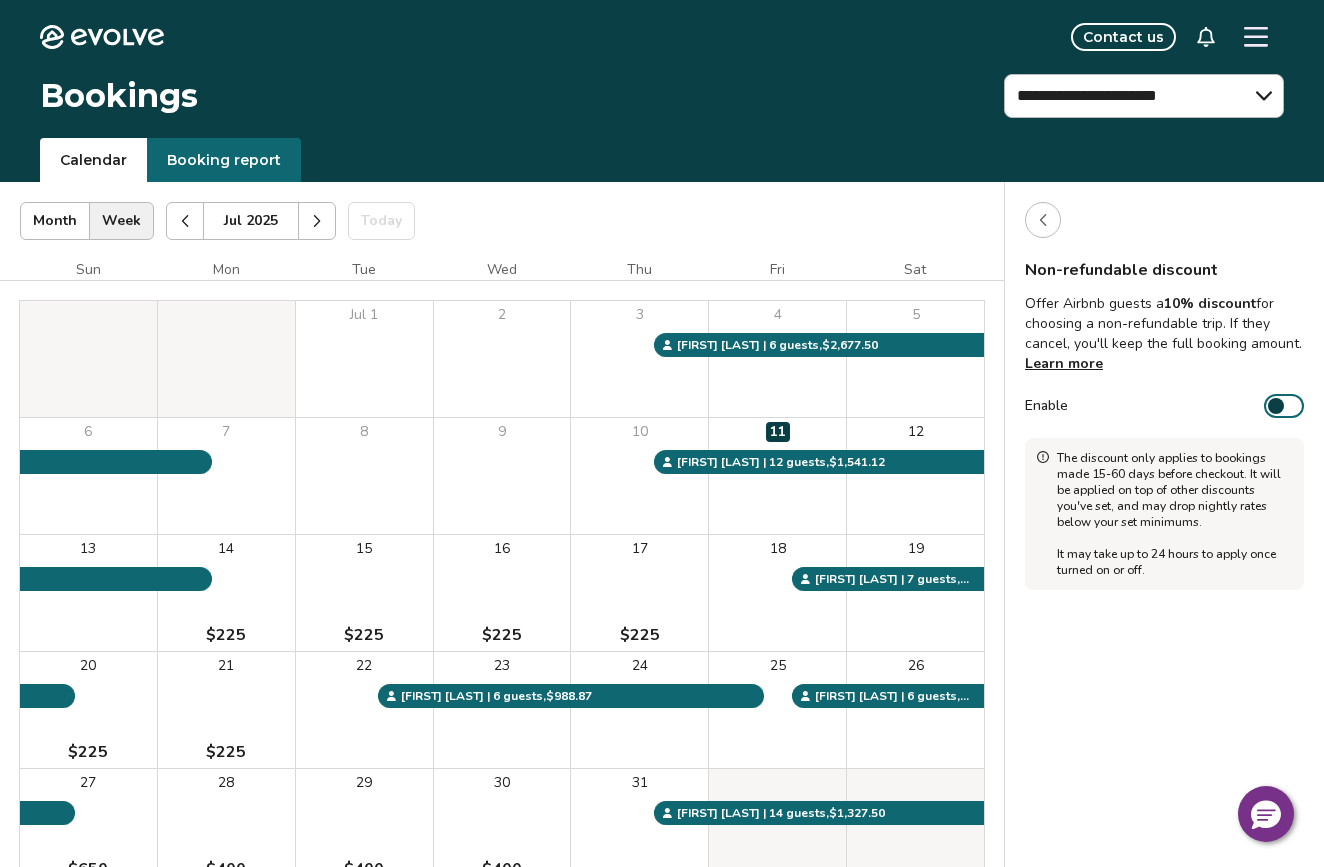 click on "Enable" at bounding box center [1284, 406] 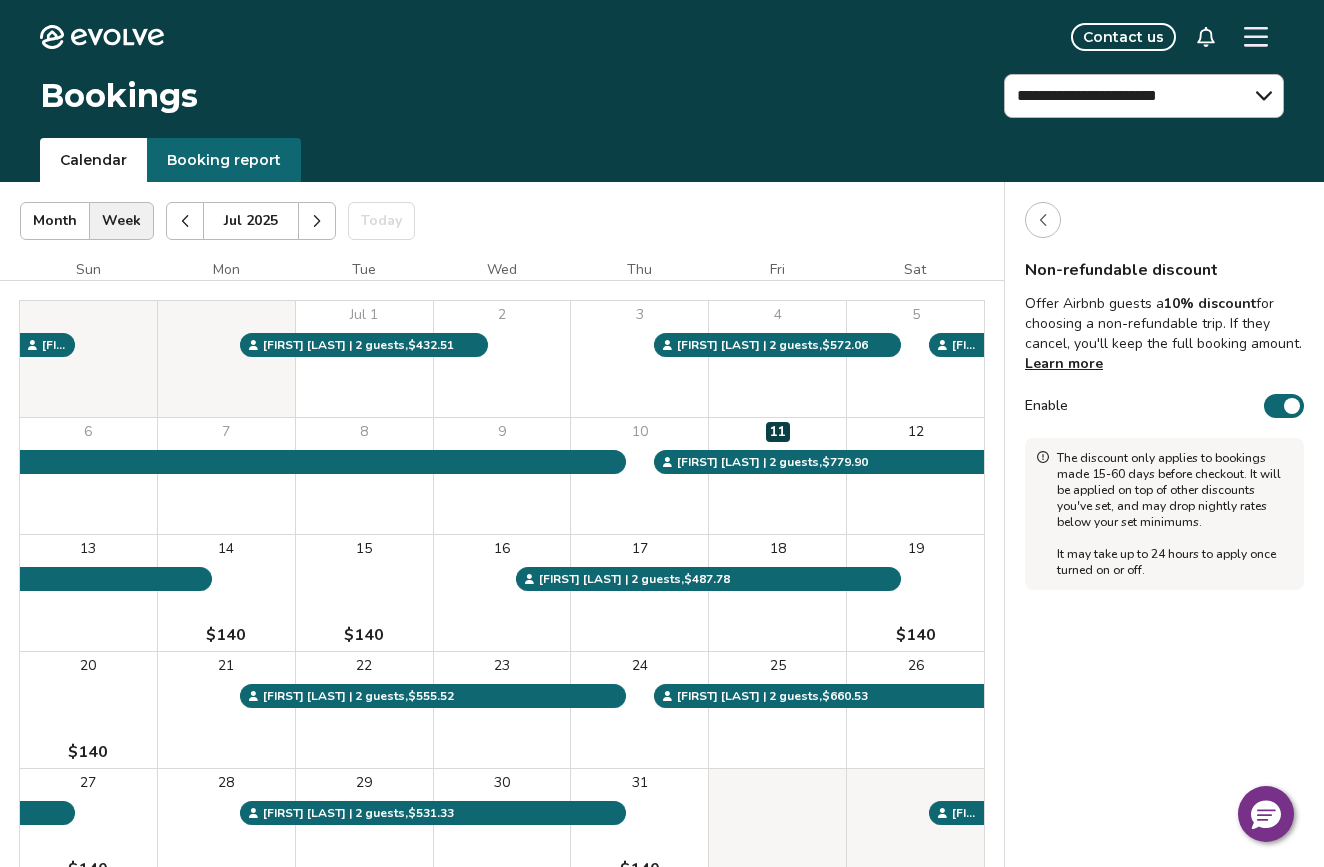 click on "Enable" at bounding box center (1284, 406) 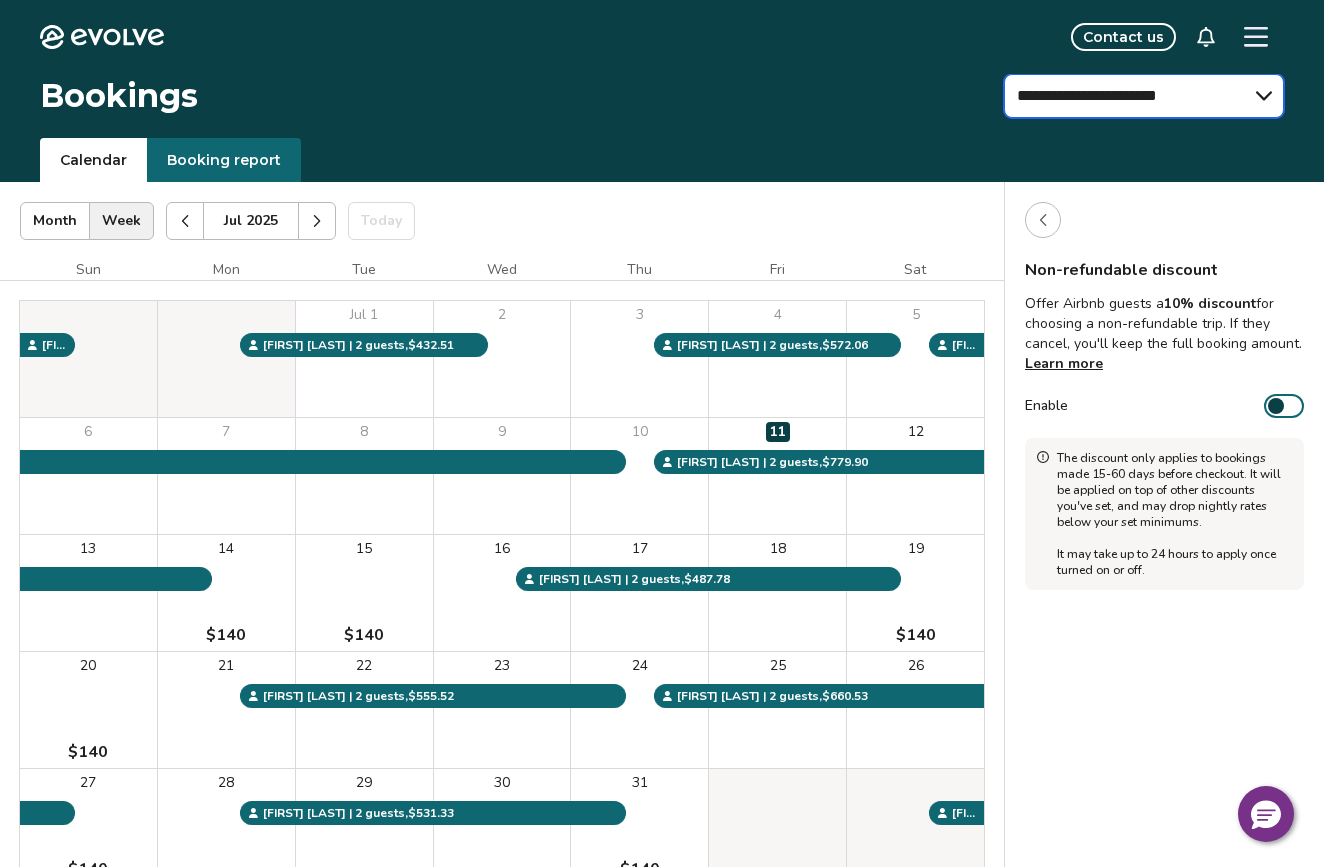 select on "**********" 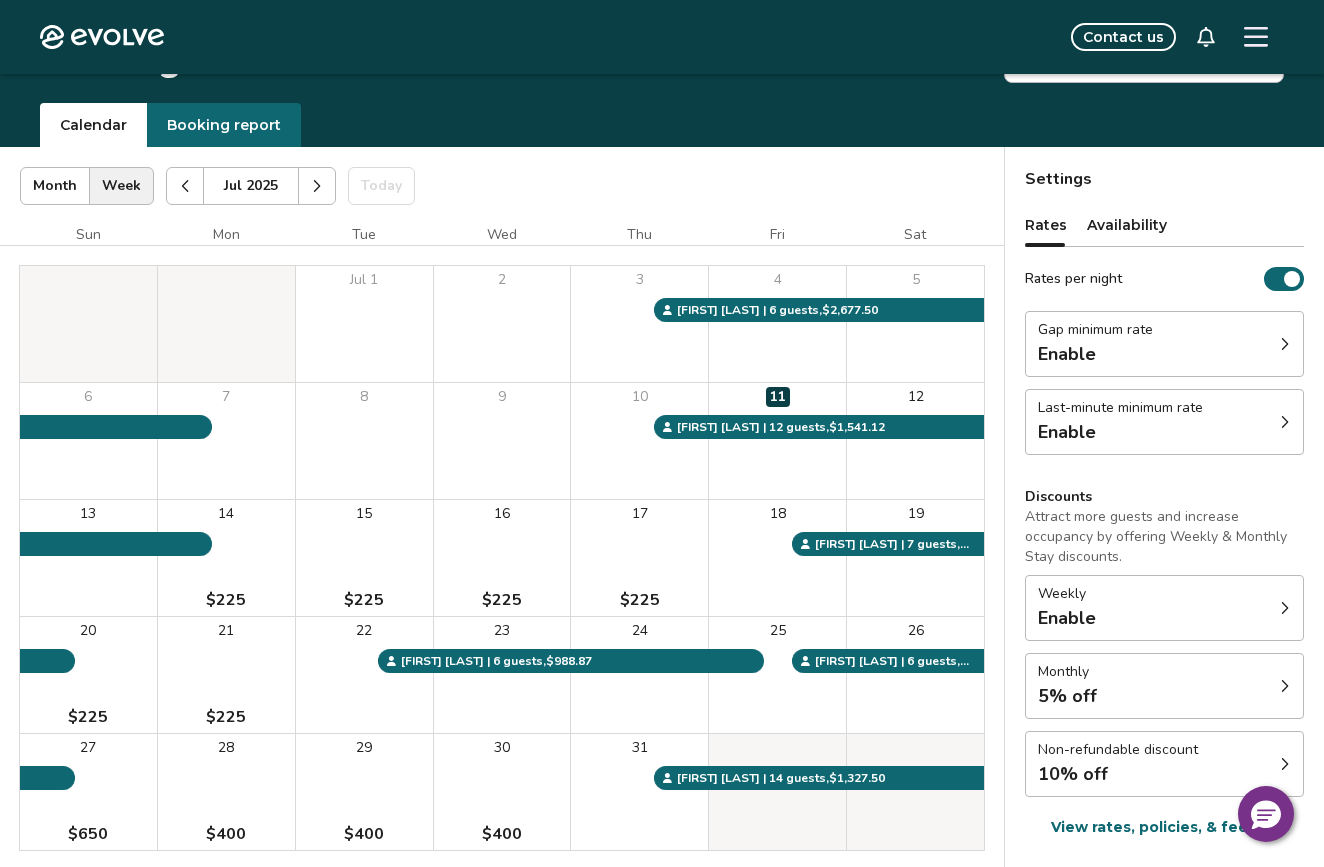 scroll, scrollTop: 0, scrollLeft: 0, axis: both 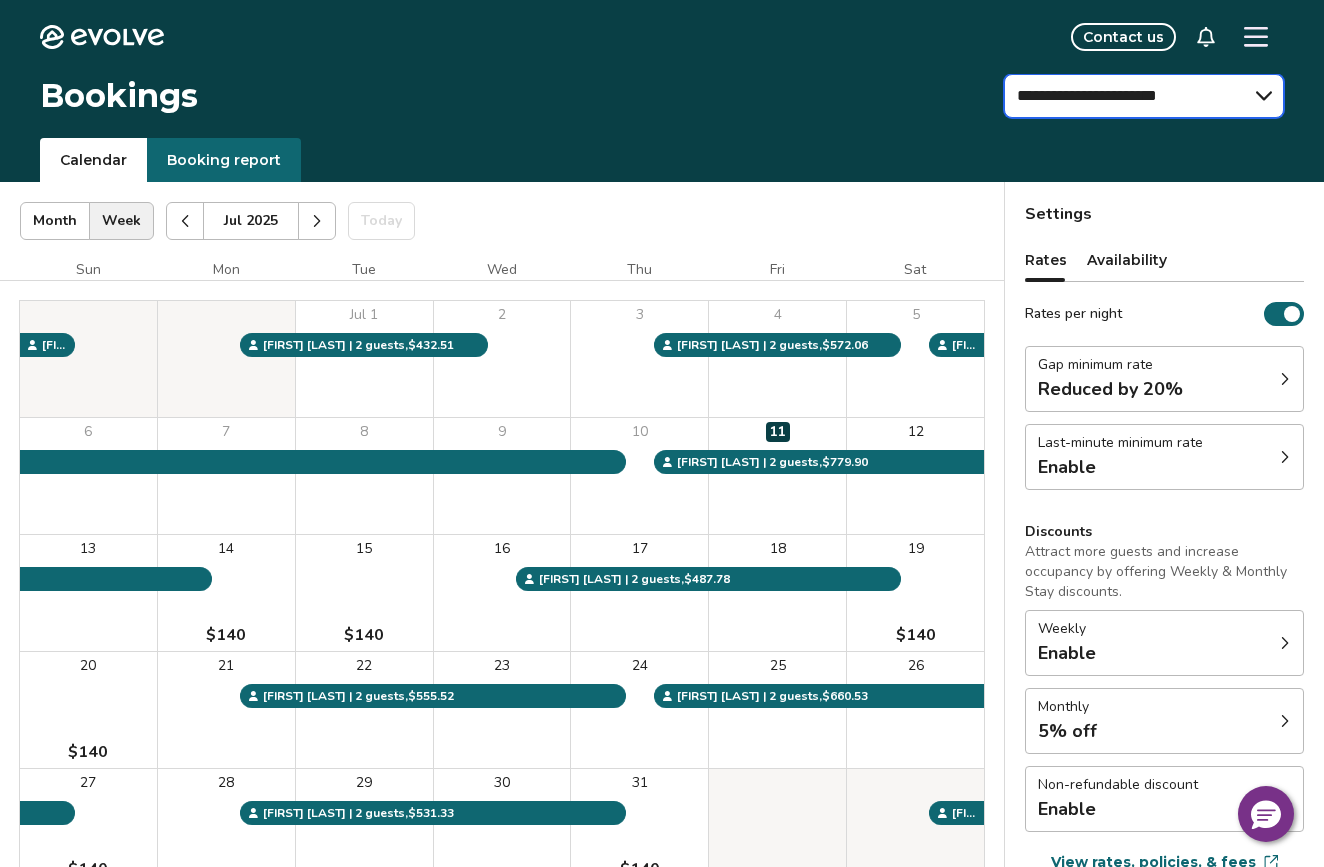 select on "**********" 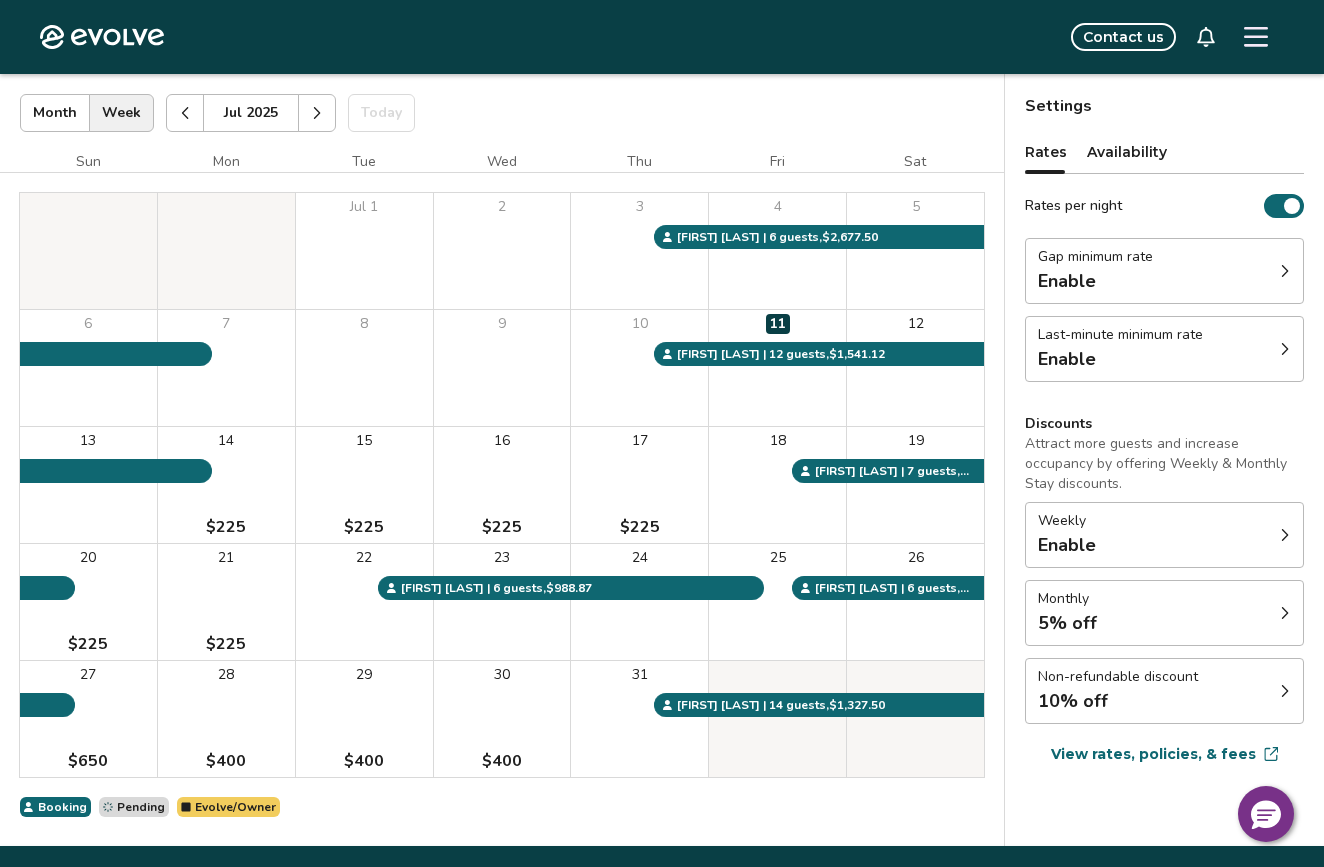 scroll, scrollTop: 167, scrollLeft: 0, axis: vertical 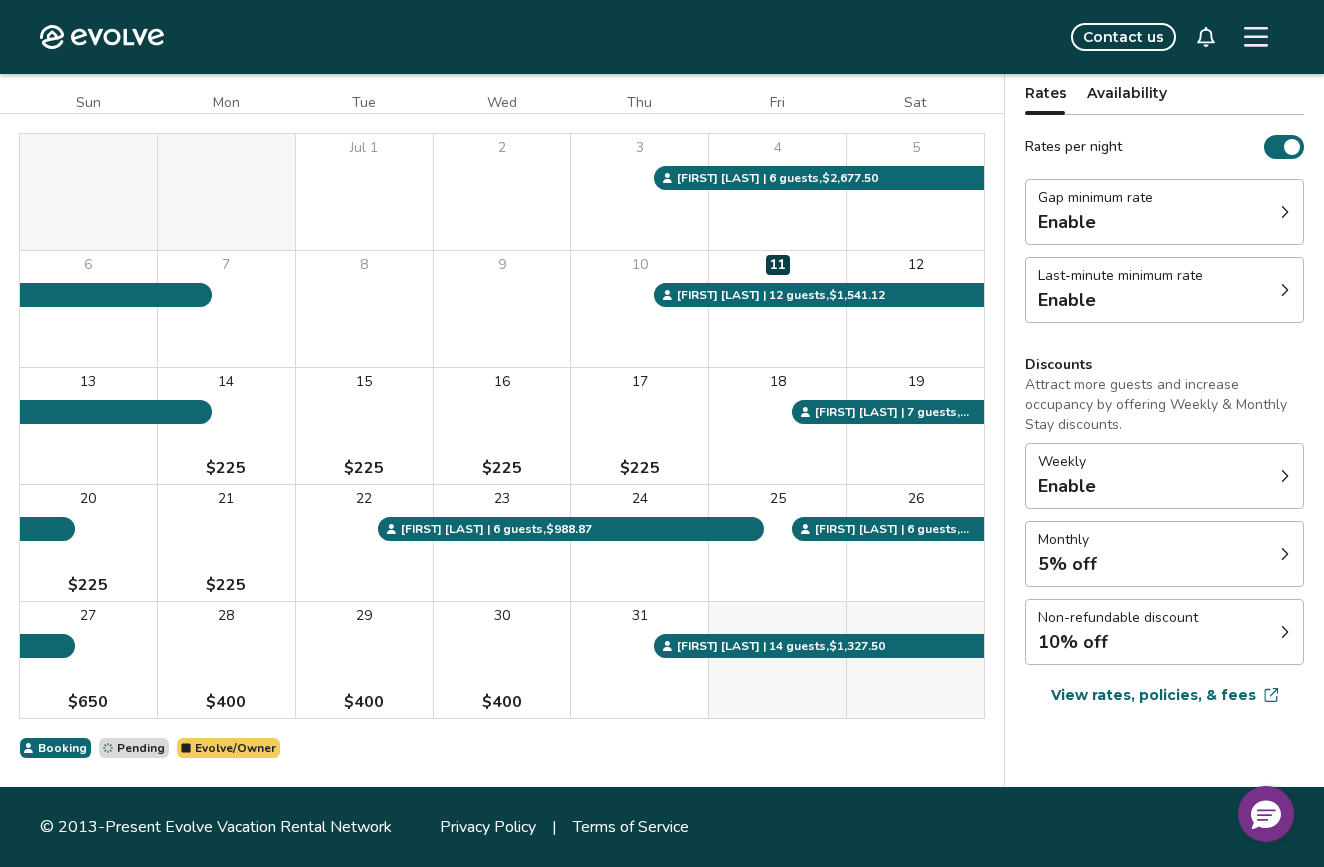 click on "Non-refundable discount" at bounding box center [1118, 618] 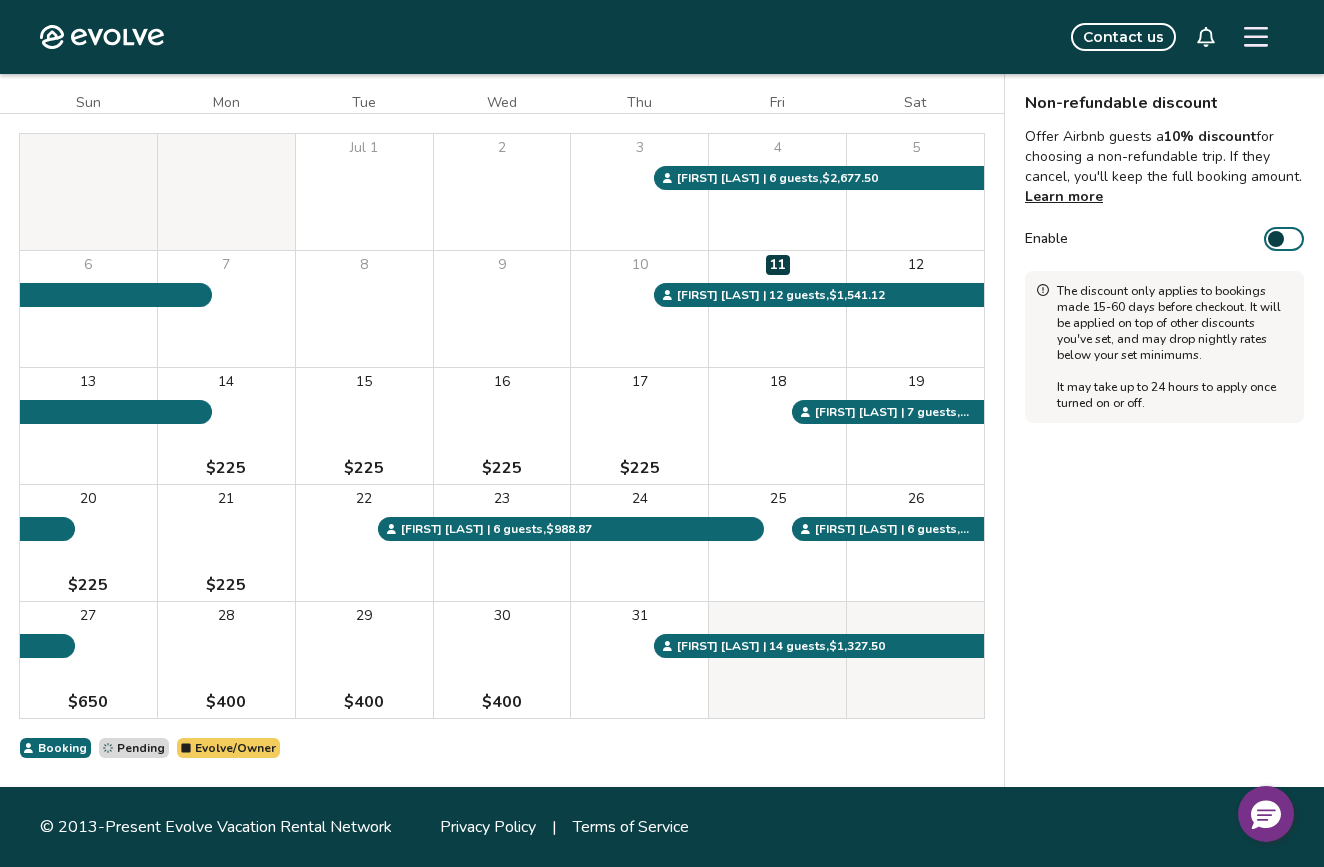 click on "Learn more" at bounding box center [1064, 196] 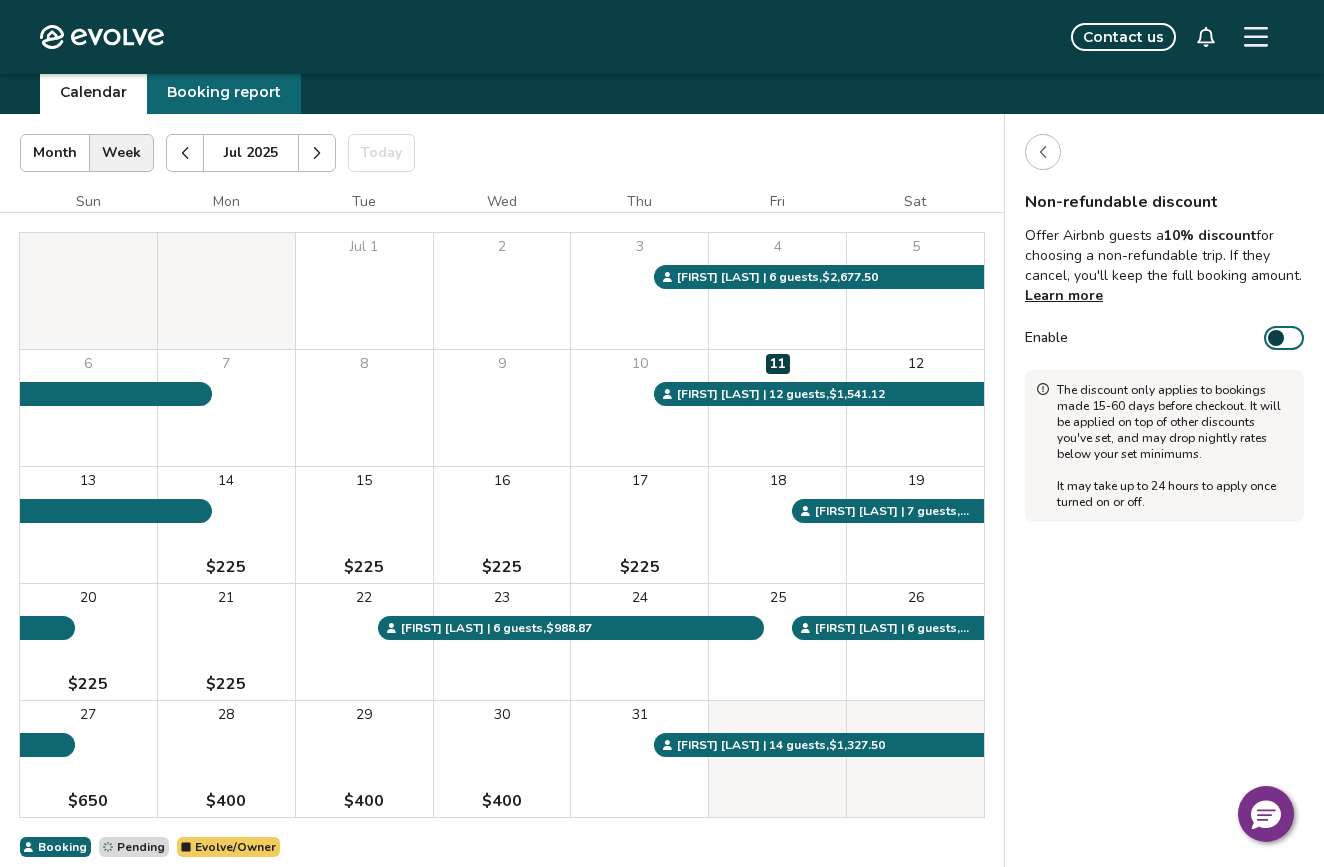 scroll, scrollTop: 0, scrollLeft: 0, axis: both 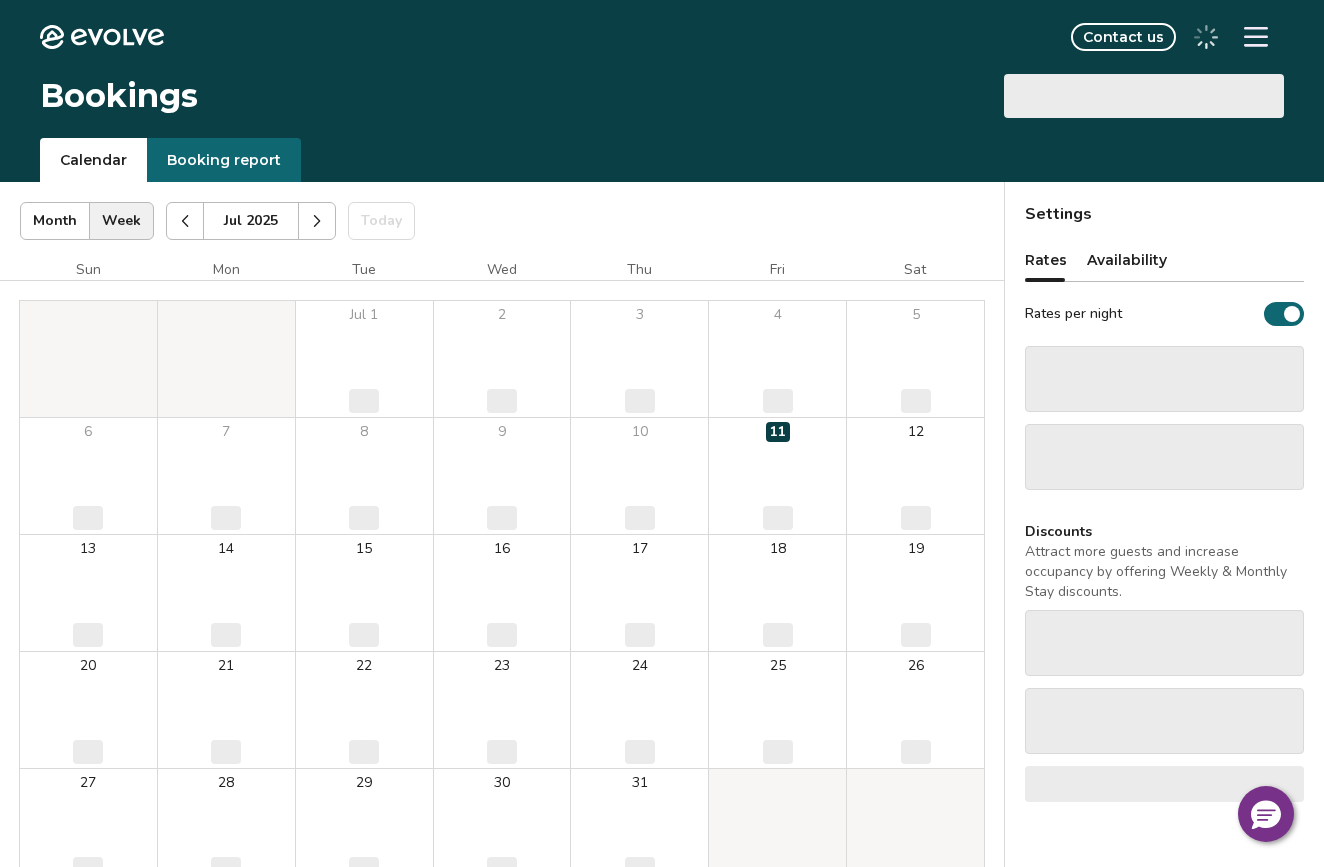 select on "**********" 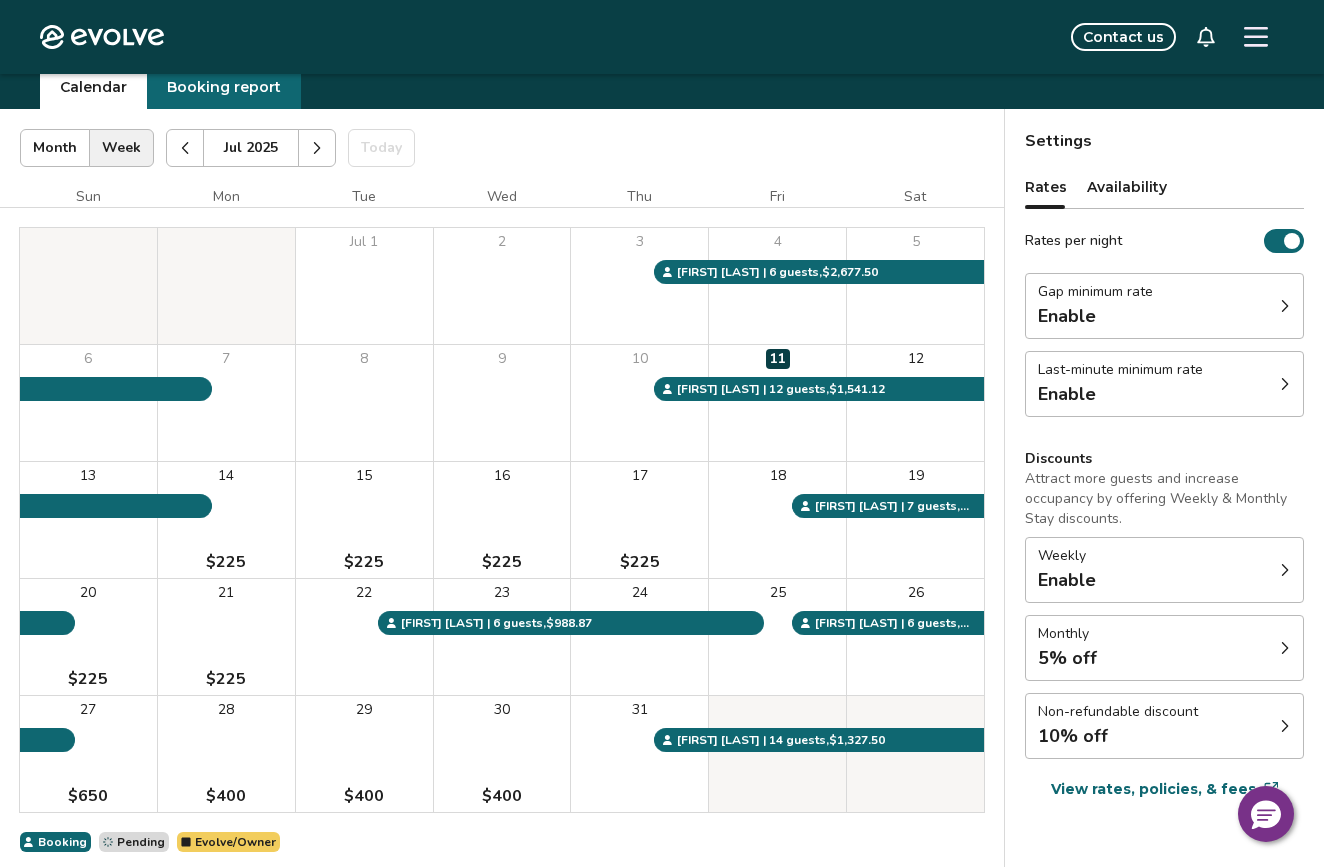 scroll, scrollTop: 132, scrollLeft: 0, axis: vertical 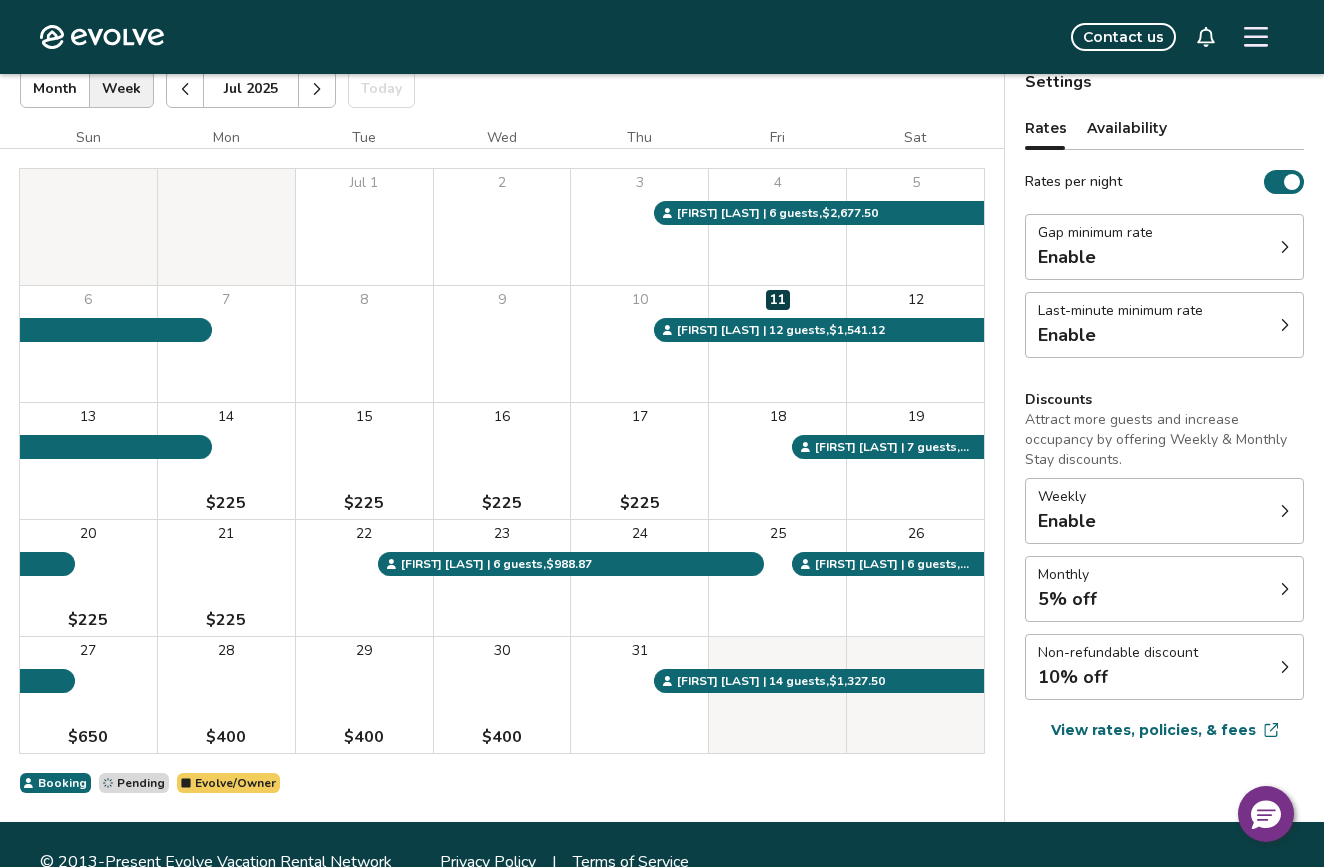 click at bounding box center [1285, 667] 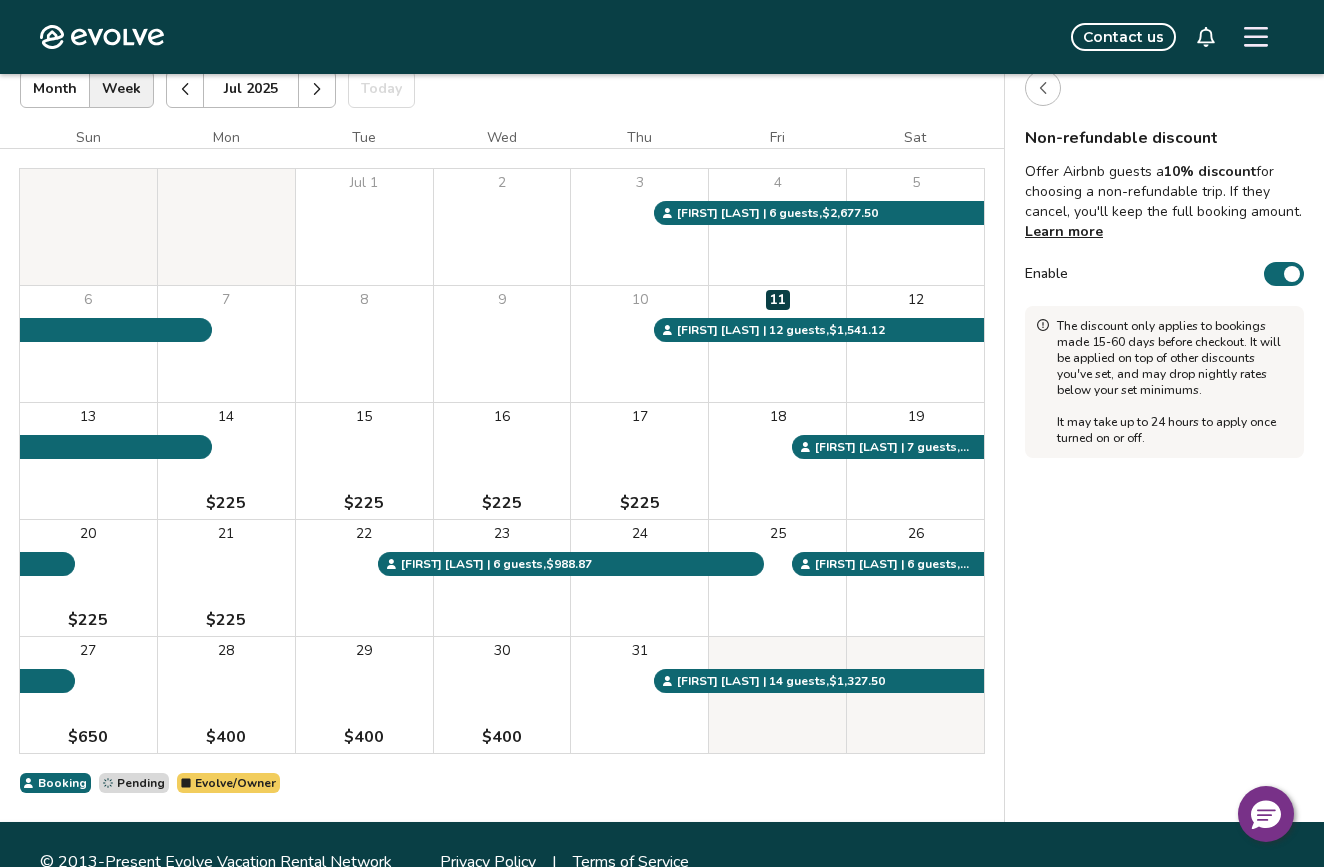 click on "Enable" at bounding box center (1284, 274) 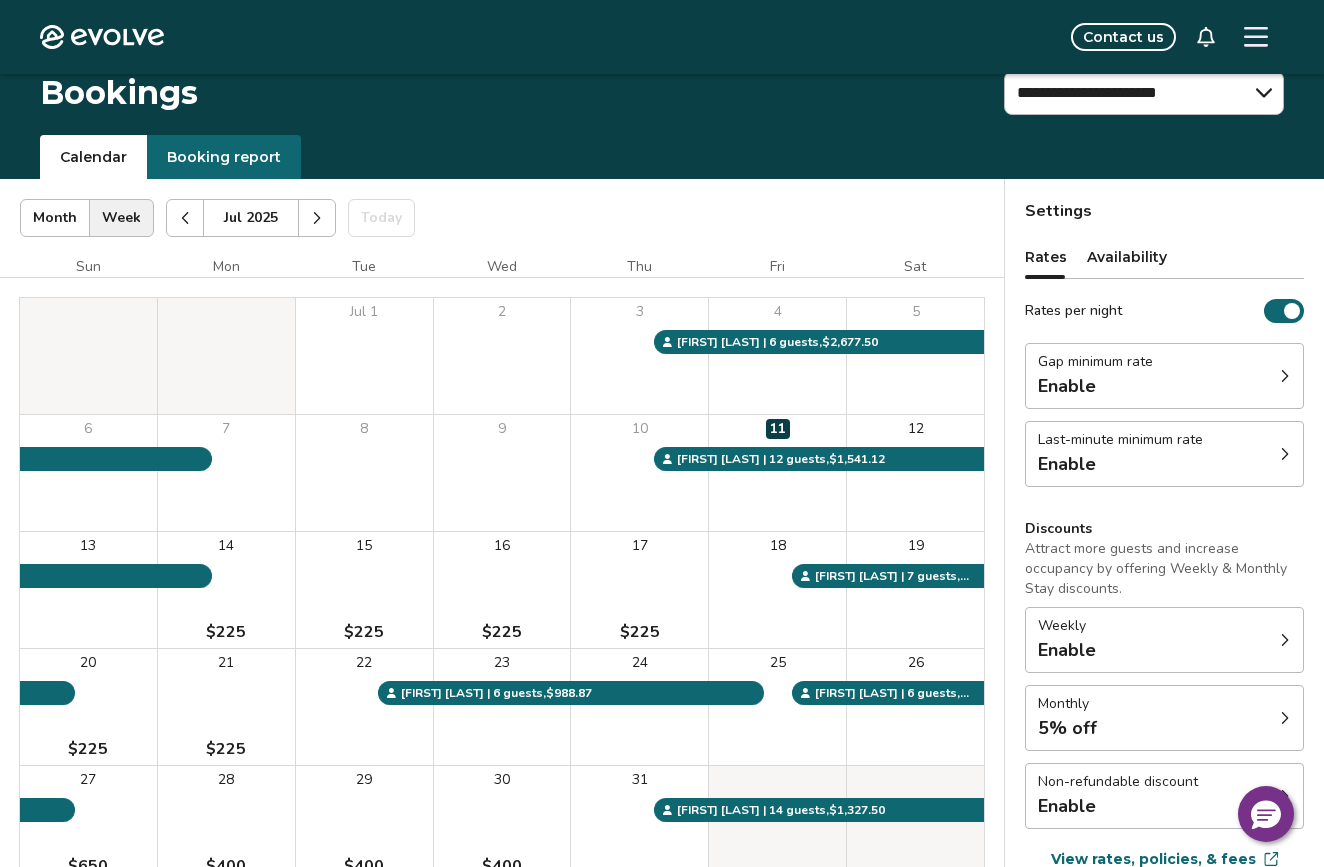 scroll, scrollTop: 0, scrollLeft: 0, axis: both 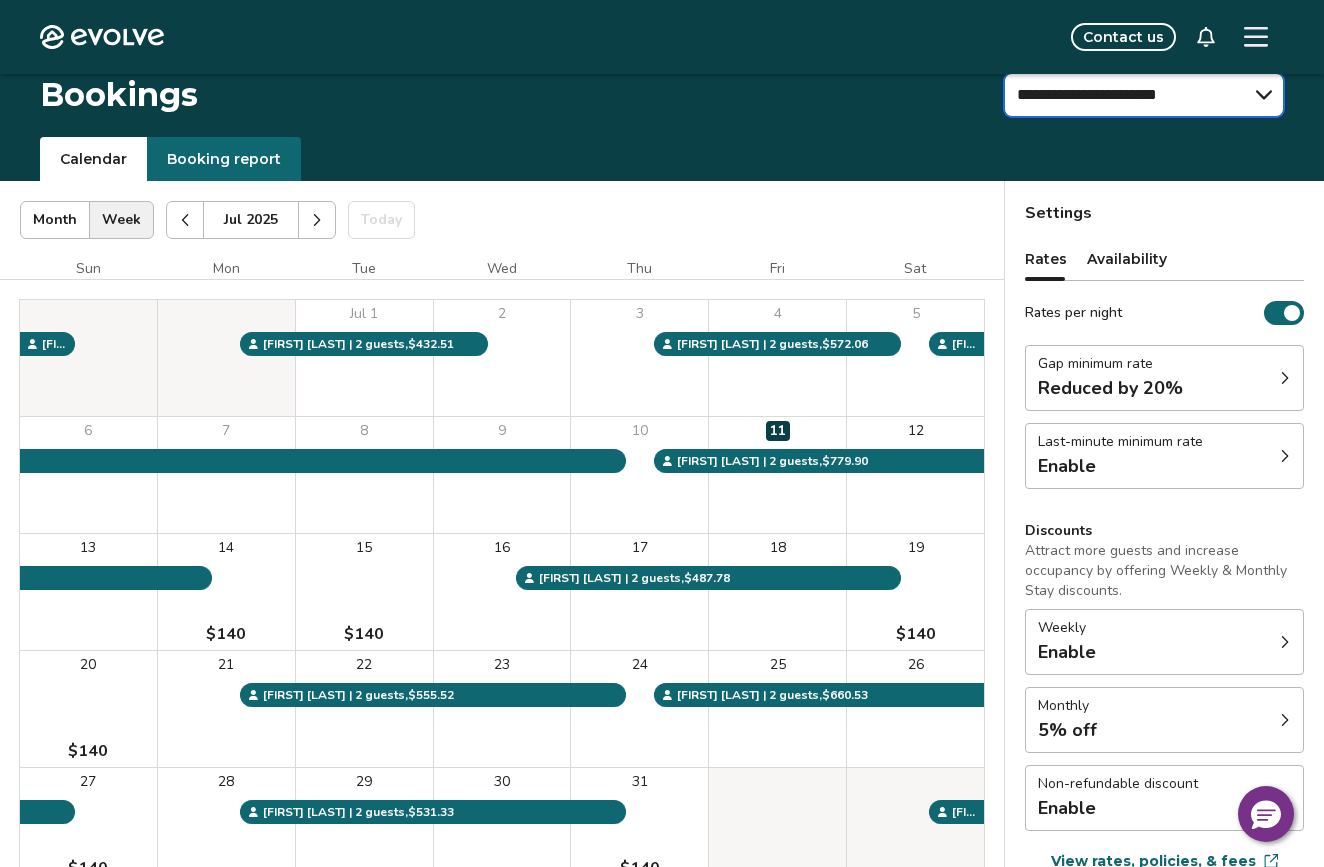select on "**********" 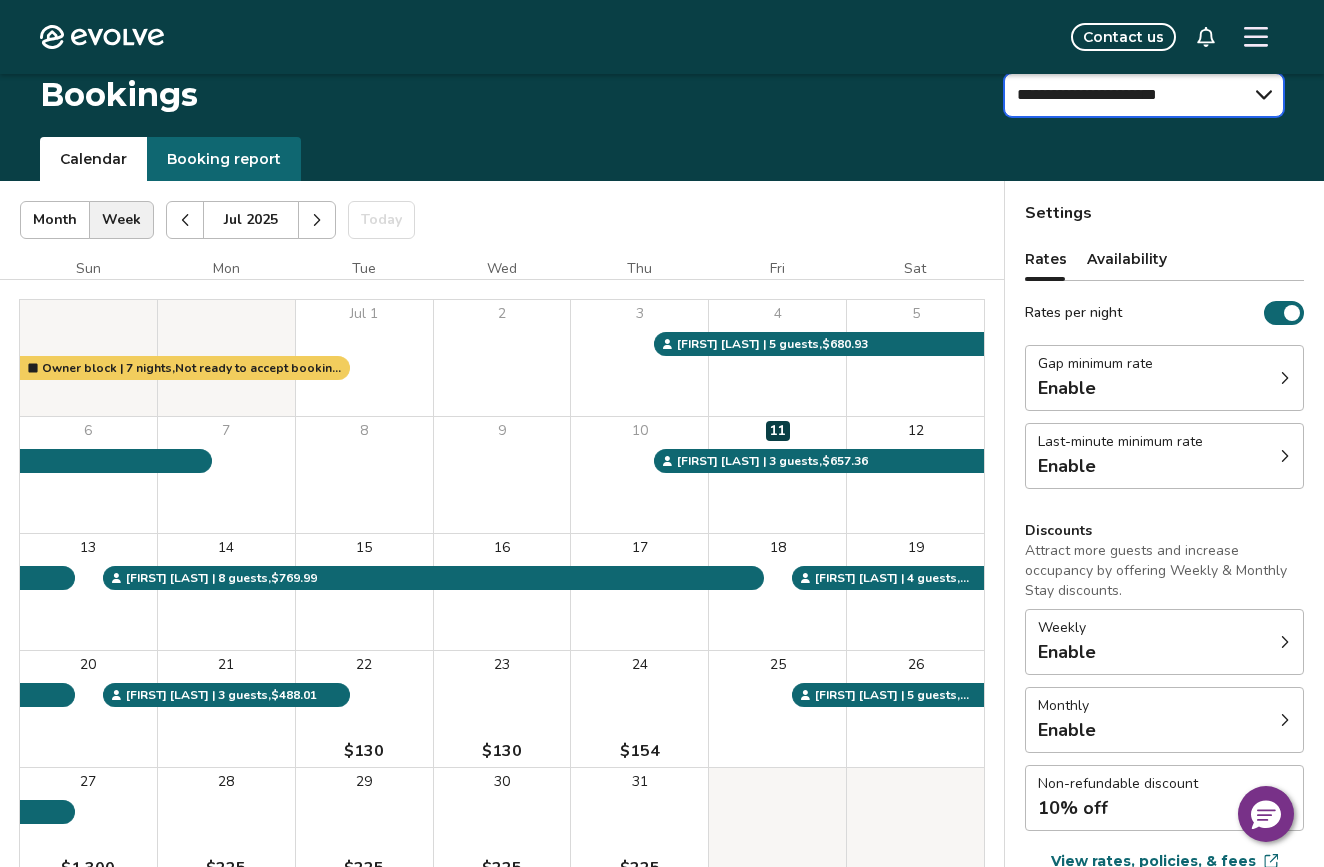 scroll, scrollTop: 0, scrollLeft: 0, axis: both 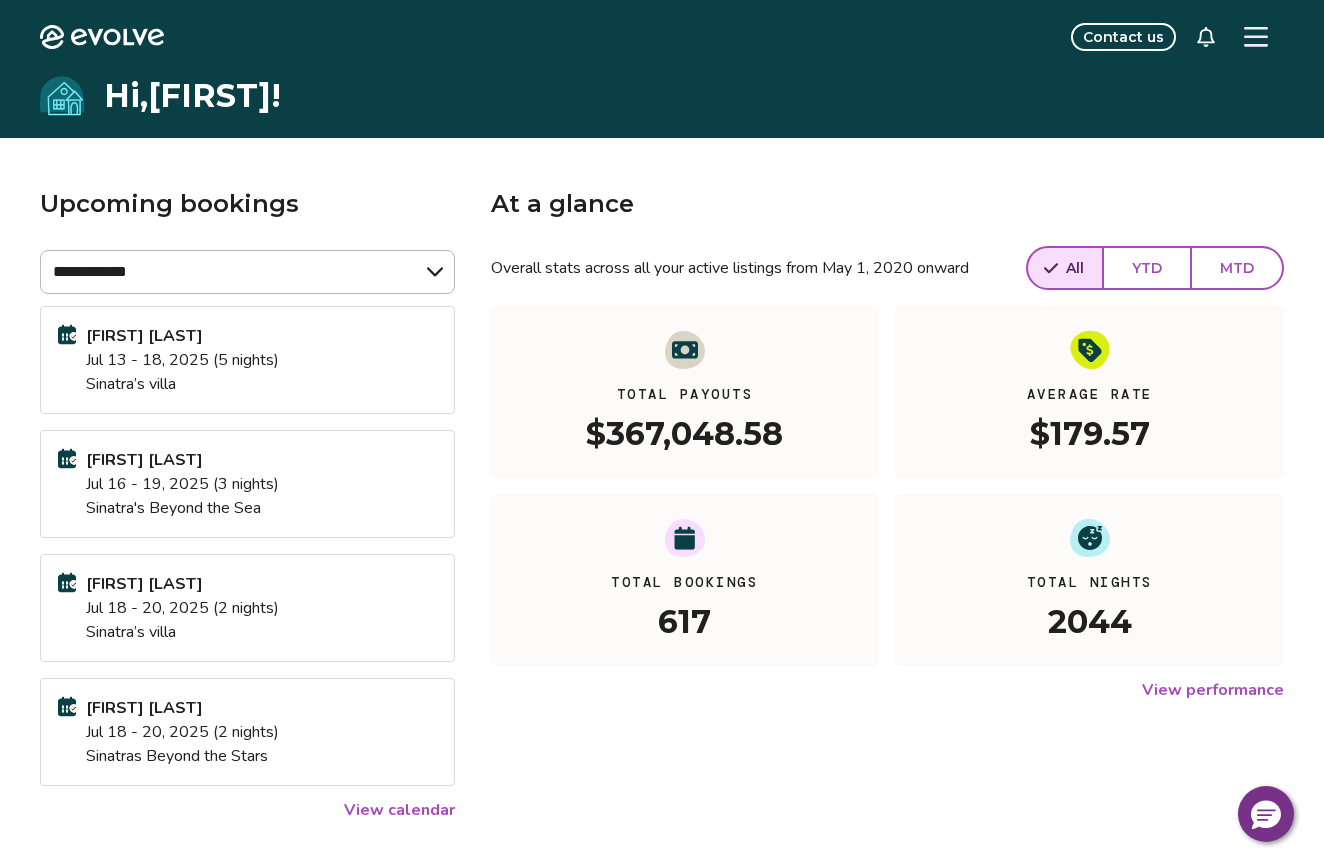 click 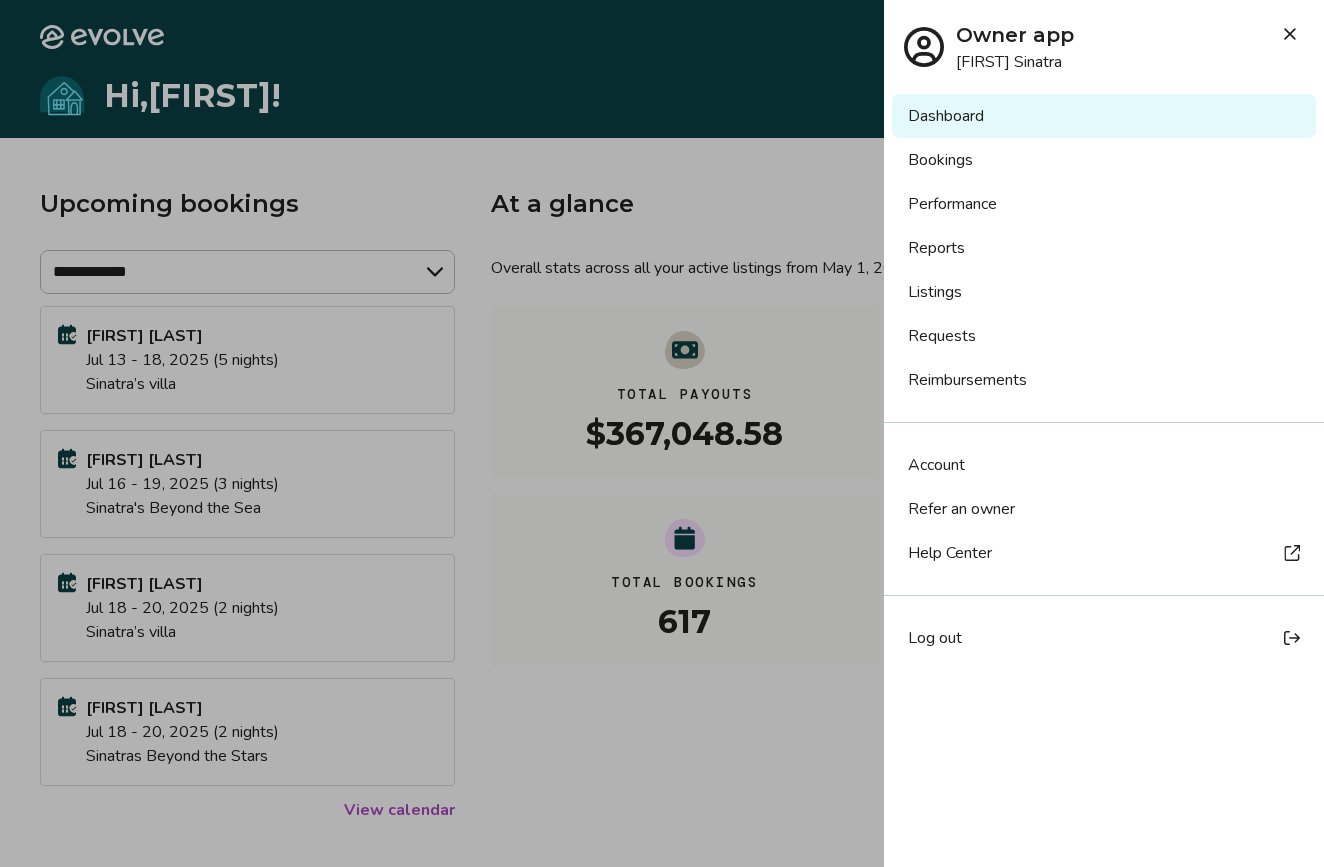 click on "Listings" at bounding box center (1104, 292) 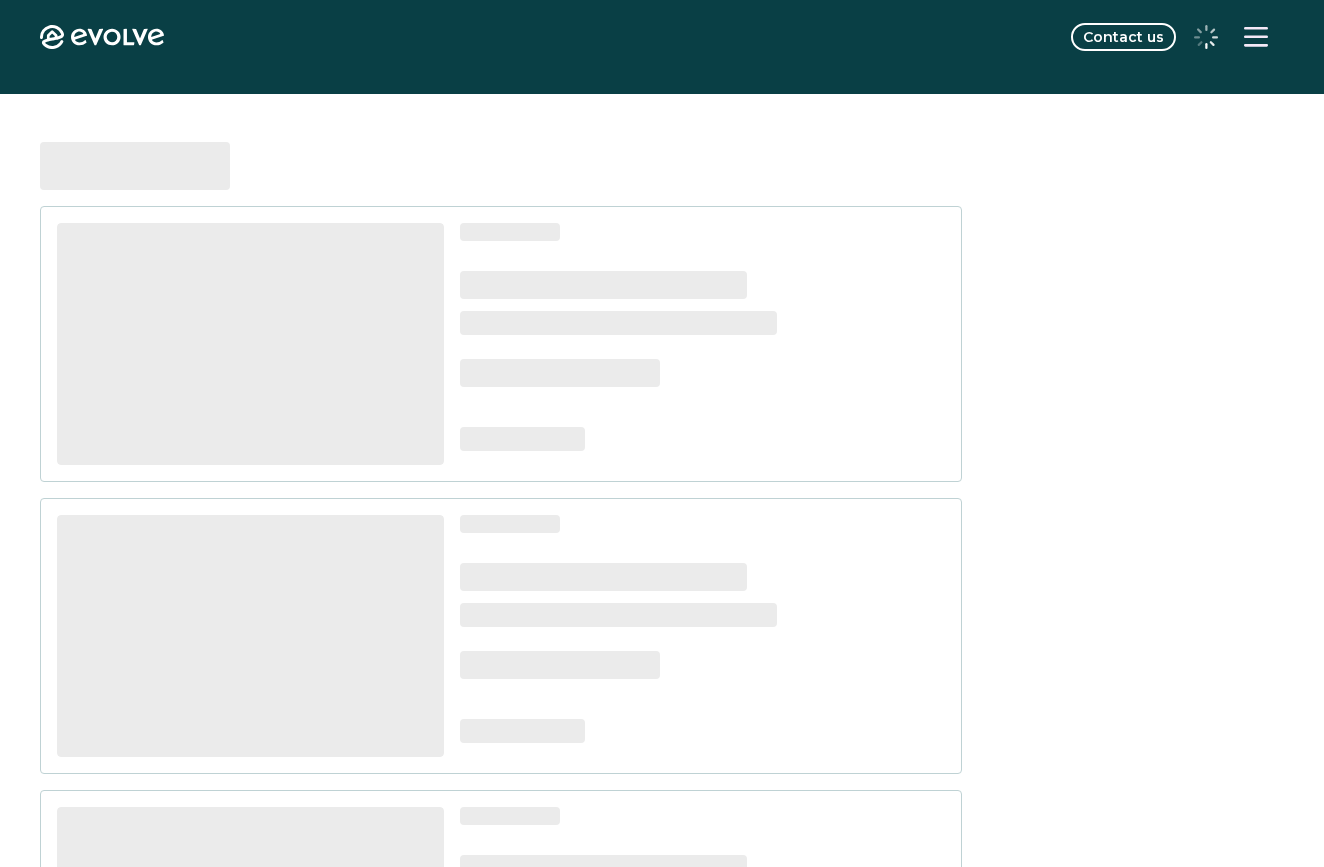 scroll, scrollTop: 0, scrollLeft: 0, axis: both 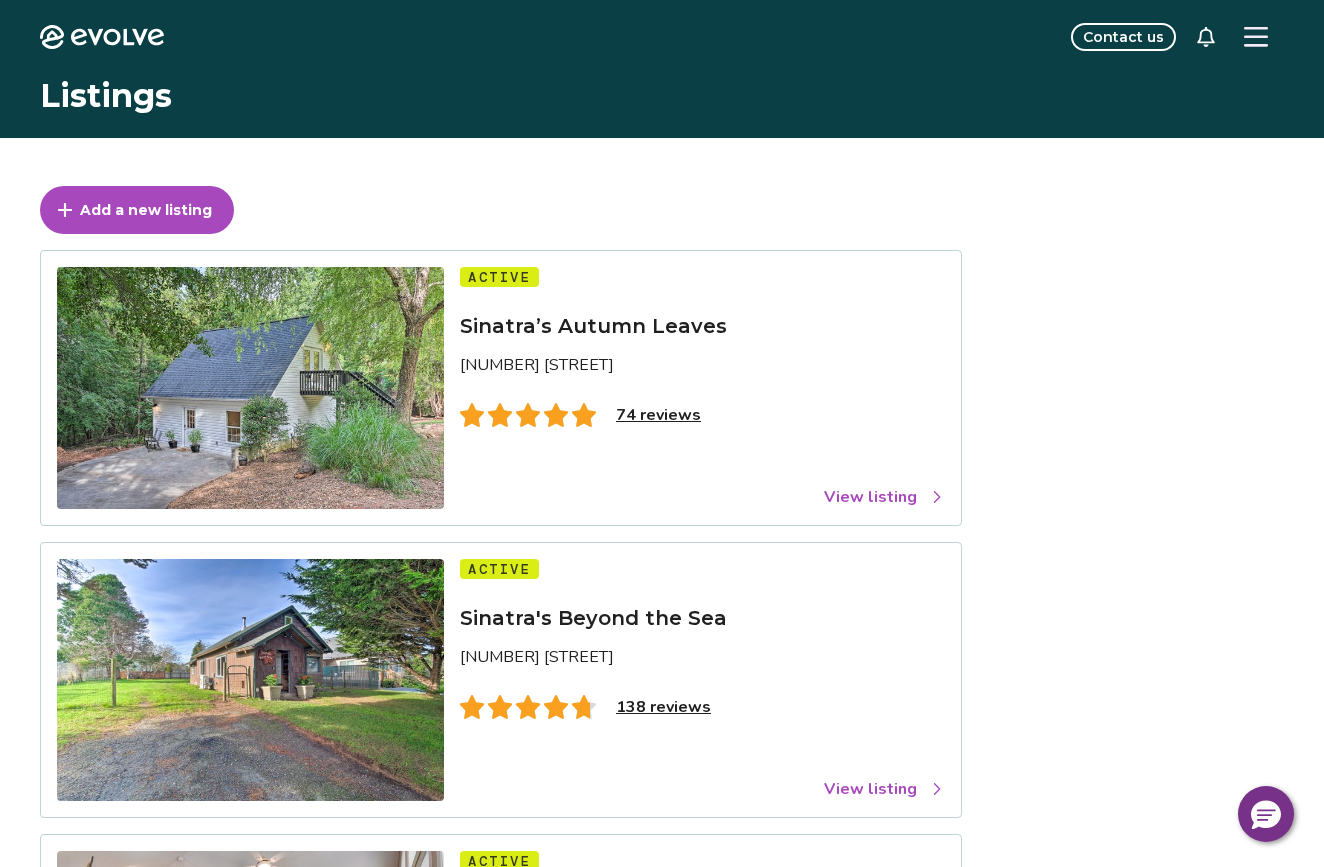 click on "View listing" at bounding box center (884, 497) 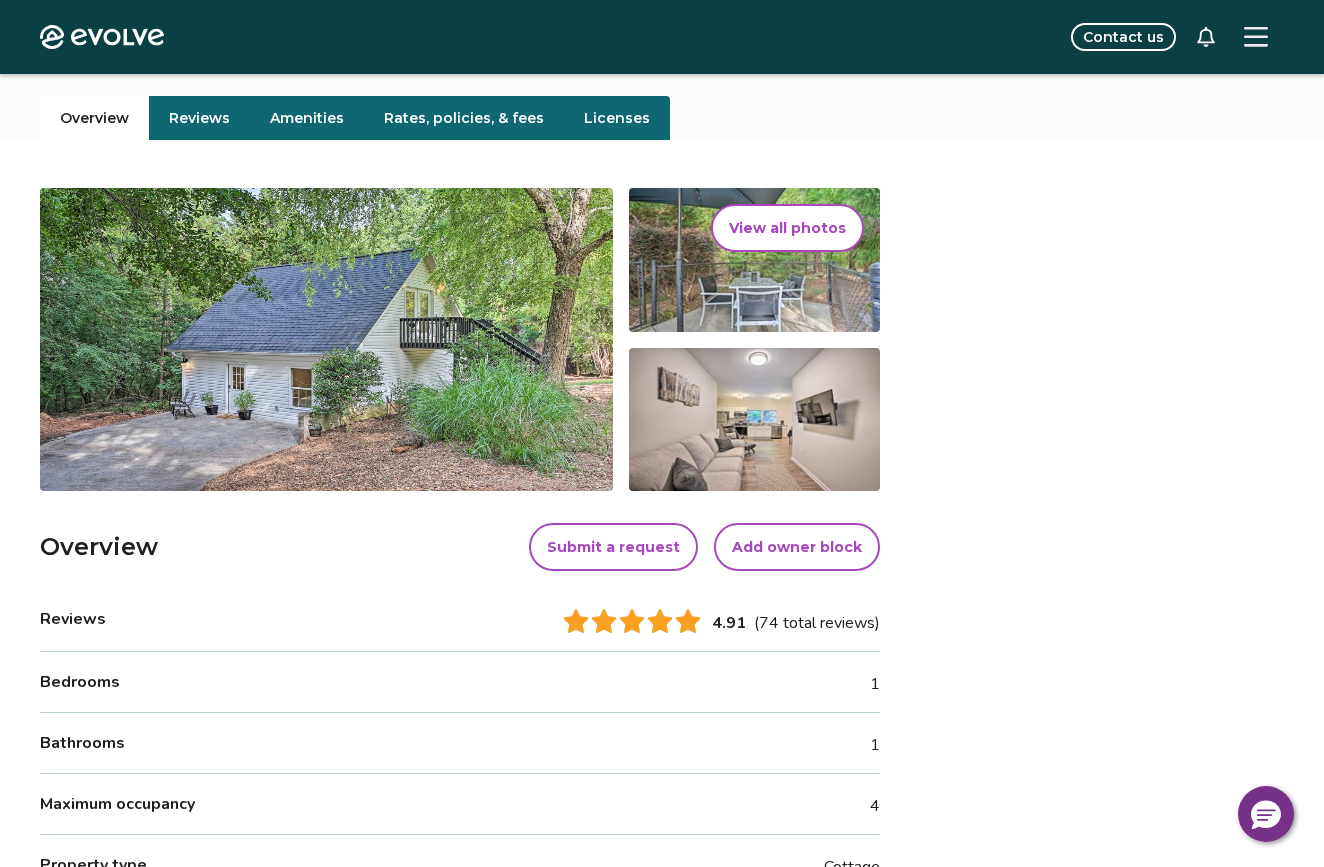 scroll, scrollTop: 30, scrollLeft: 0, axis: vertical 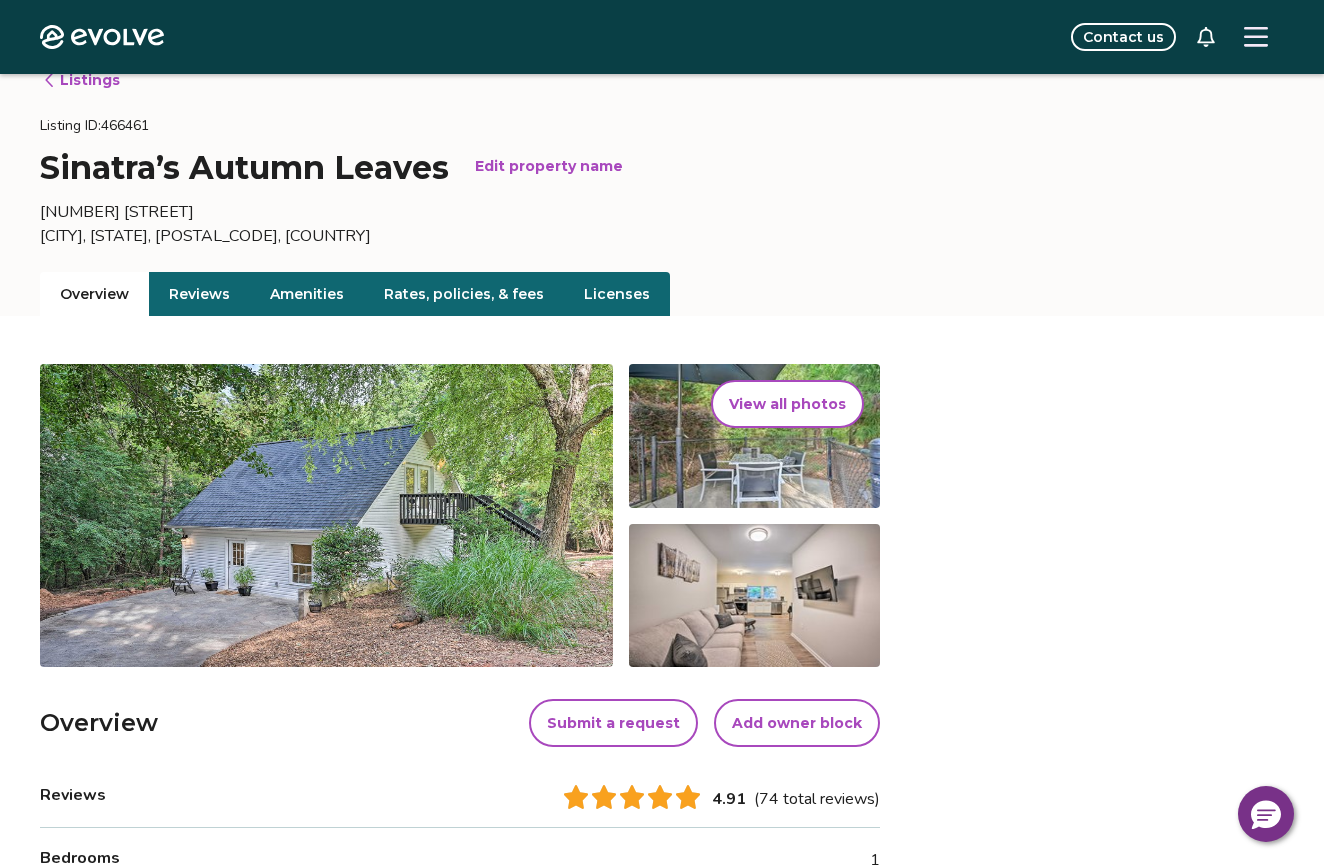 click on "Overview" at bounding box center (94, 294) 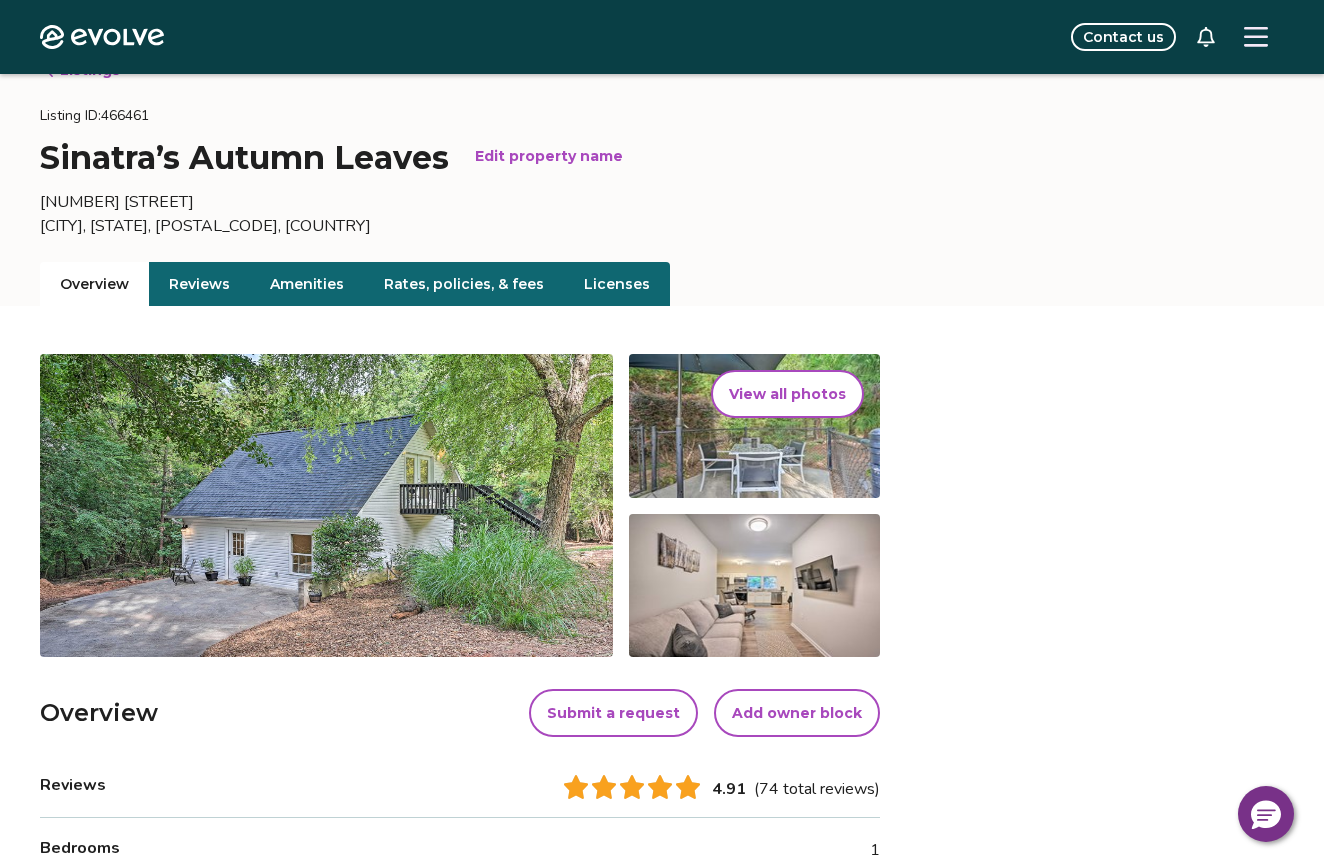scroll, scrollTop: 42, scrollLeft: 0, axis: vertical 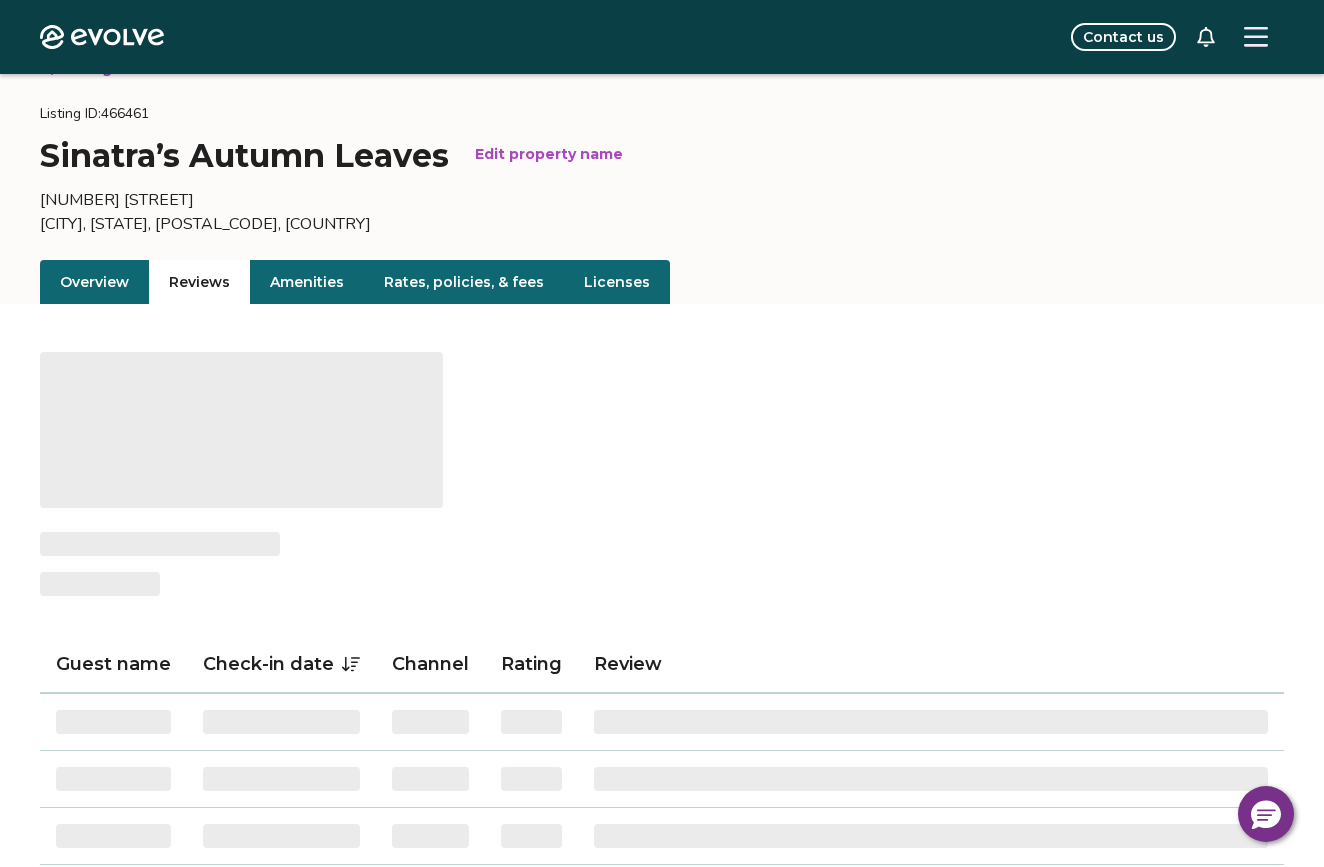 click on "Reviews" at bounding box center (199, 282) 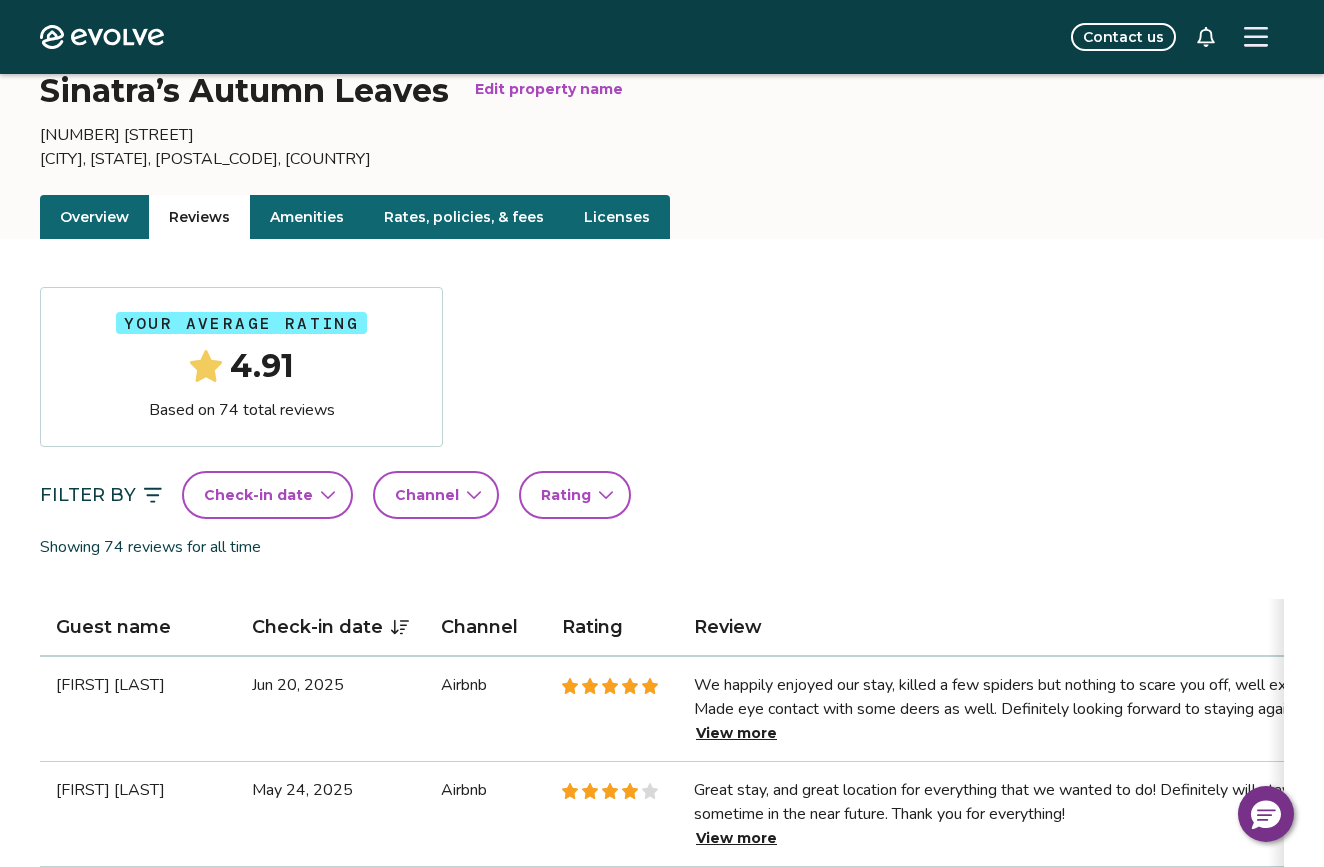 scroll, scrollTop: 108, scrollLeft: 0, axis: vertical 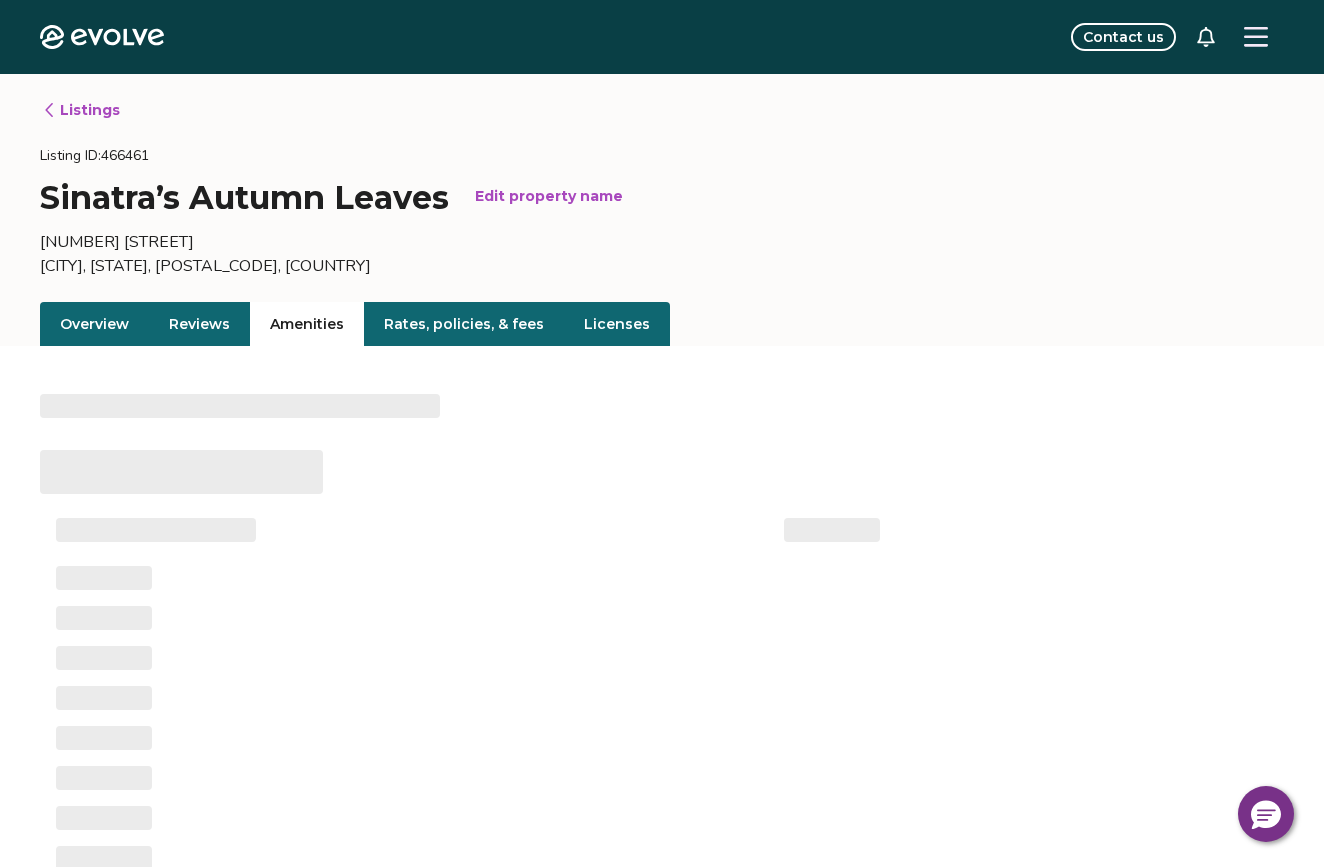 click on "Amenities" at bounding box center [307, 324] 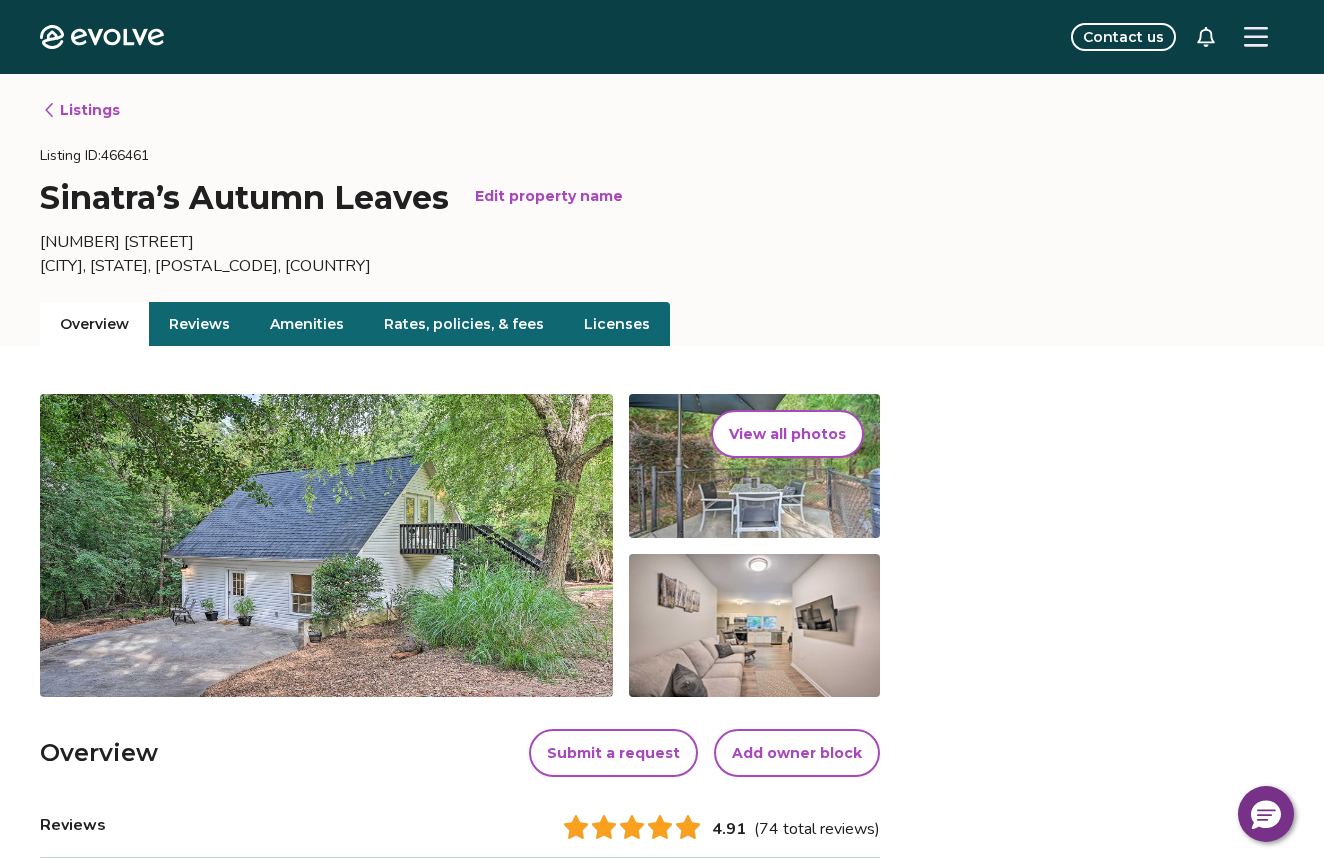 click on "Overview" at bounding box center [94, 324] 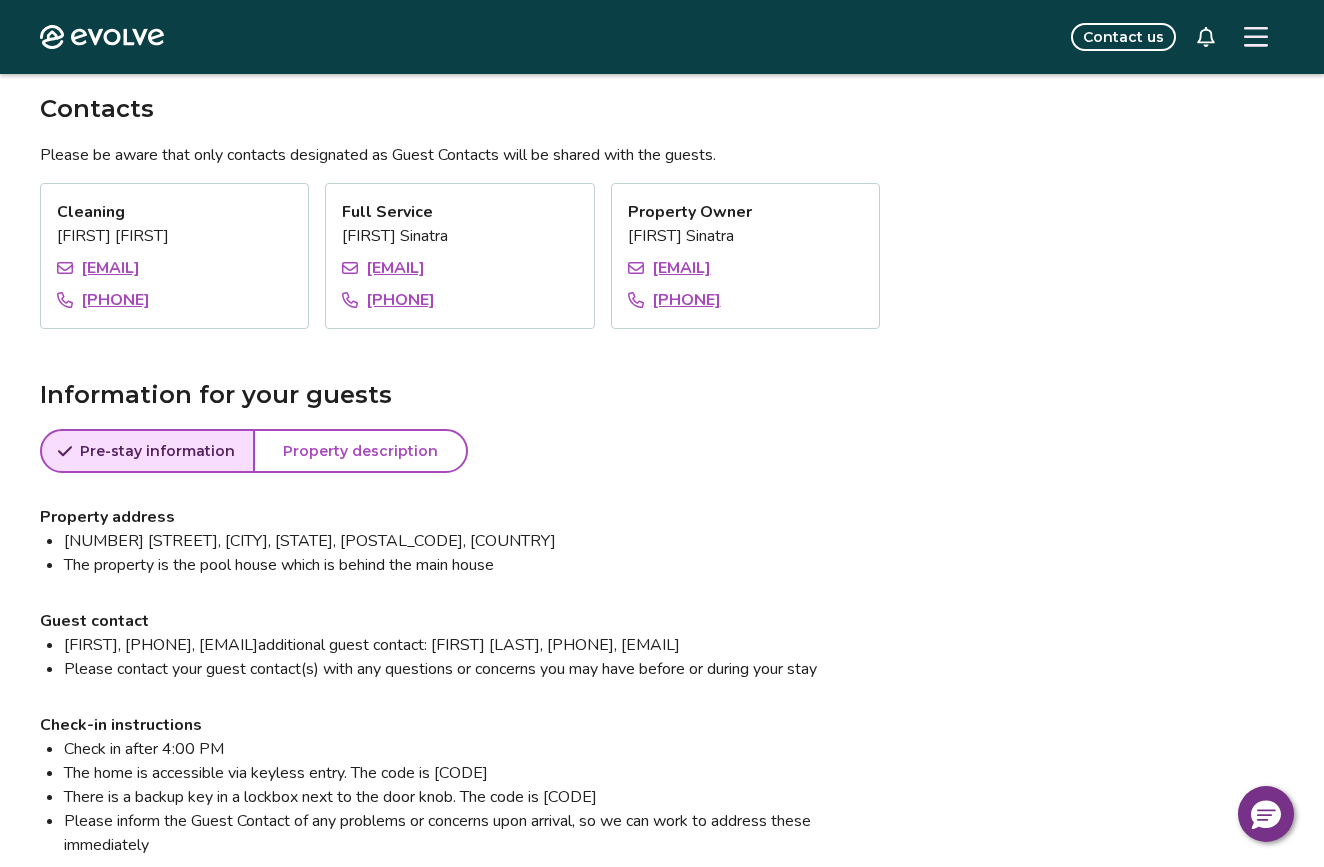scroll, scrollTop: 1404, scrollLeft: 0, axis: vertical 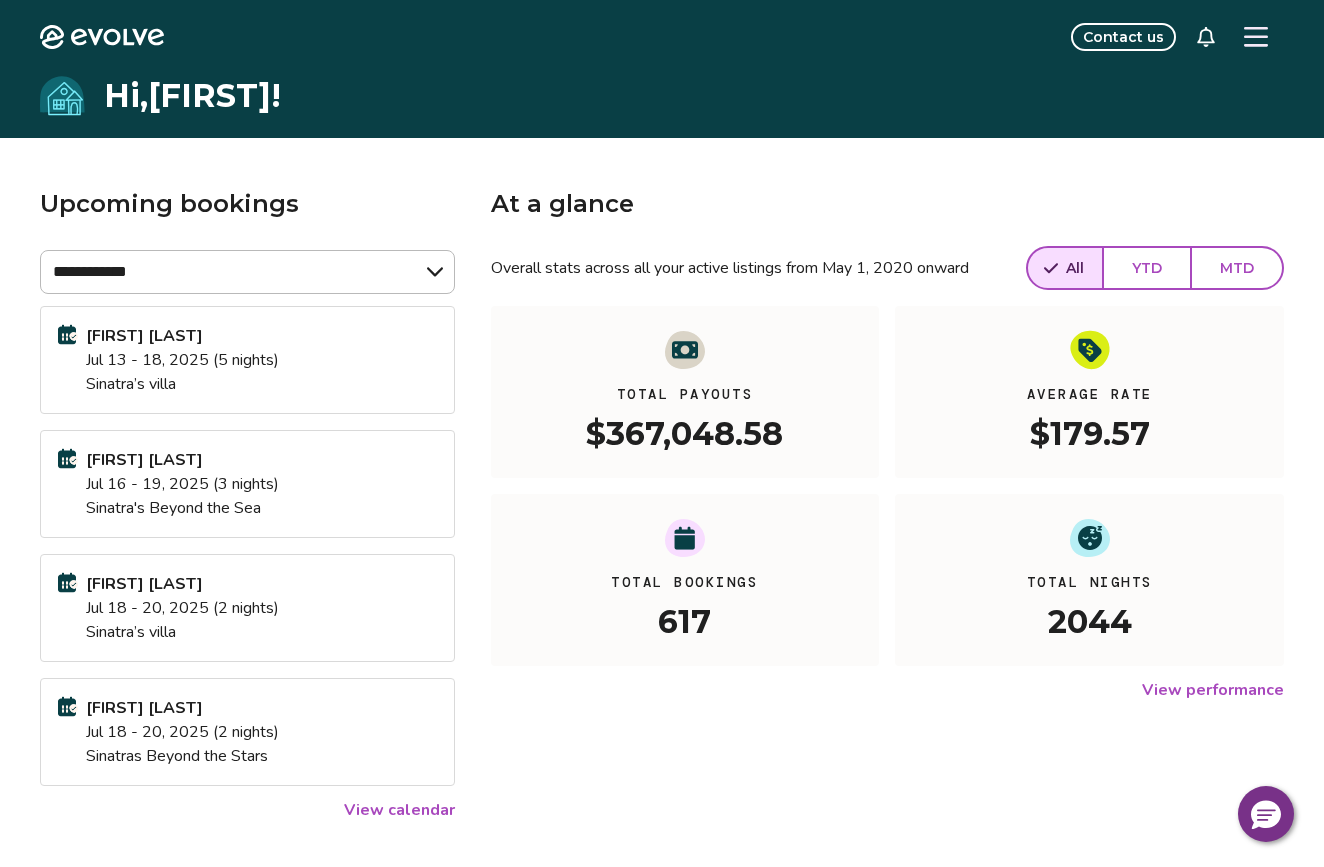 click 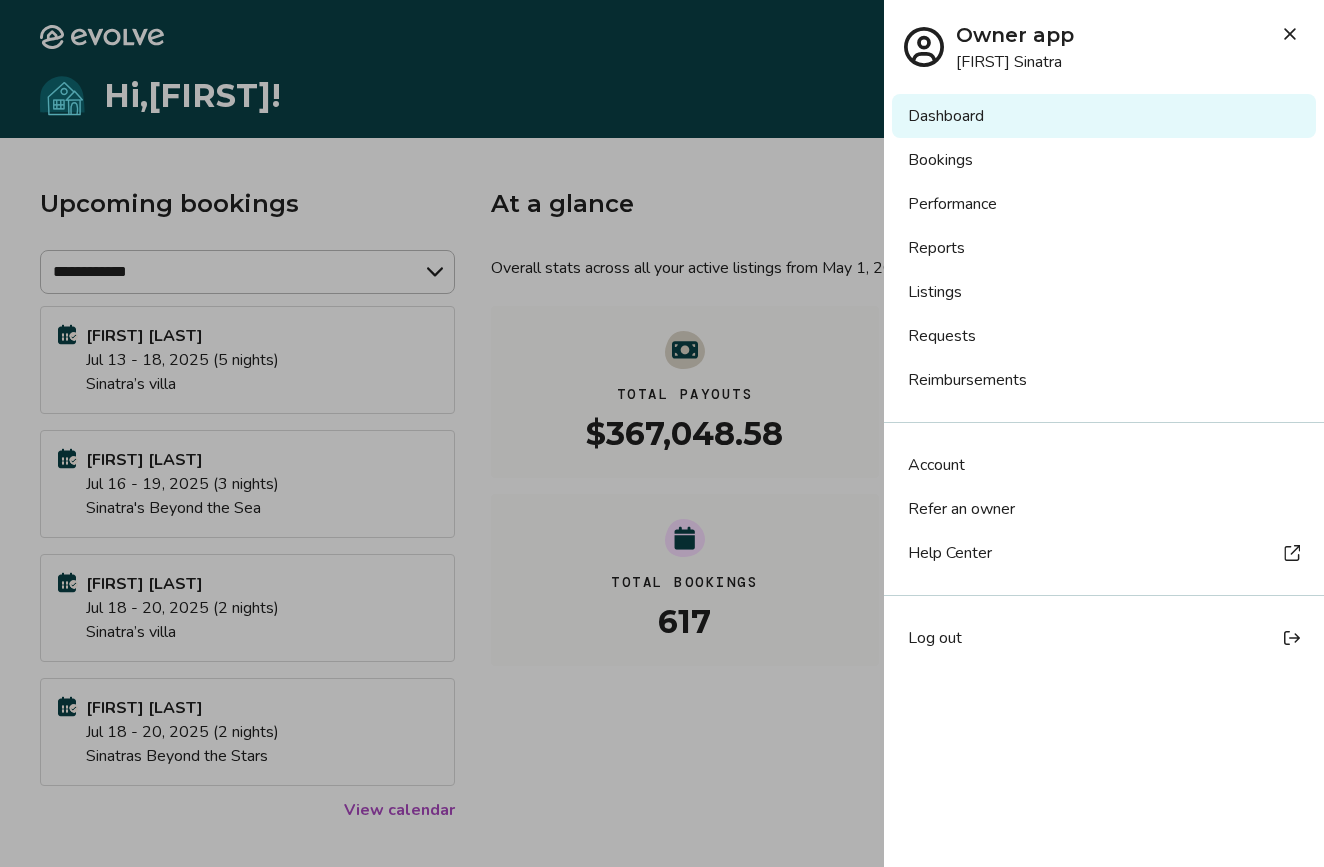 click on "Listings" at bounding box center (1104, 292) 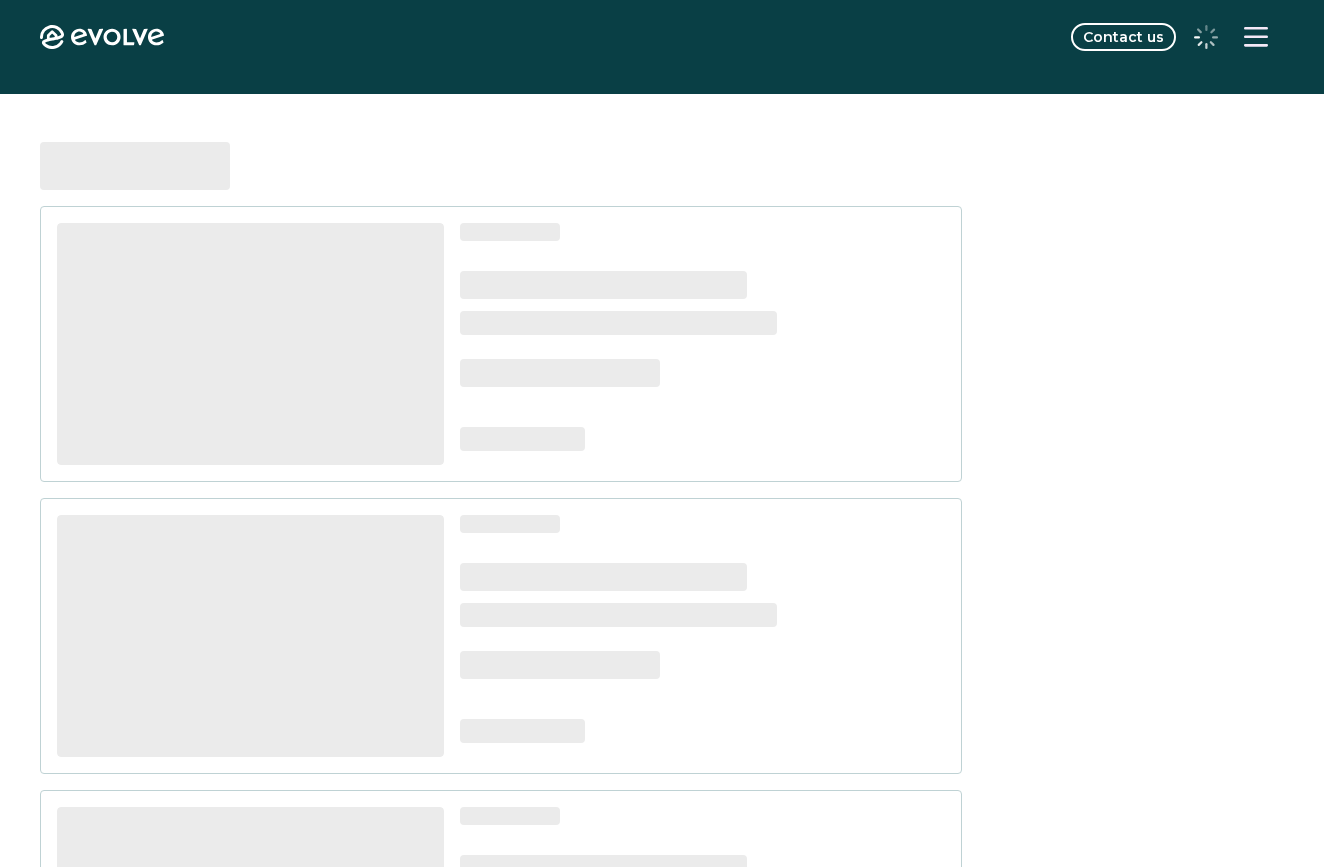 scroll, scrollTop: 0, scrollLeft: 0, axis: both 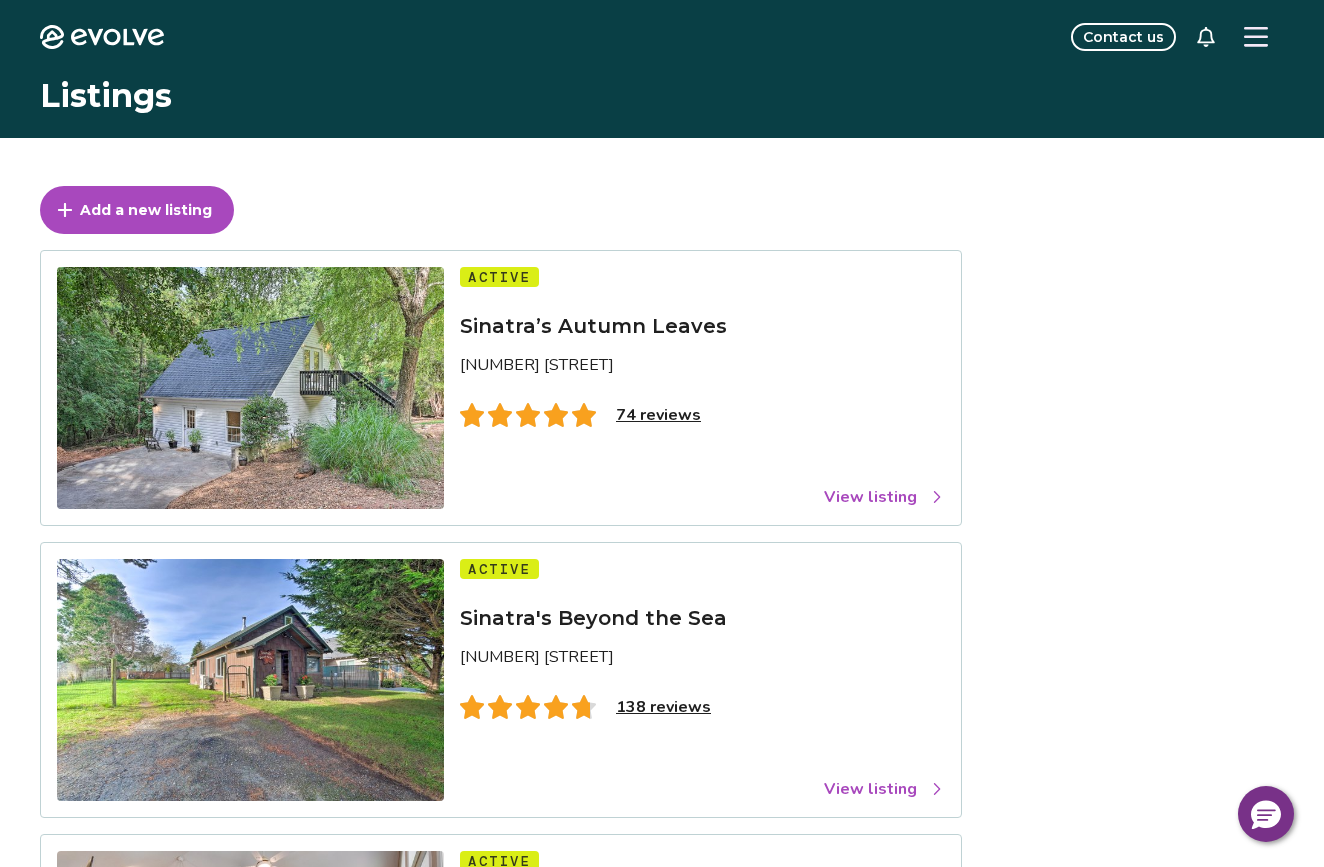 click on "View listing" at bounding box center (884, 497) 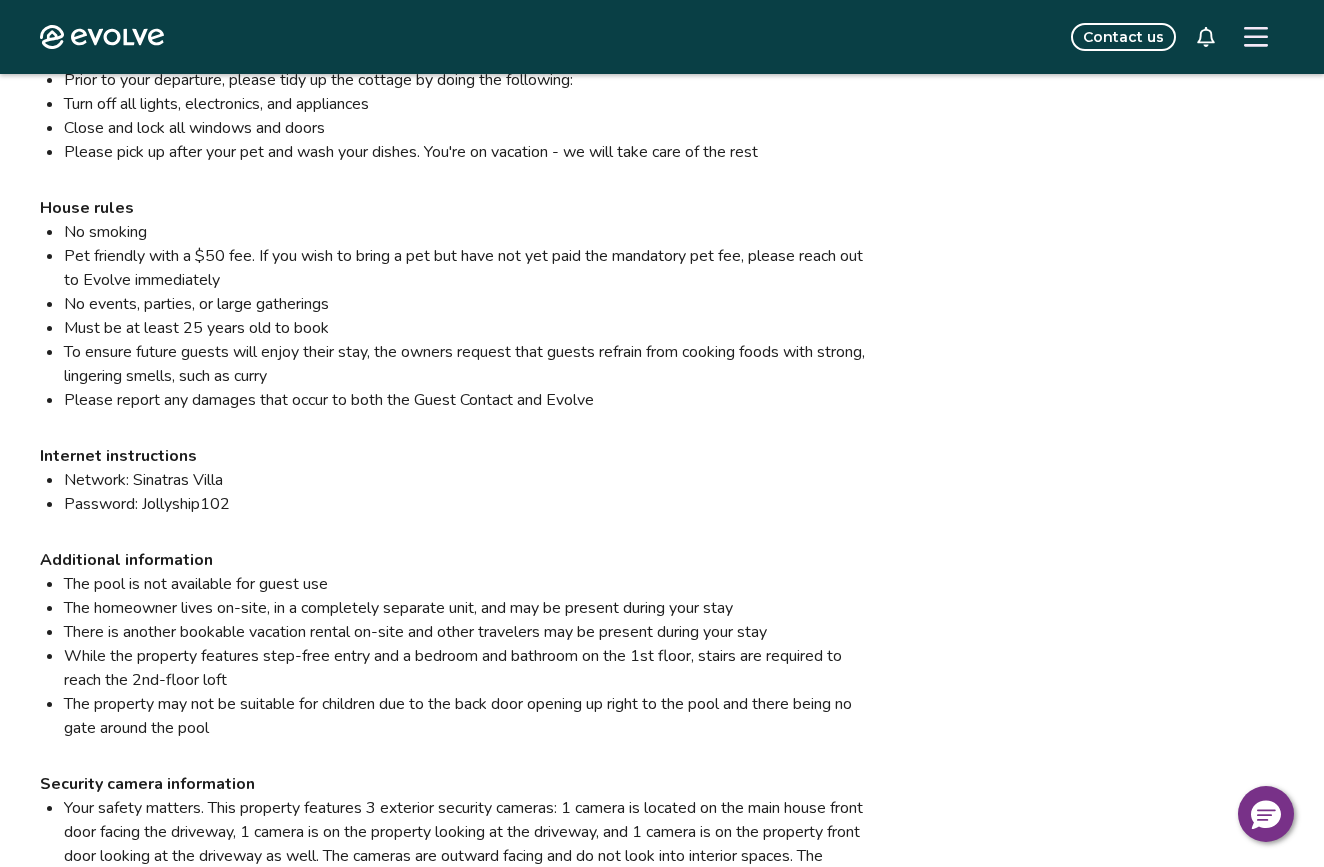 scroll, scrollTop: 2270, scrollLeft: 0, axis: vertical 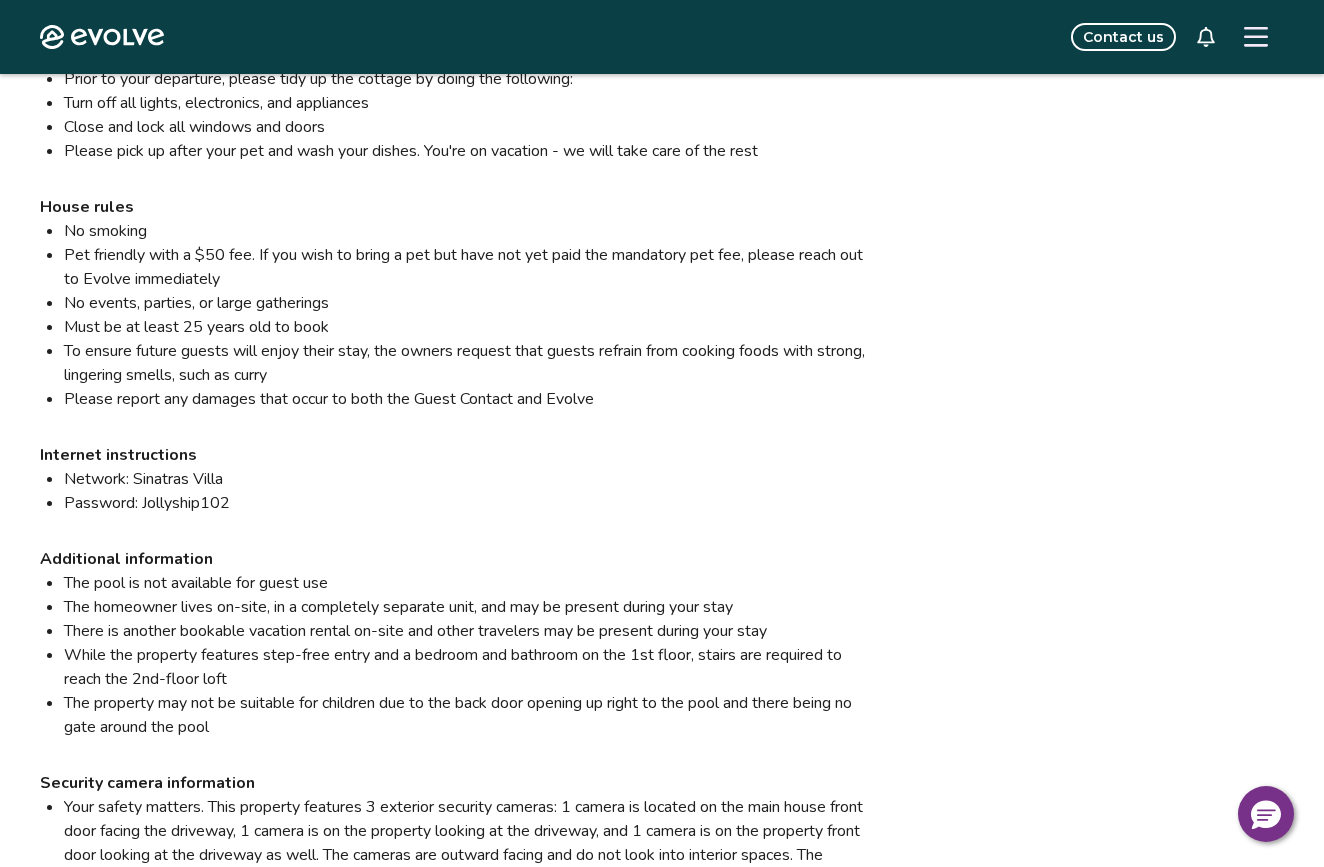 click on "The homeowner lives on-site, in a completely separate unit, and may be present during your stay" at bounding box center [472, 607] 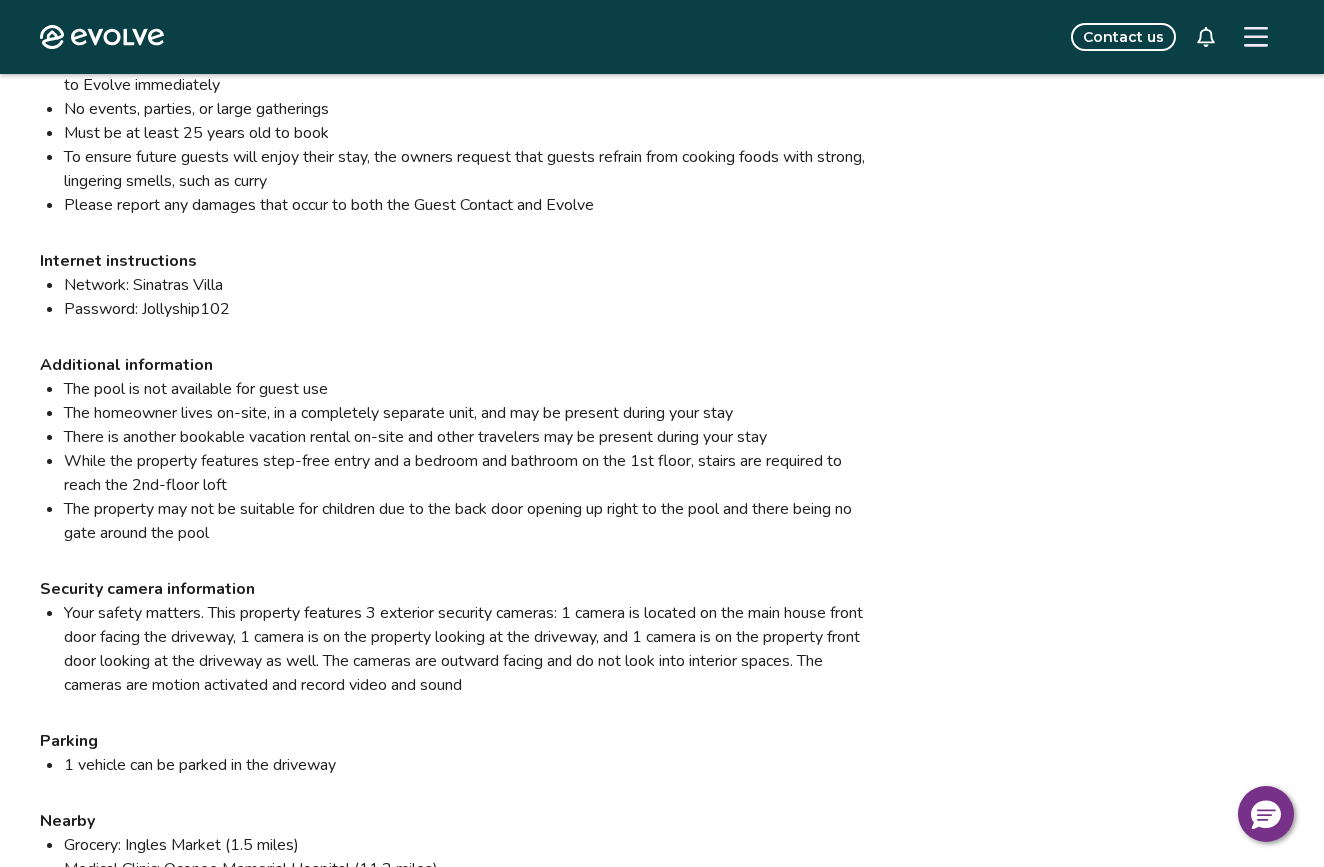 scroll, scrollTop: 2474, scrollLeft: 0, axis: vertical 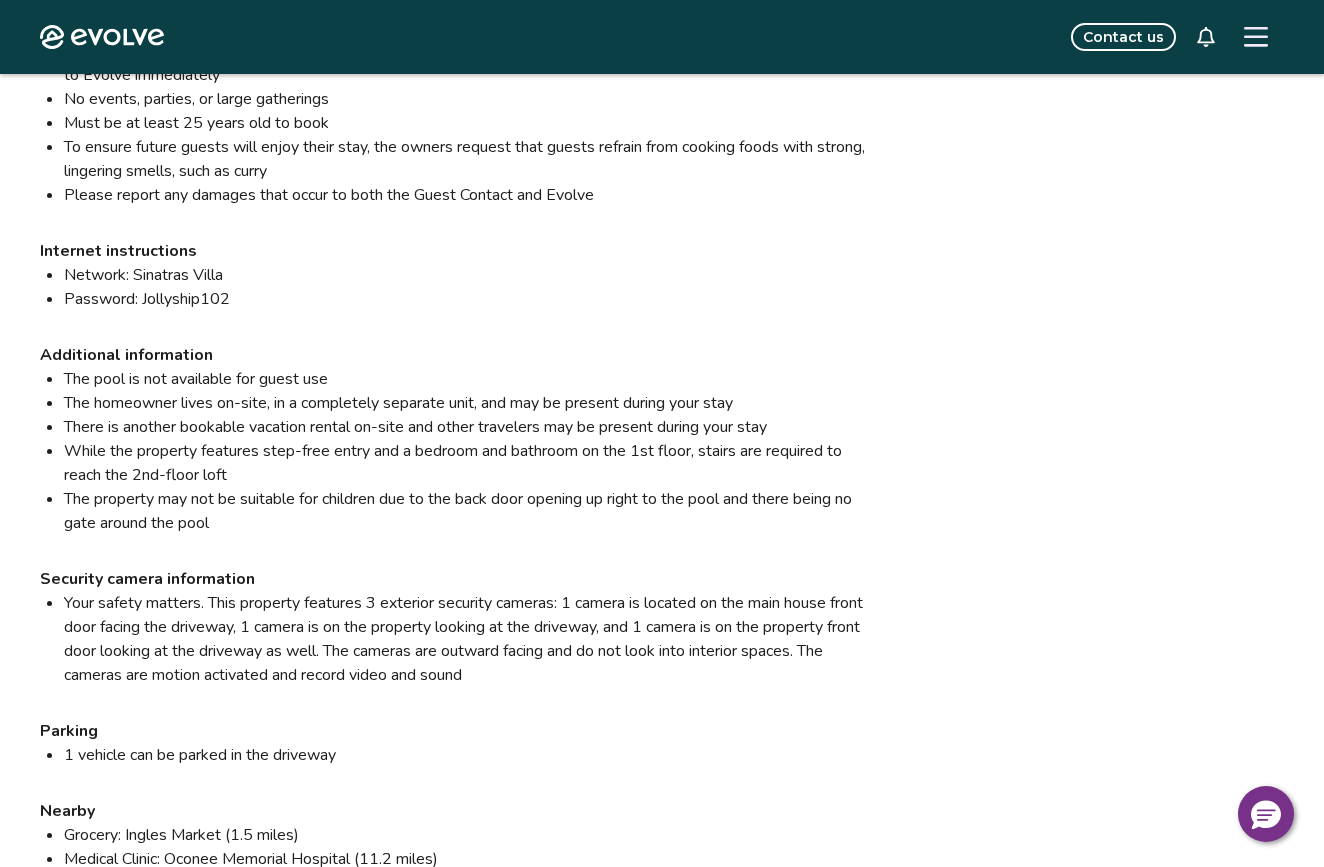 click on "The homeowner lives on-site, in a completely separate unit, and may be present during your stay" at bounding box center (472, 403) 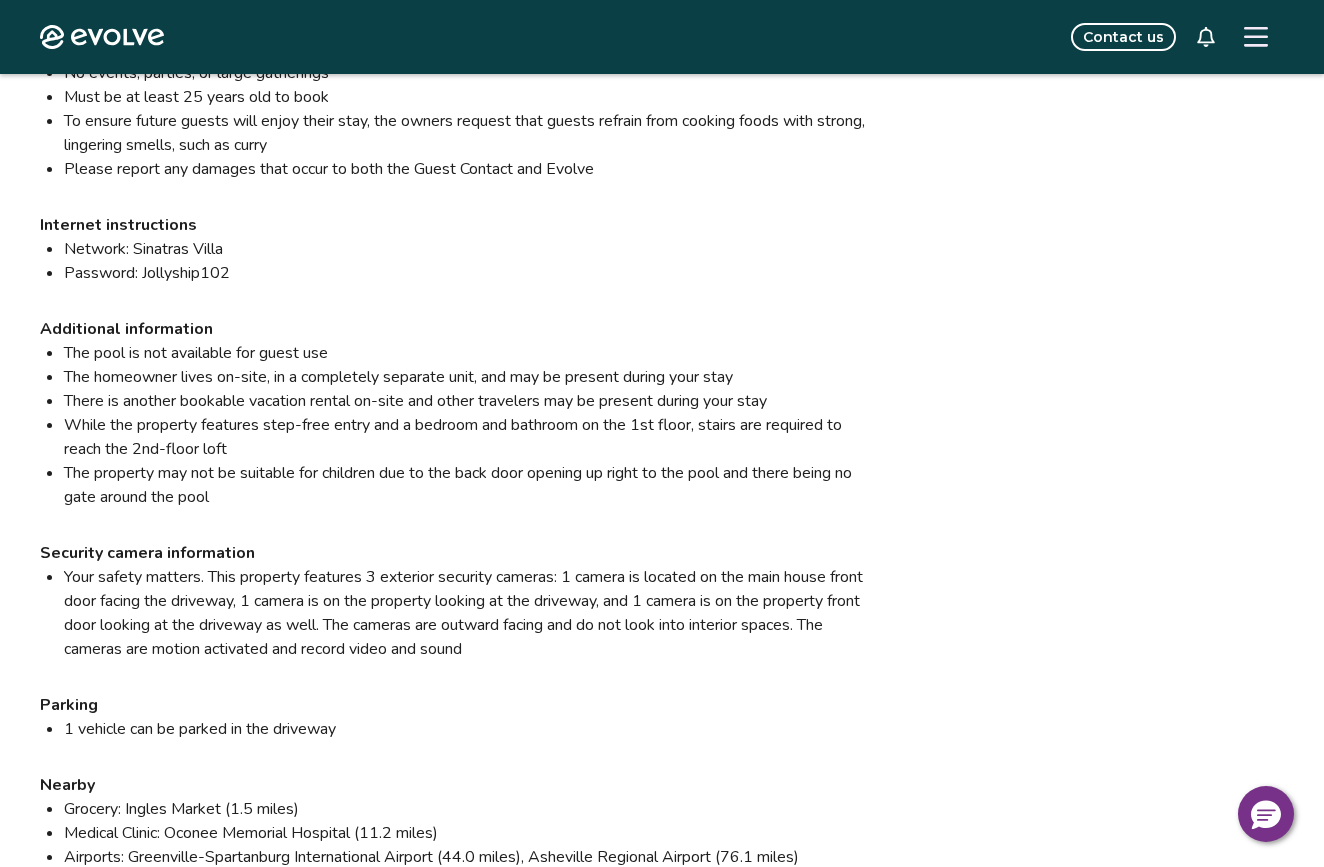 scroll, scrollTop: 2508, scrollLeft: 0, axis: vertical 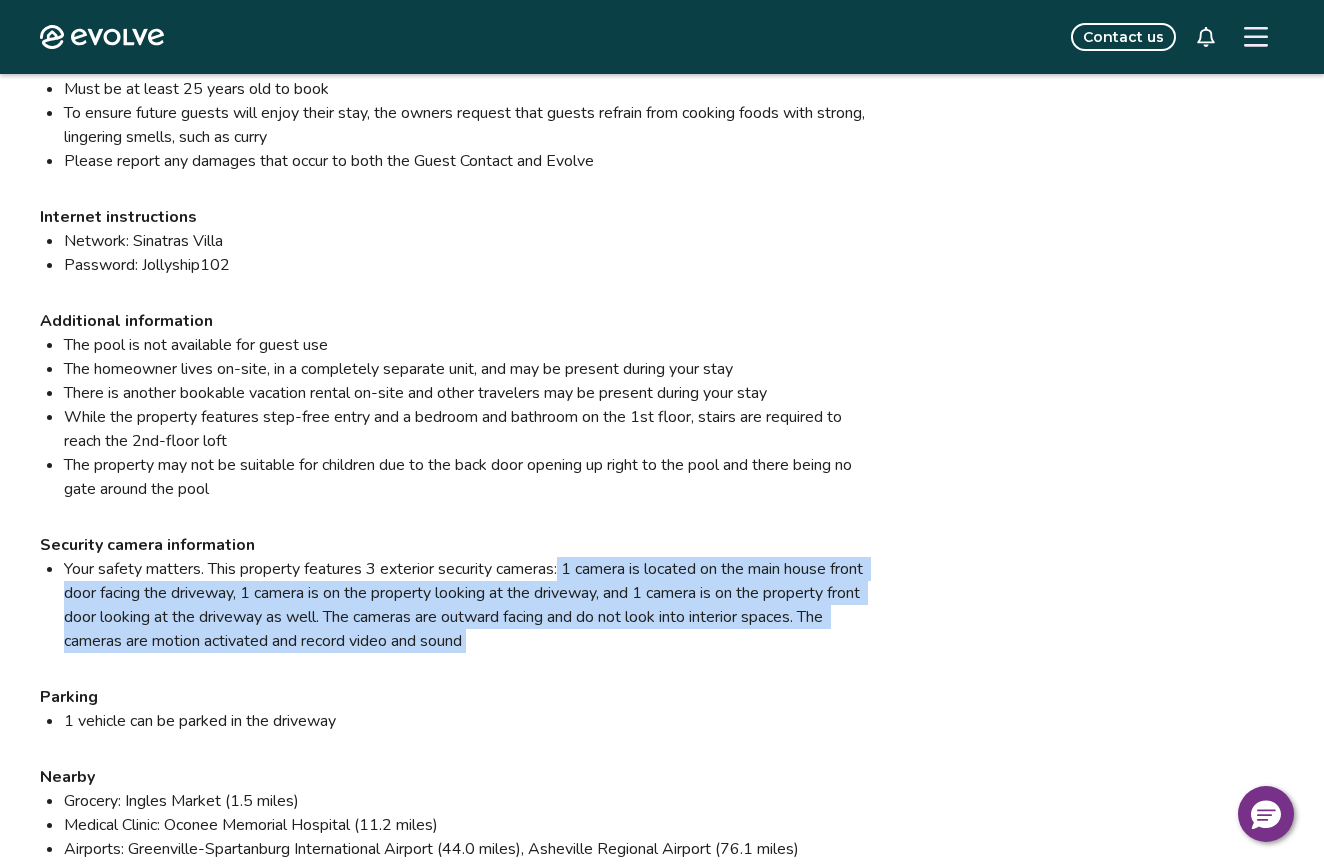 drag, startPoint x: 571, startPoint y: 584, endPoint x: 703, endPoint y: 701, distance: 176.38878 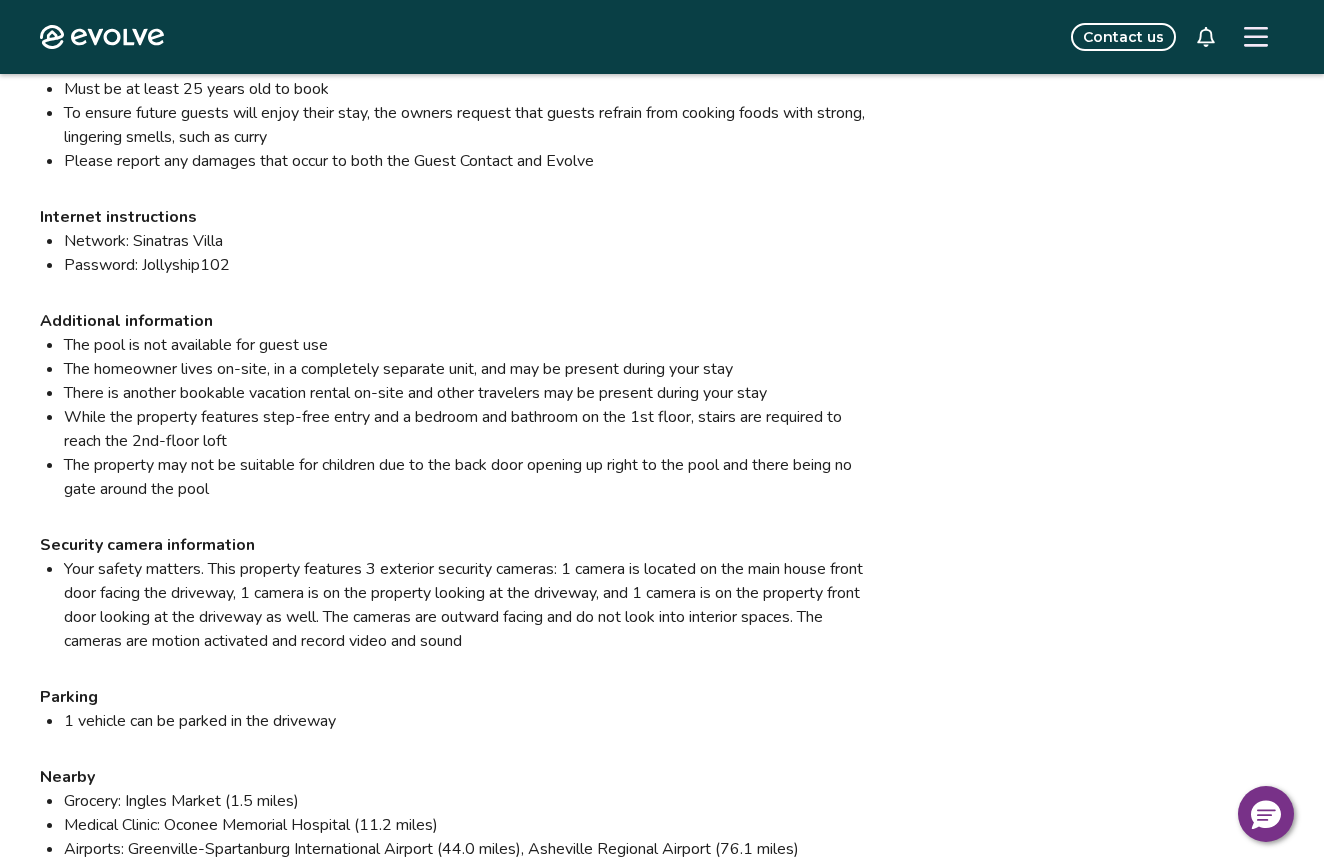 click on "Parking" at bounding box center [460, 697] 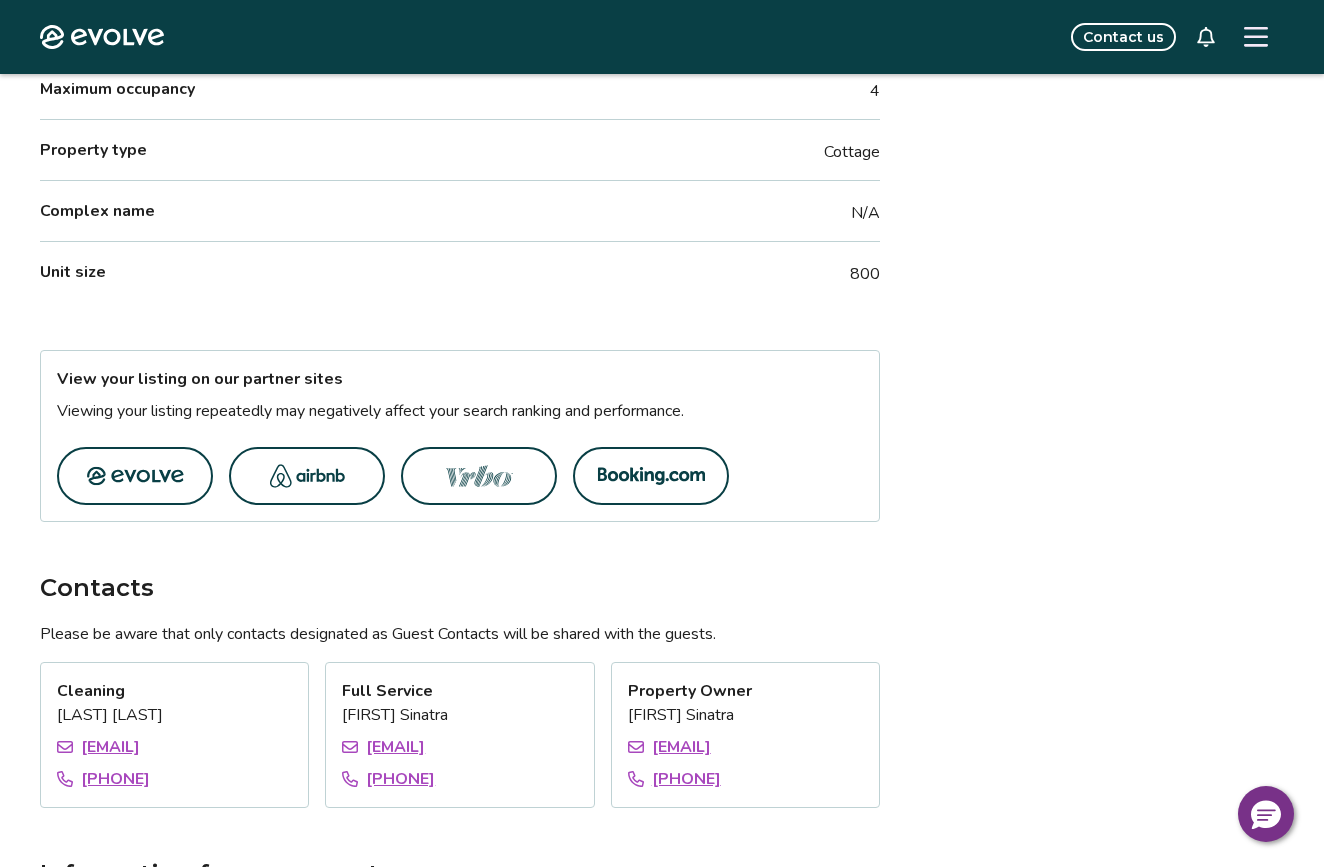 scroll, scrollTop: 926, scrollLeft: 0, axis: vertical 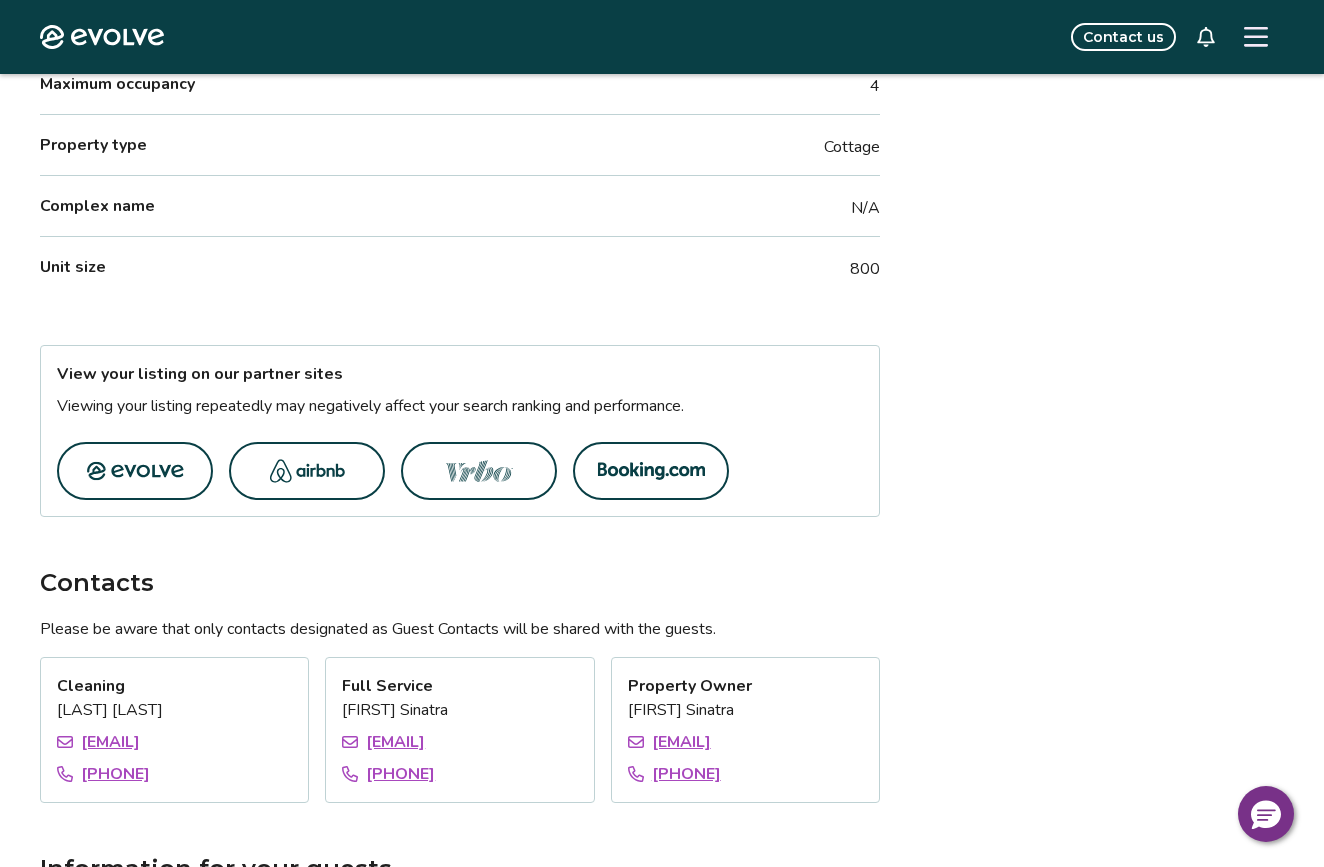 click 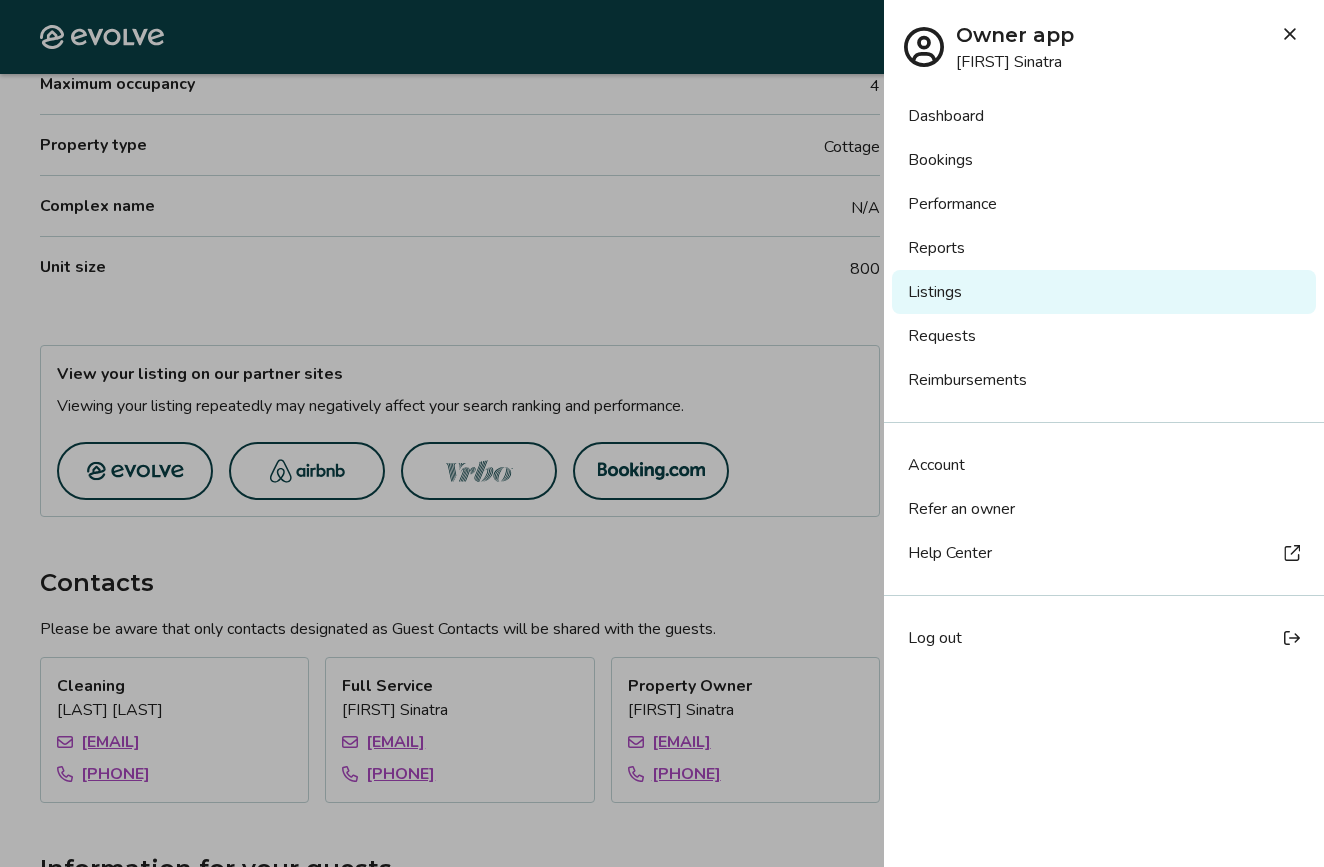 click on "Listings" at bounding box center (1104, 292) 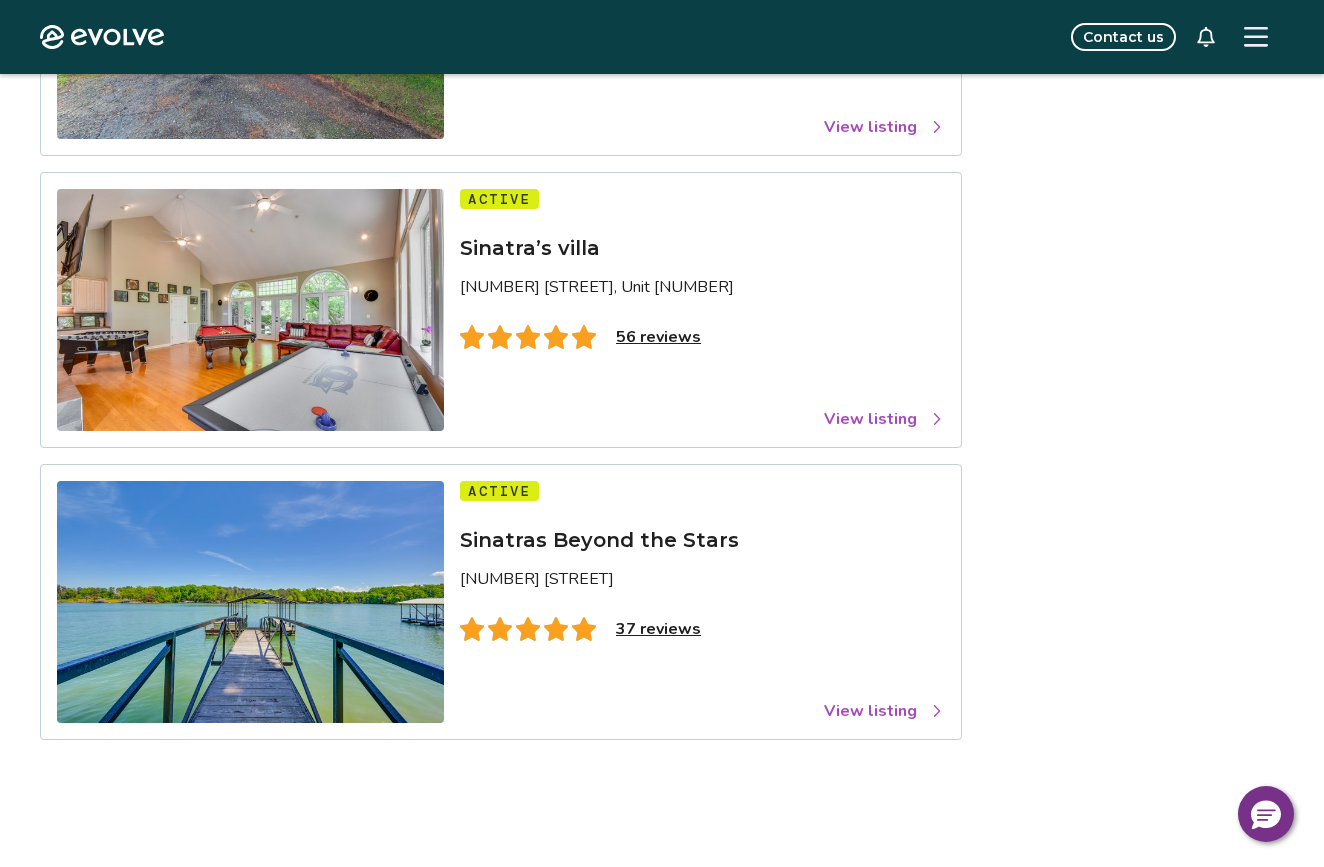 scroll, scrollTop: 667, scrollLeft: 0, axis: vertical 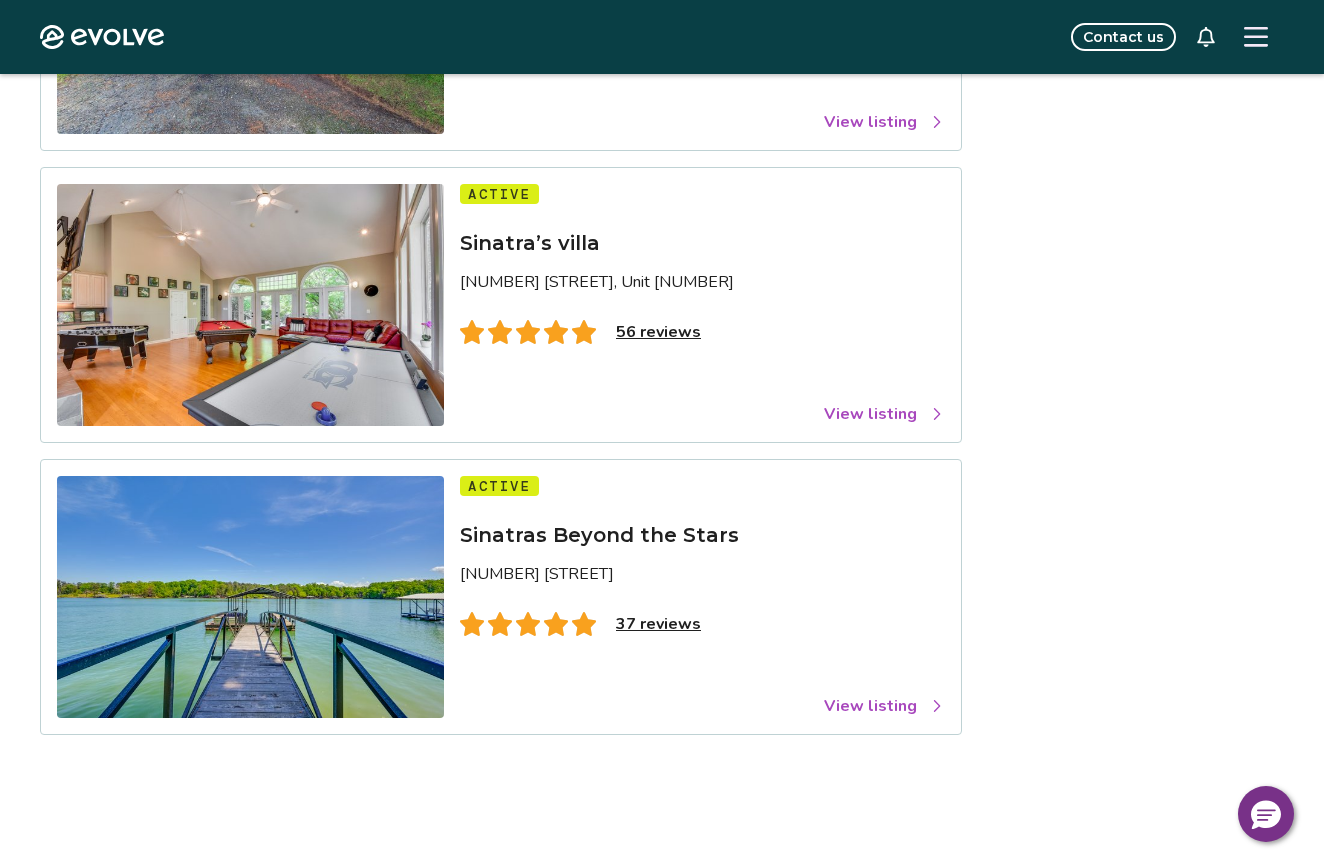 click on "View listing" at bounding box center (884, 414) 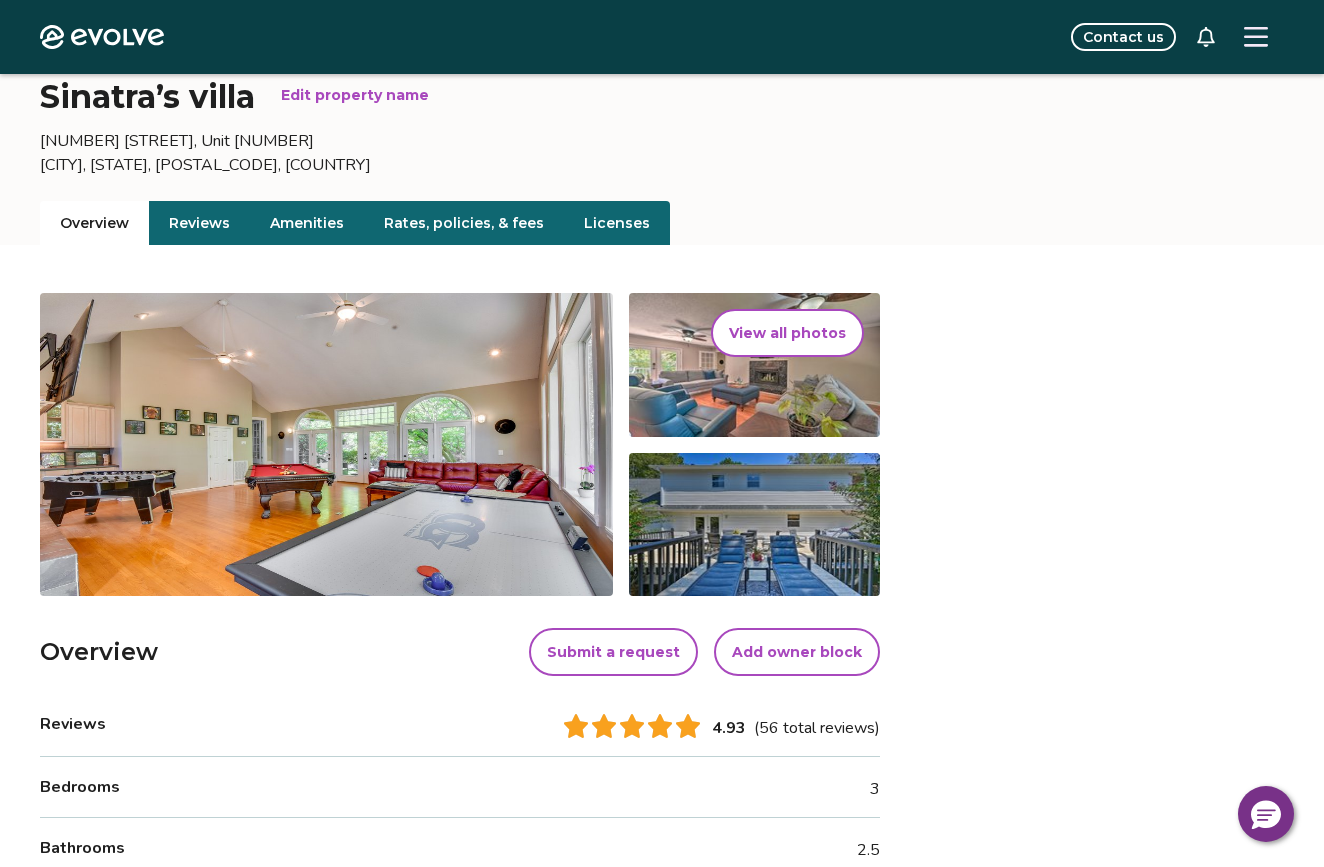 scroll, scrollTop: 0, scrollLeft: 0, axis: both 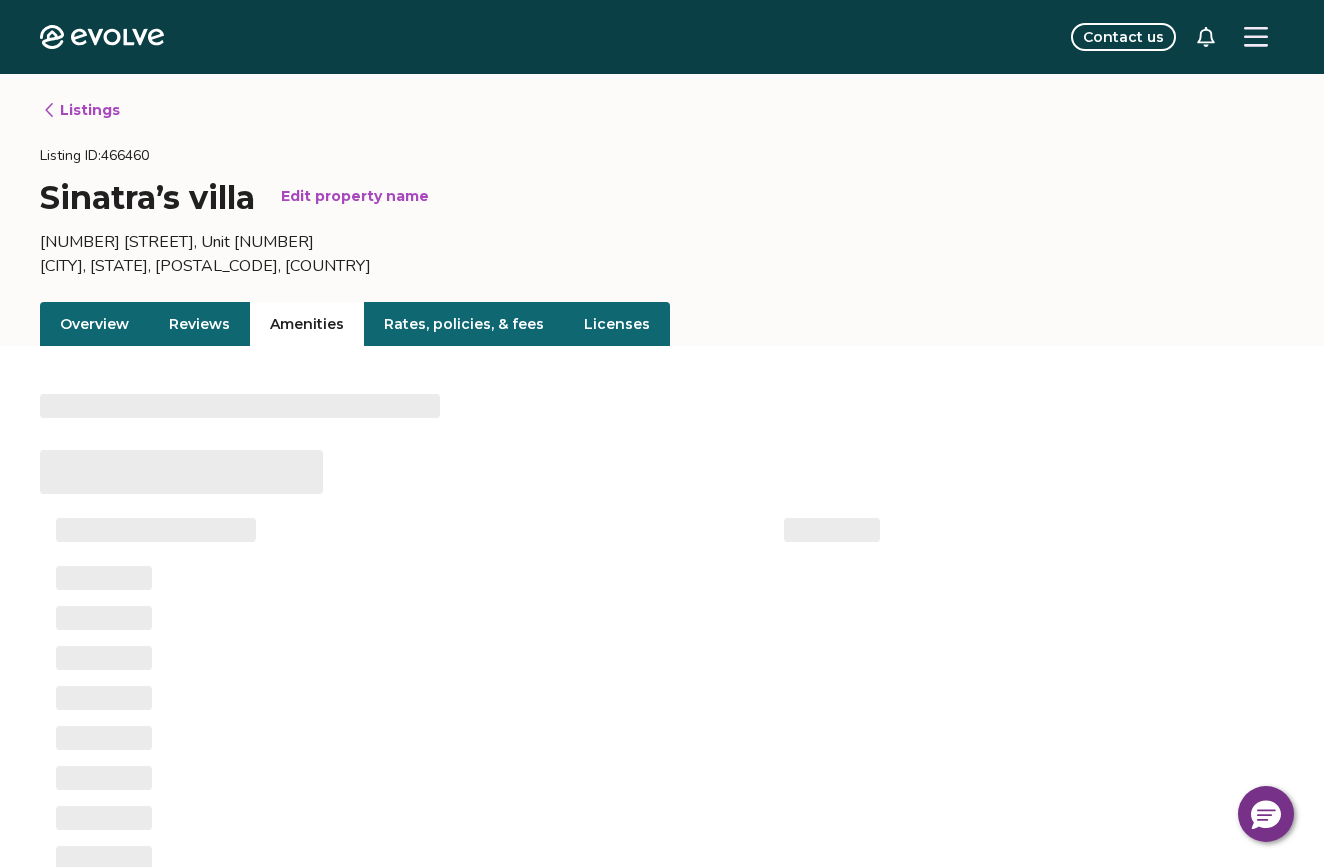 click on "Amenities" at bounding box center (307, 324) 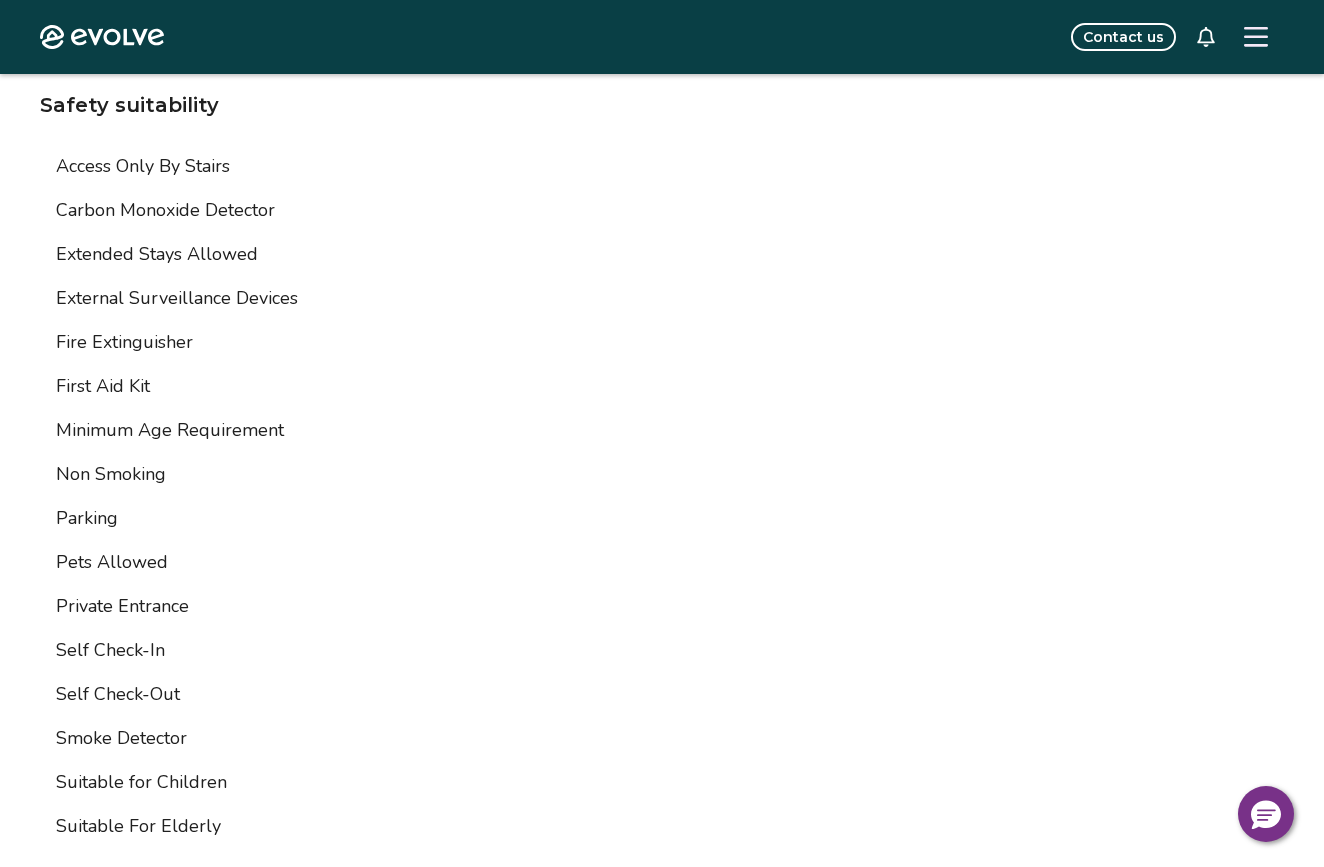 scroll, scrollTop: 3726, scrollLeft: 0, axis: vertical 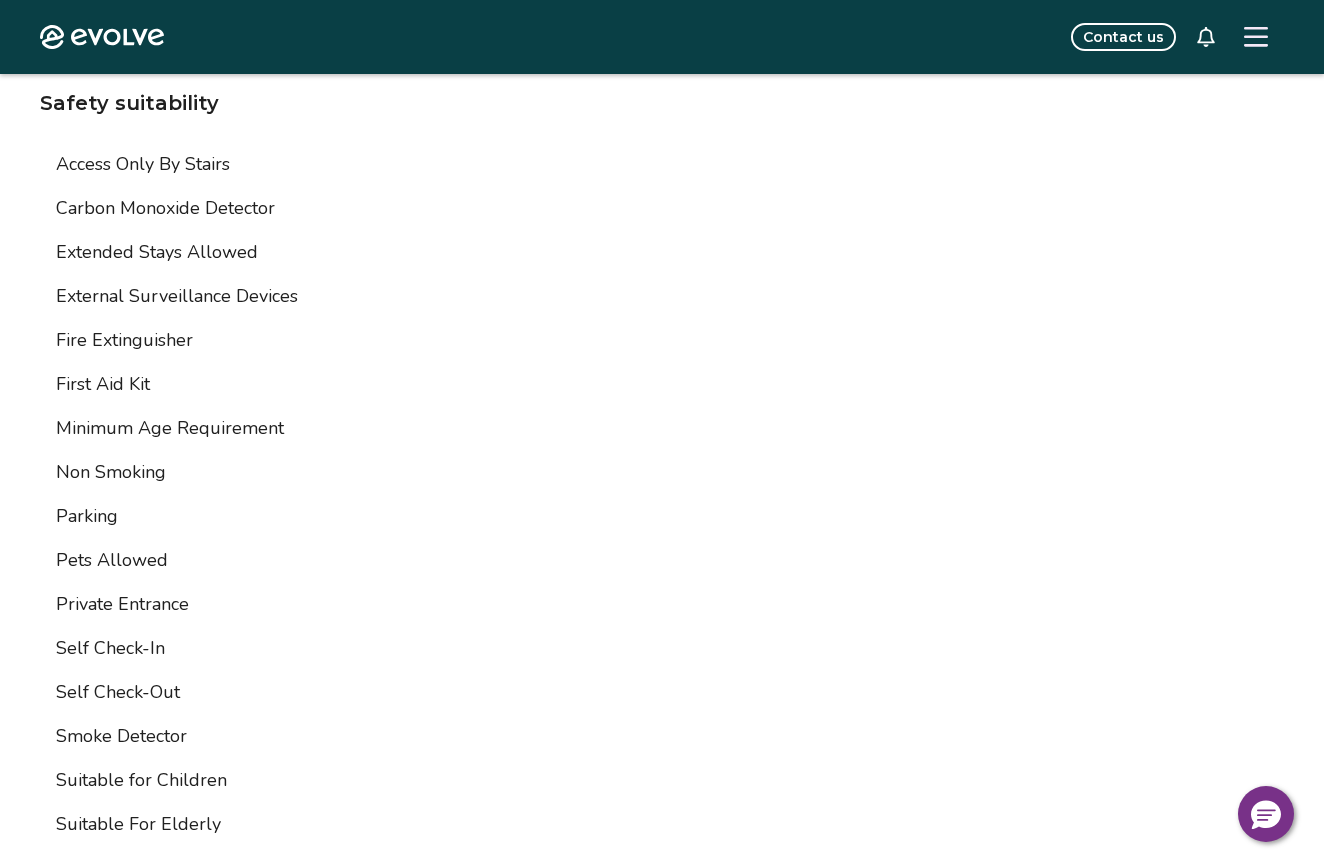 click 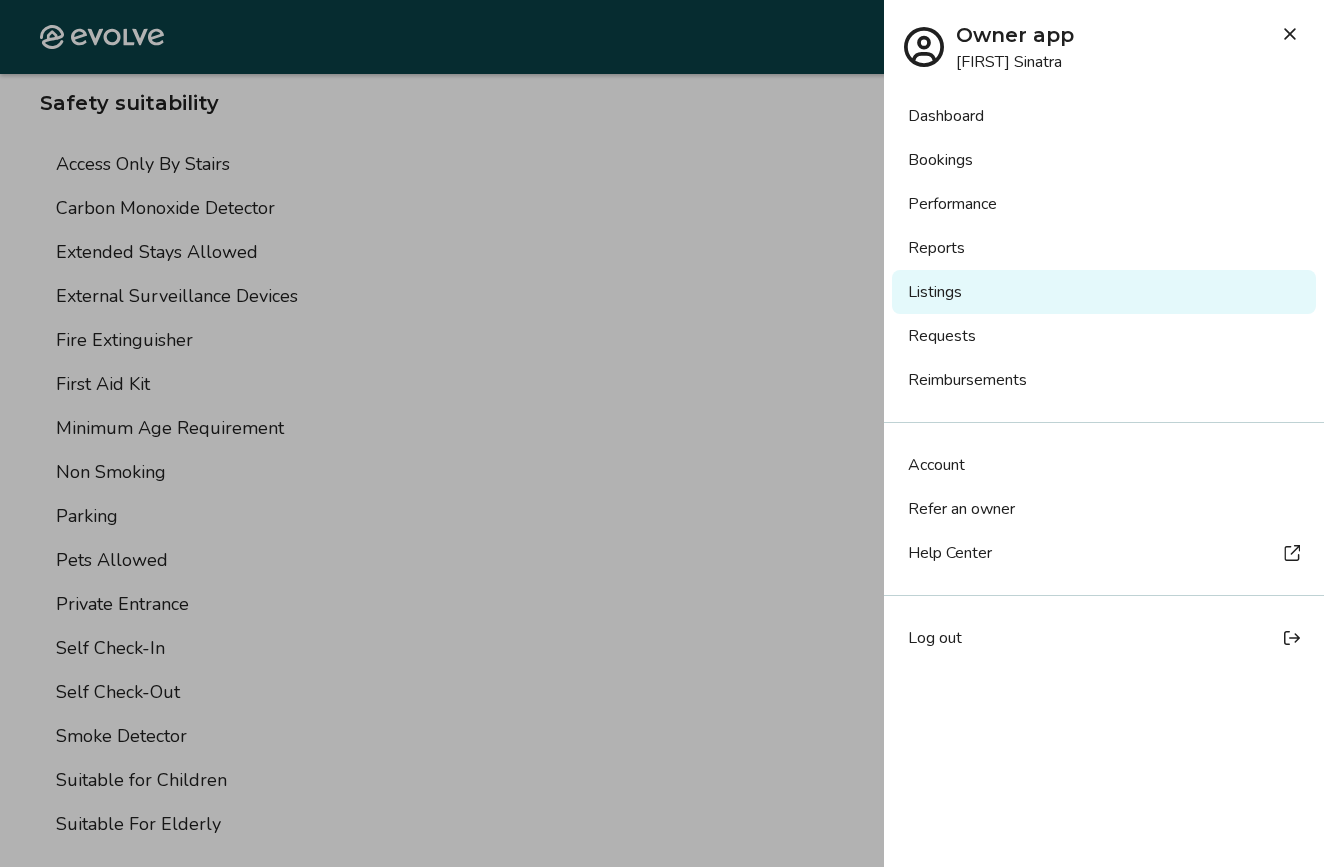 click on "Listings" at bounding box center [1104, 292] 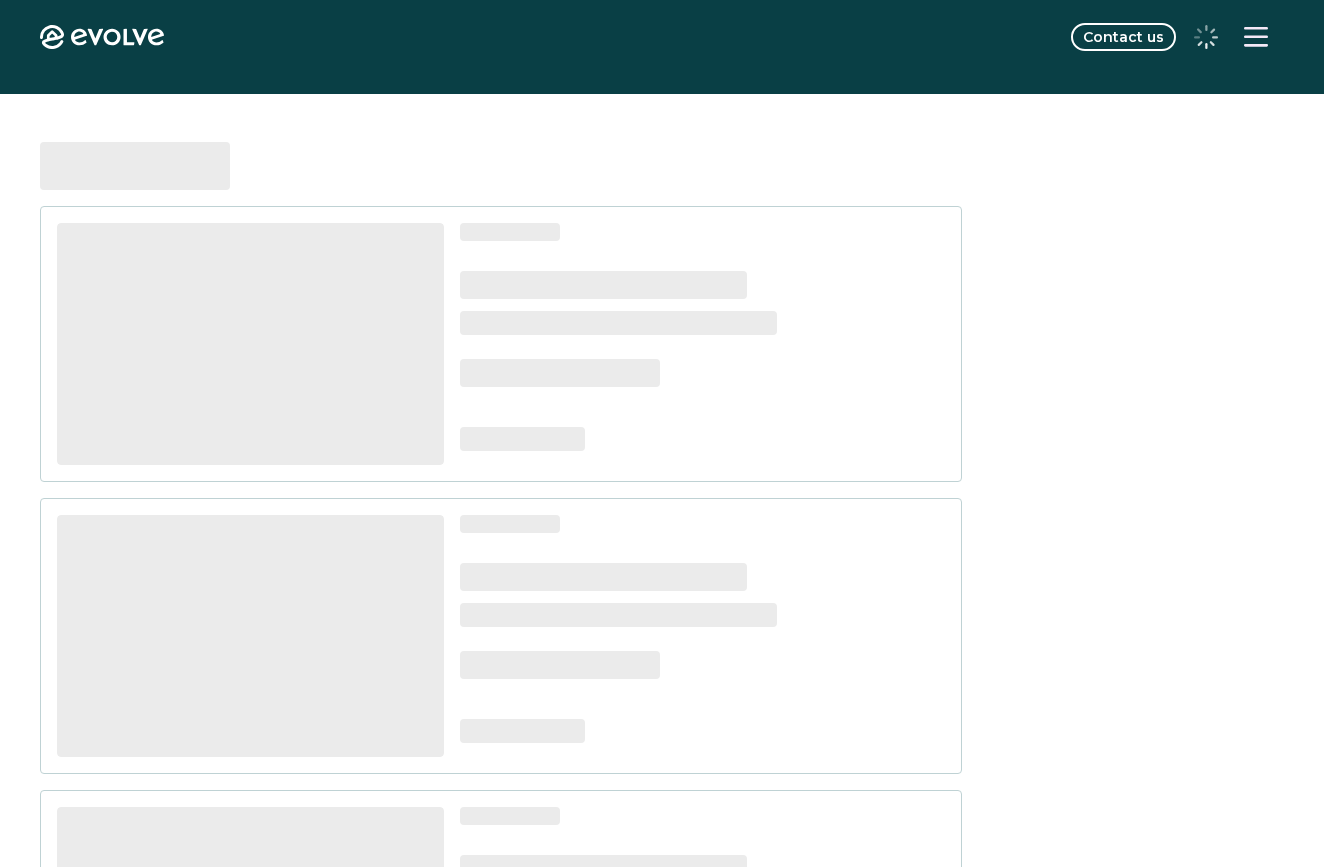 scroll, scrollTop: 0, scrollLeft: 0, axis: both 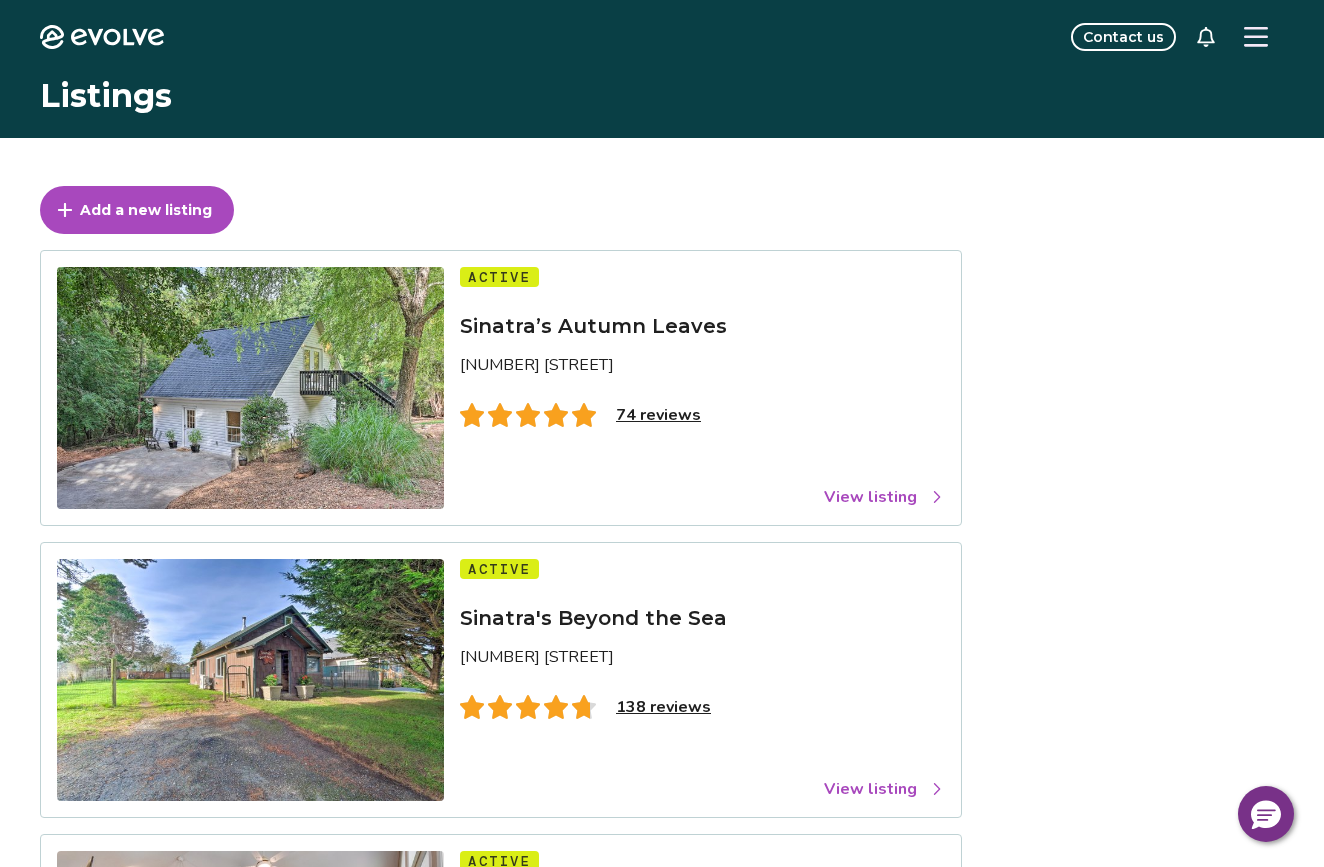 click on "74 reviews" at bounding box center [658, 415] 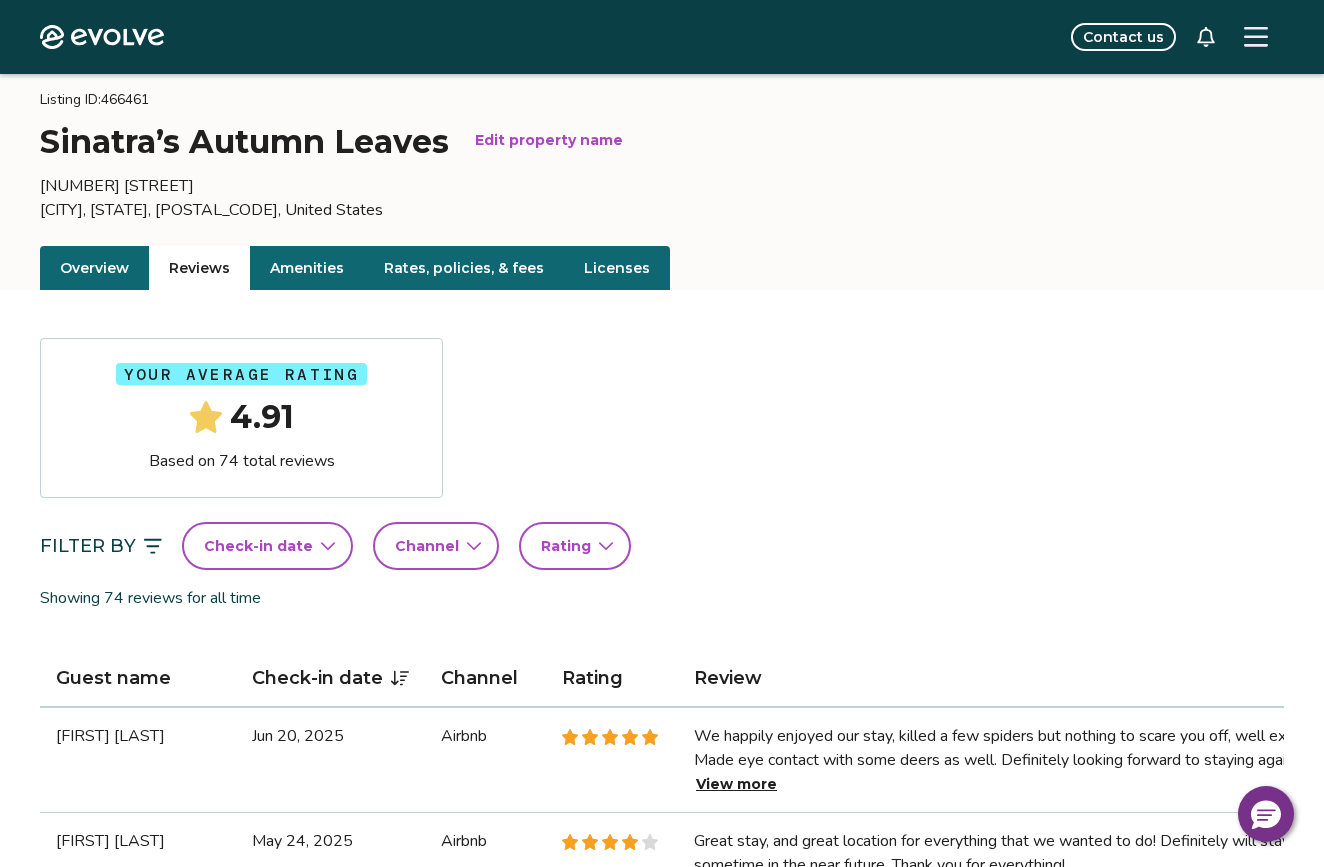 scroll, scrollTop: 72, scrollLeft: 0, axis: vertical 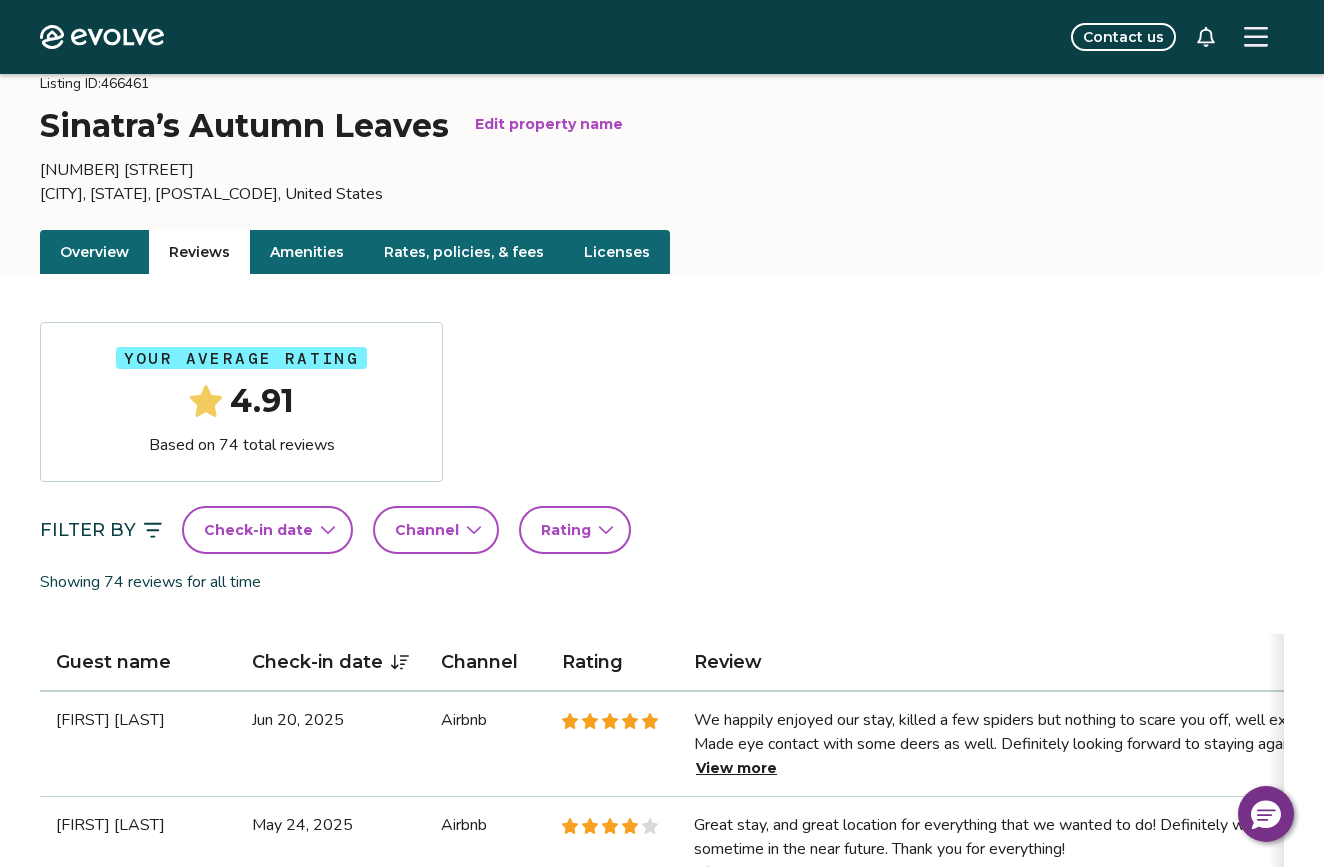 click 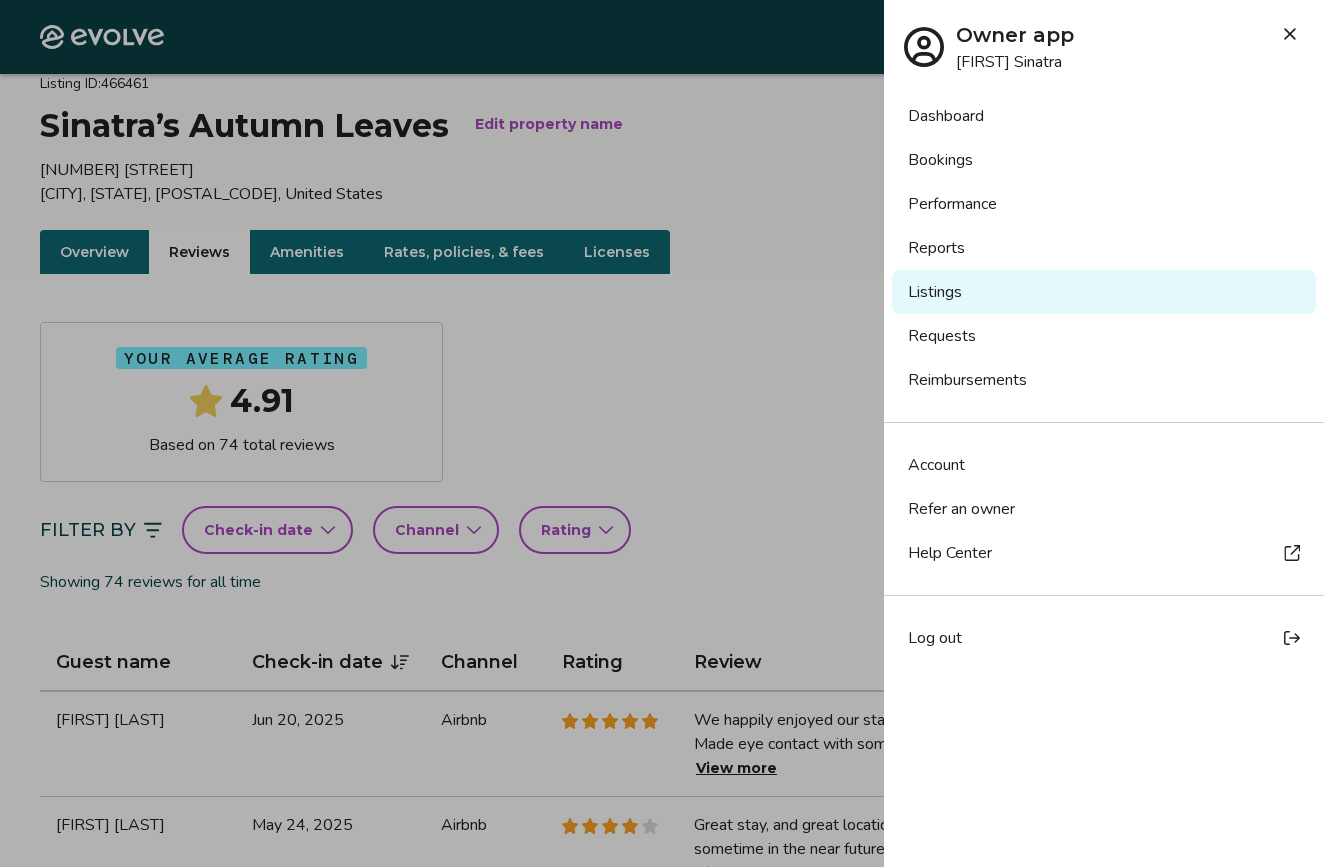 click on "Listings" at bounding box center (1104, 292) 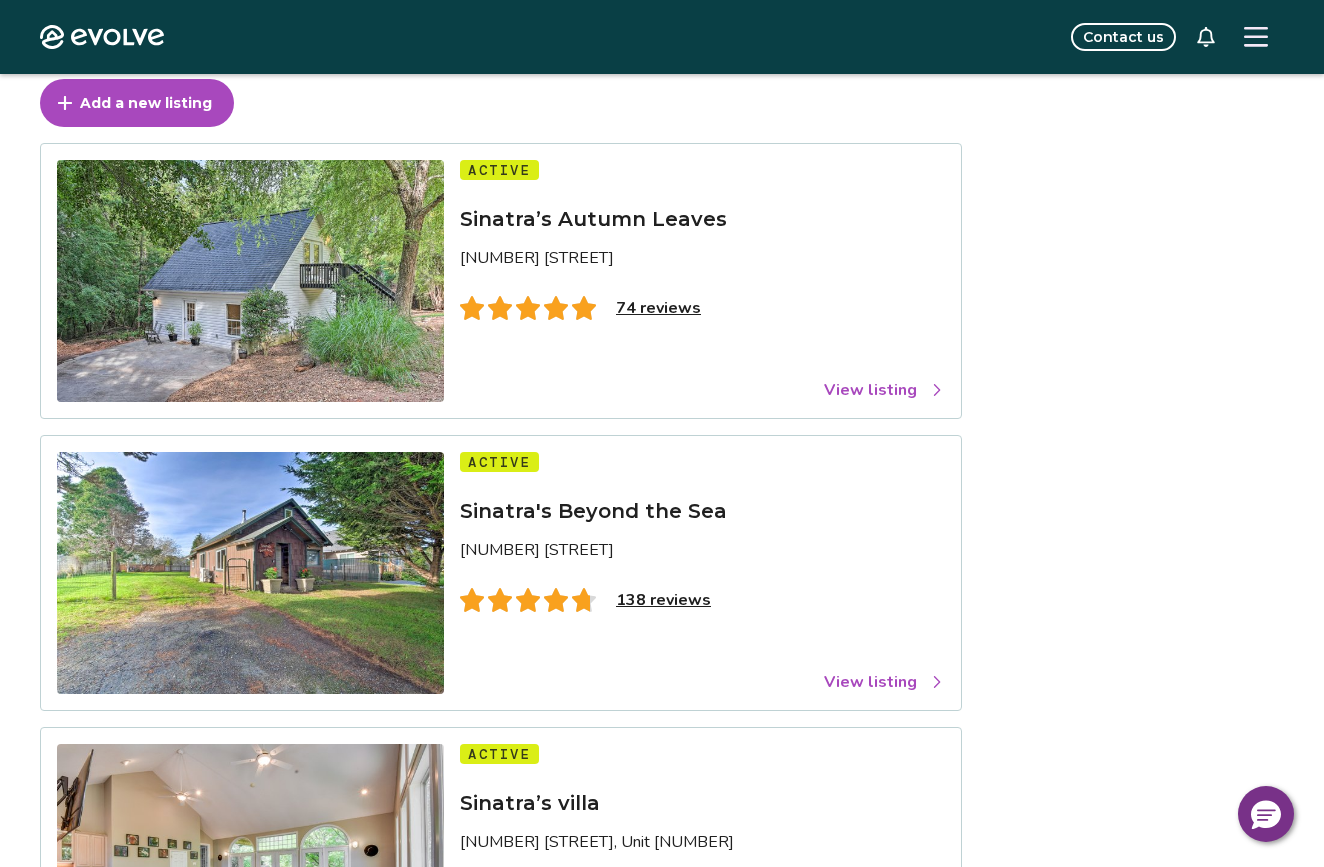 scroll, scrollTop: 144, scrollLeft: 0, axis: vertical 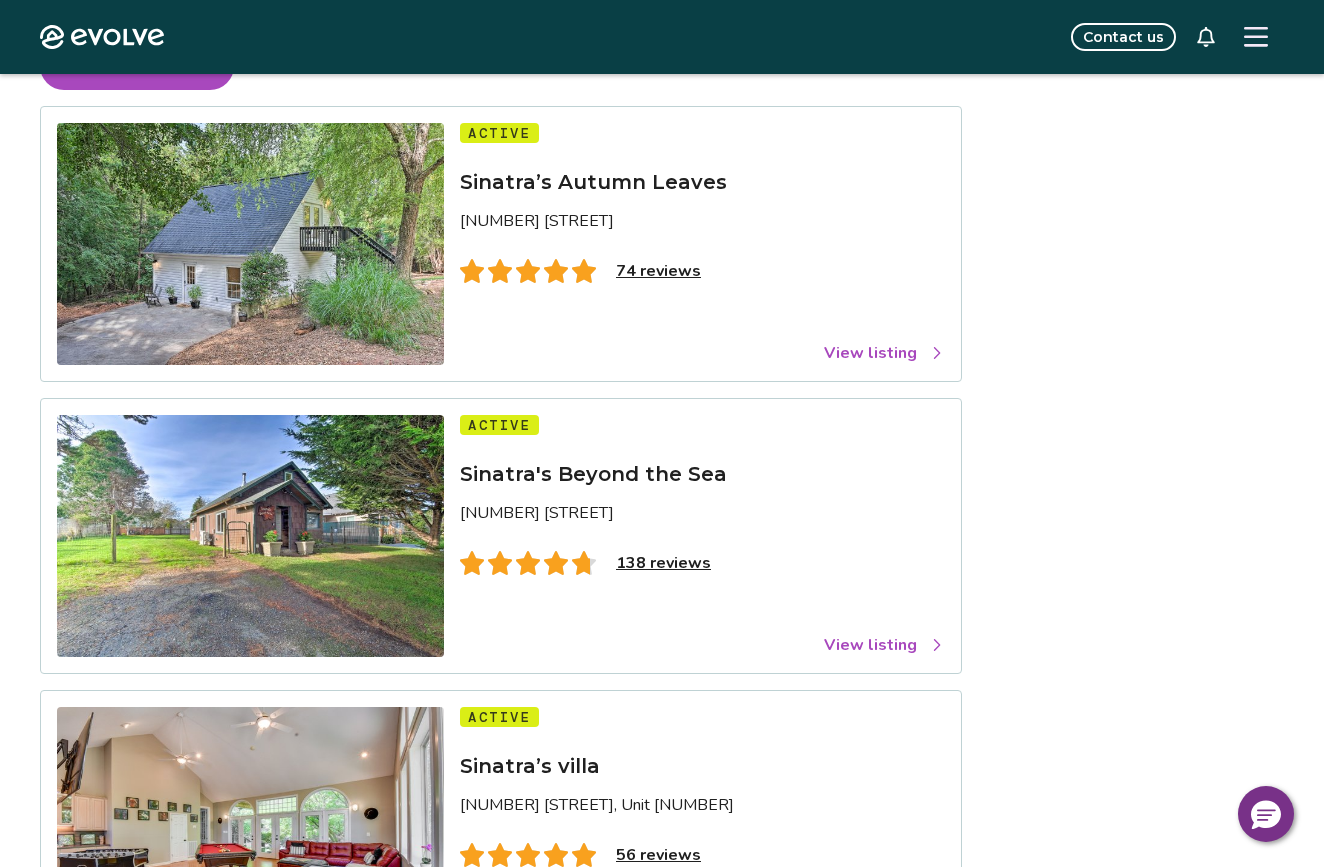click on "View listing" at bounding box center (884, 645) 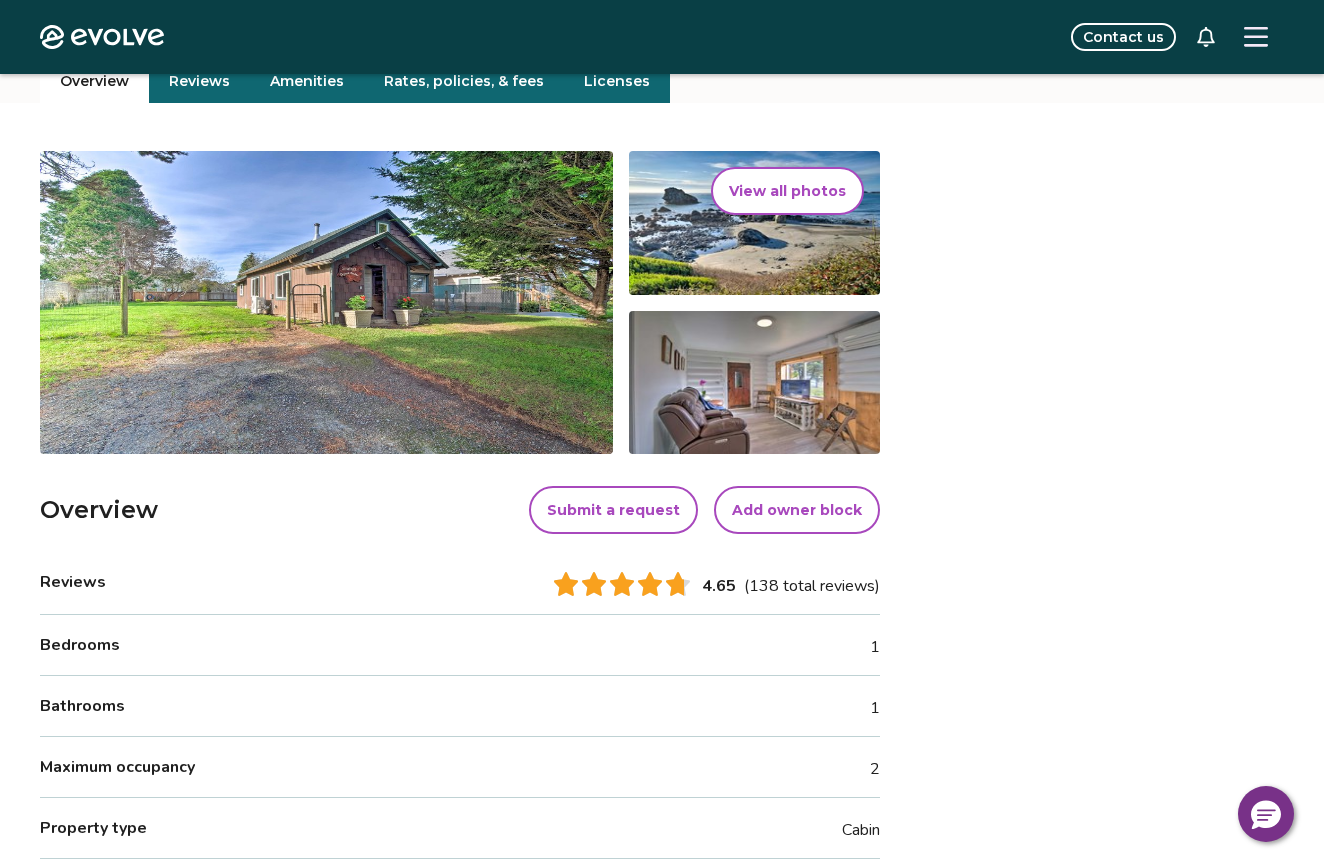 scroll, scrollTop: 248, scrollLeft: 0, axis: vertical 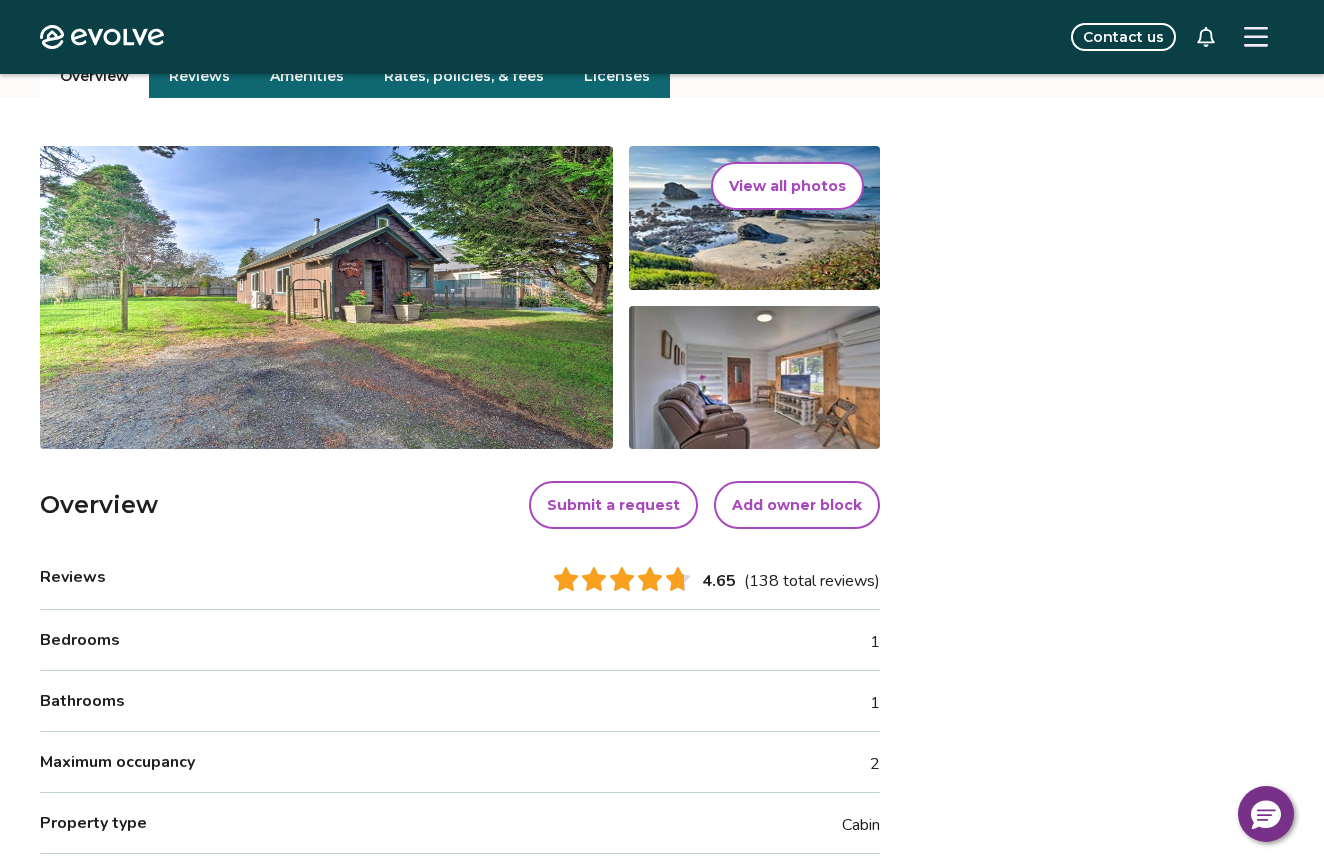 click on "Reviews" at bounding box center (73, 577) 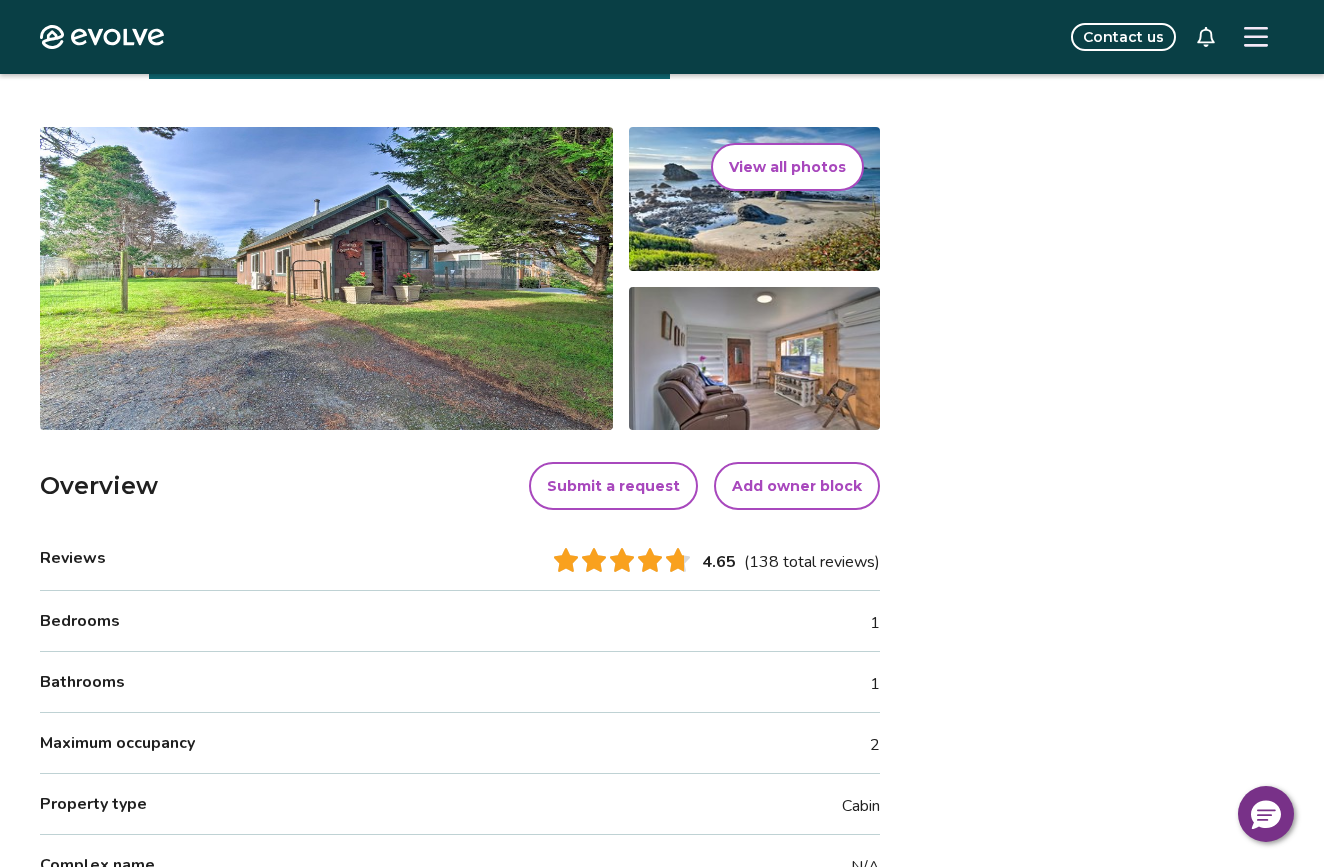 scroll, scrollTop: 206, scrollLeft: 0, axis: vertical 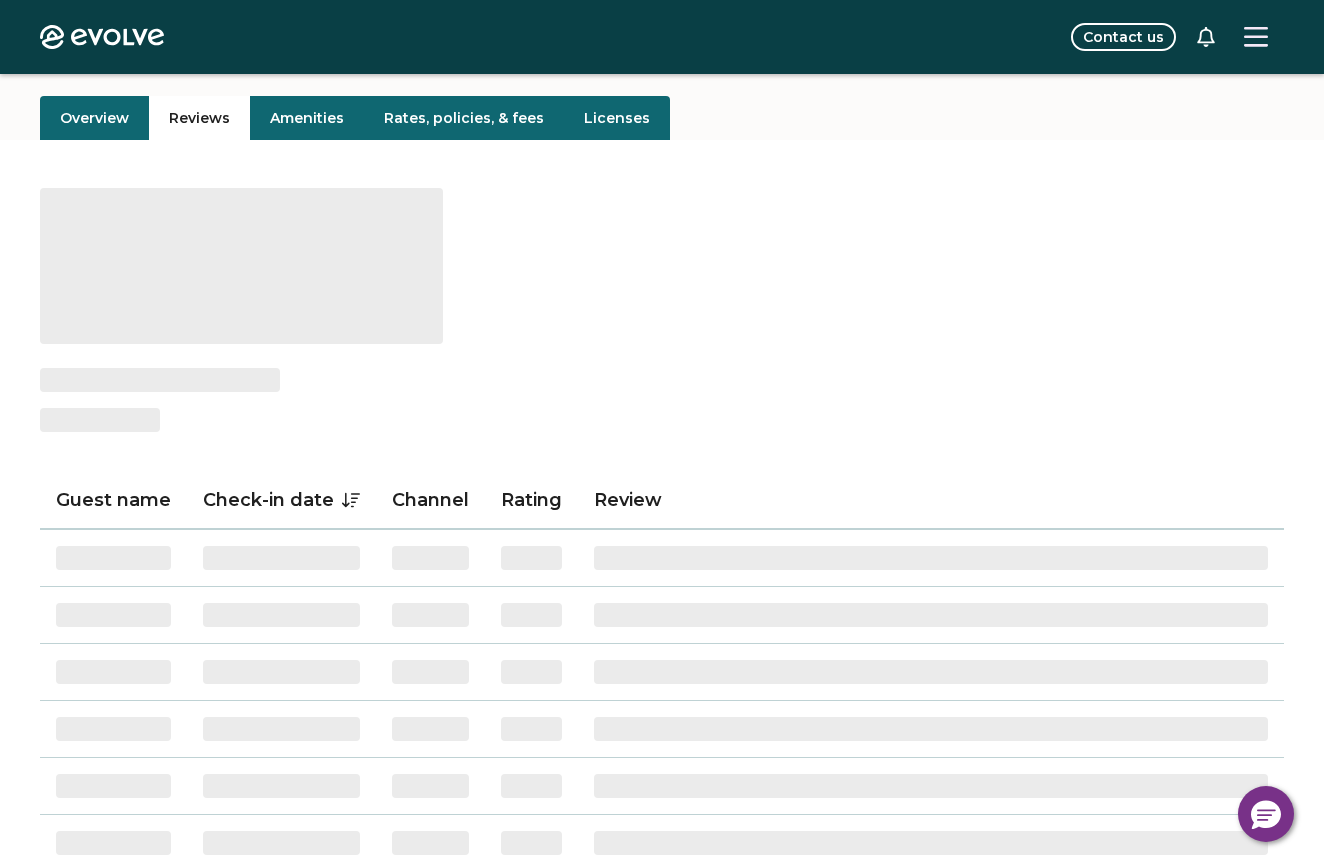 click on "Reviews" at bounding box center (199, 118) 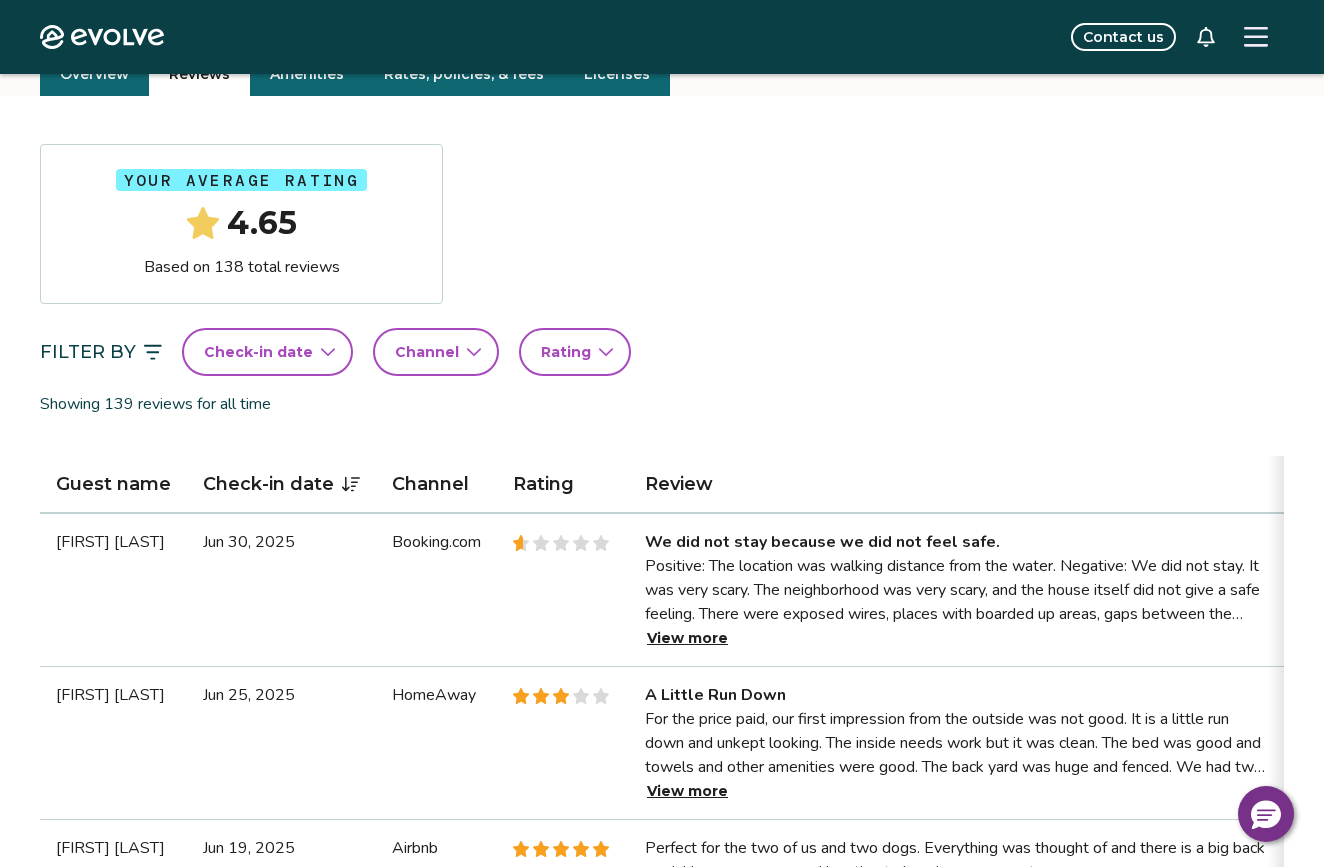 scroll, scrollTop: 253, scrollLeft: 0, axis: vertical 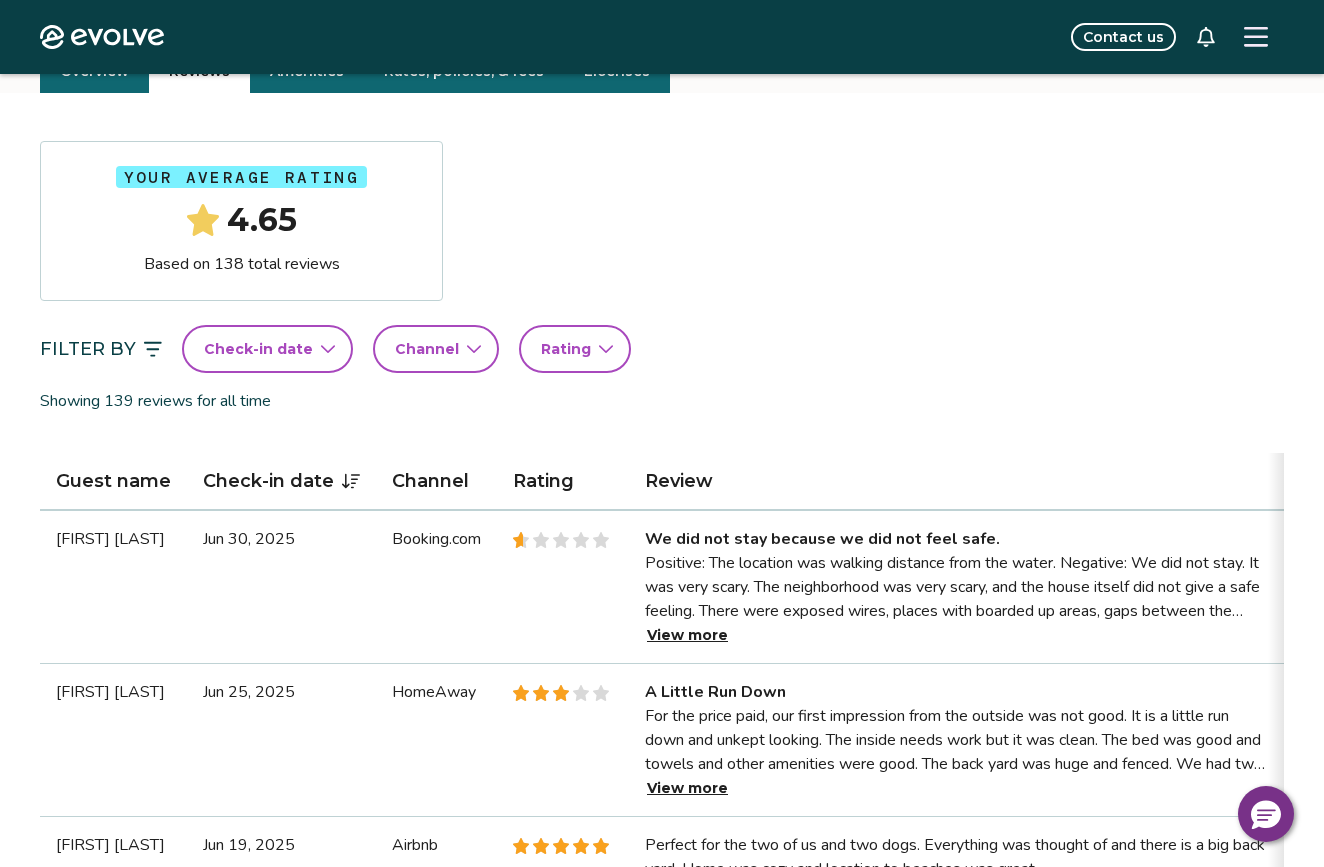 click on "View more" at bounding box center [687, 635] 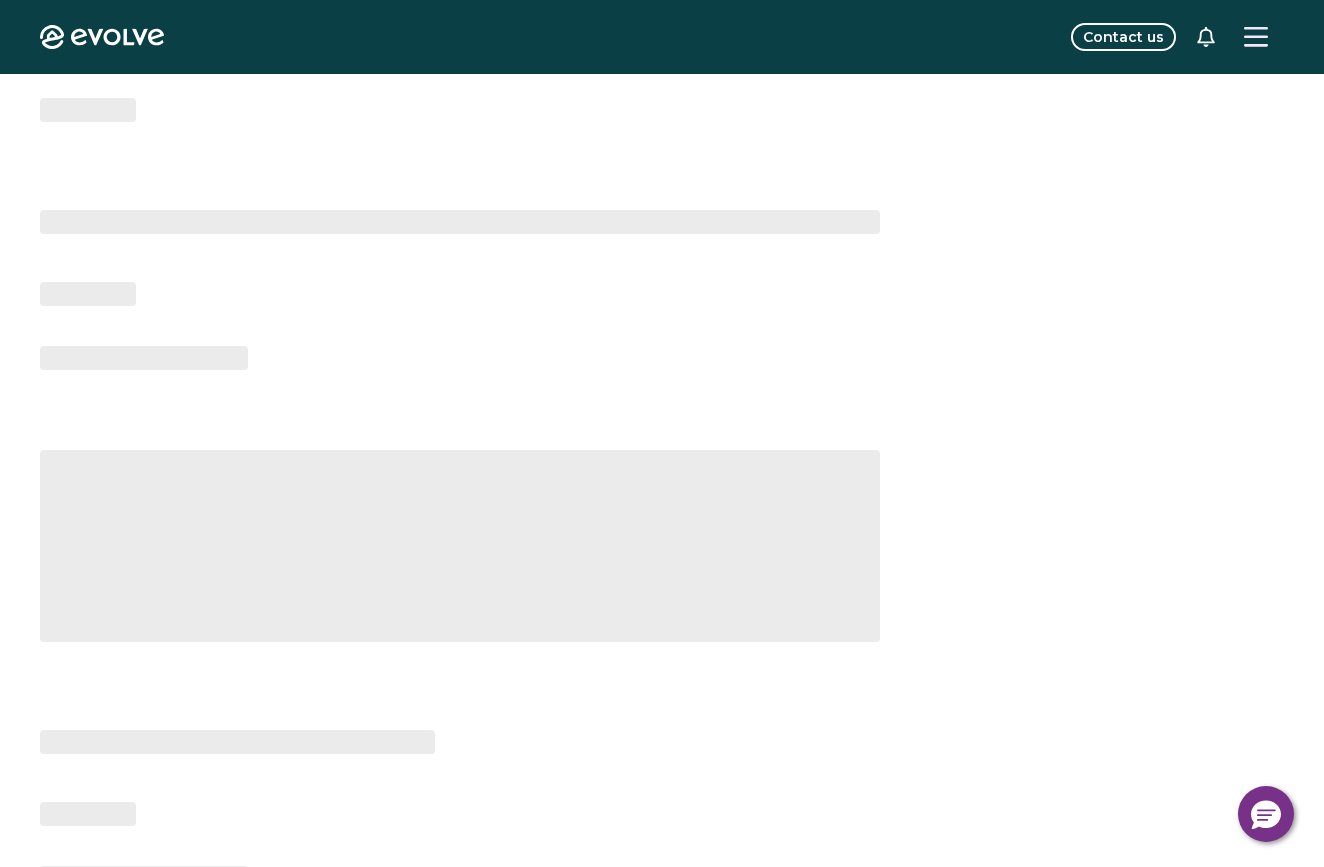 click on "‌" at bounding box center (460, 546) 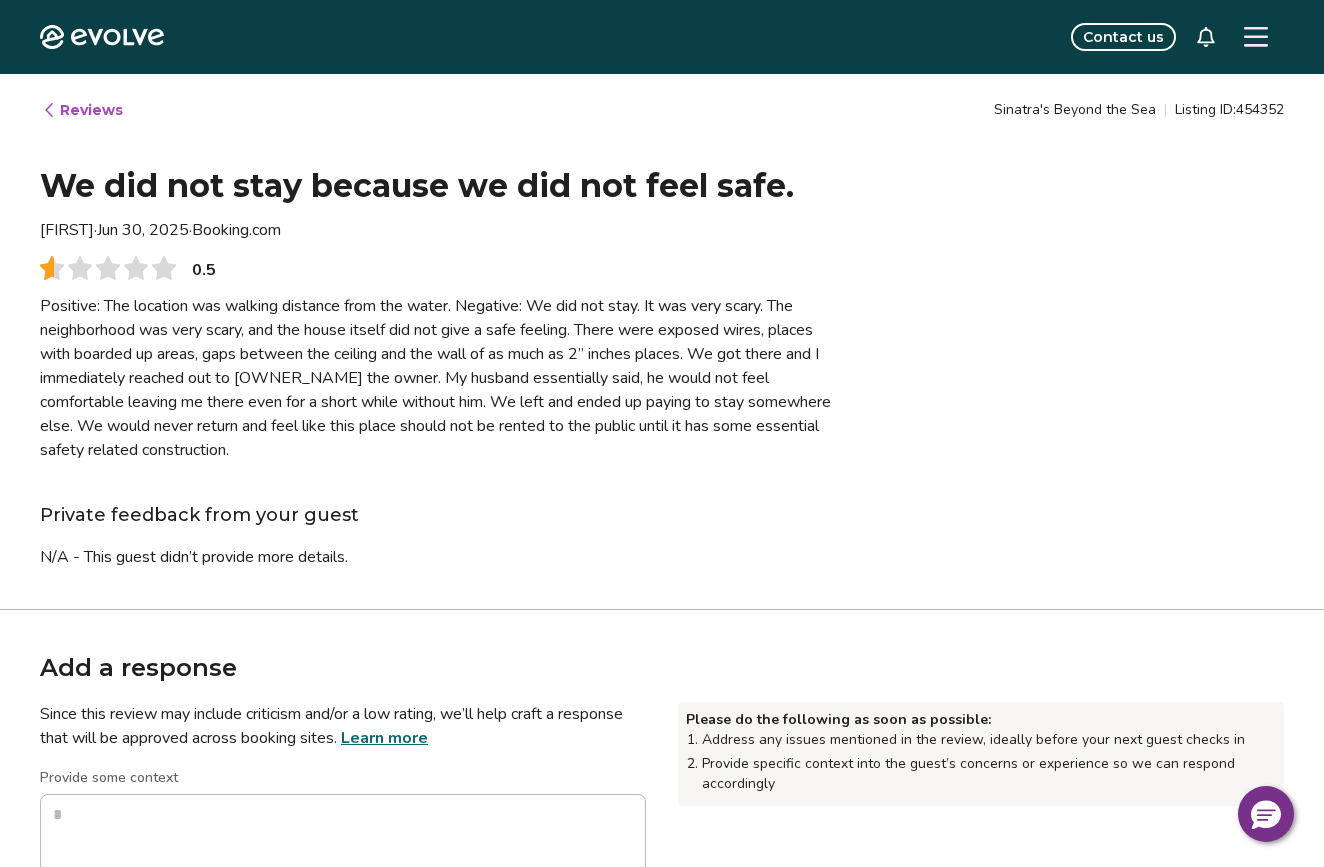 type on "*" 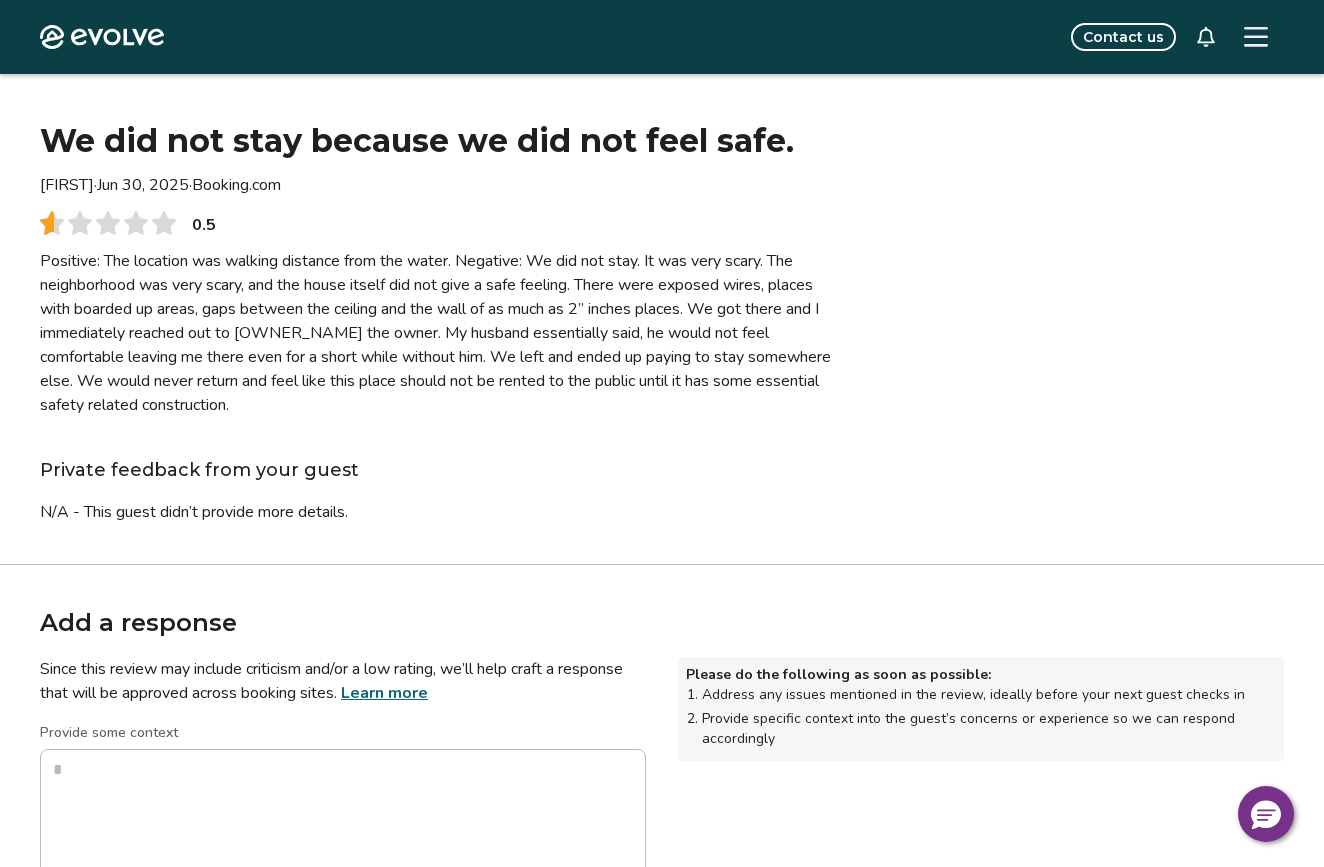 scroll, scrollTop: 0, scrollLeft: 0, axis: both 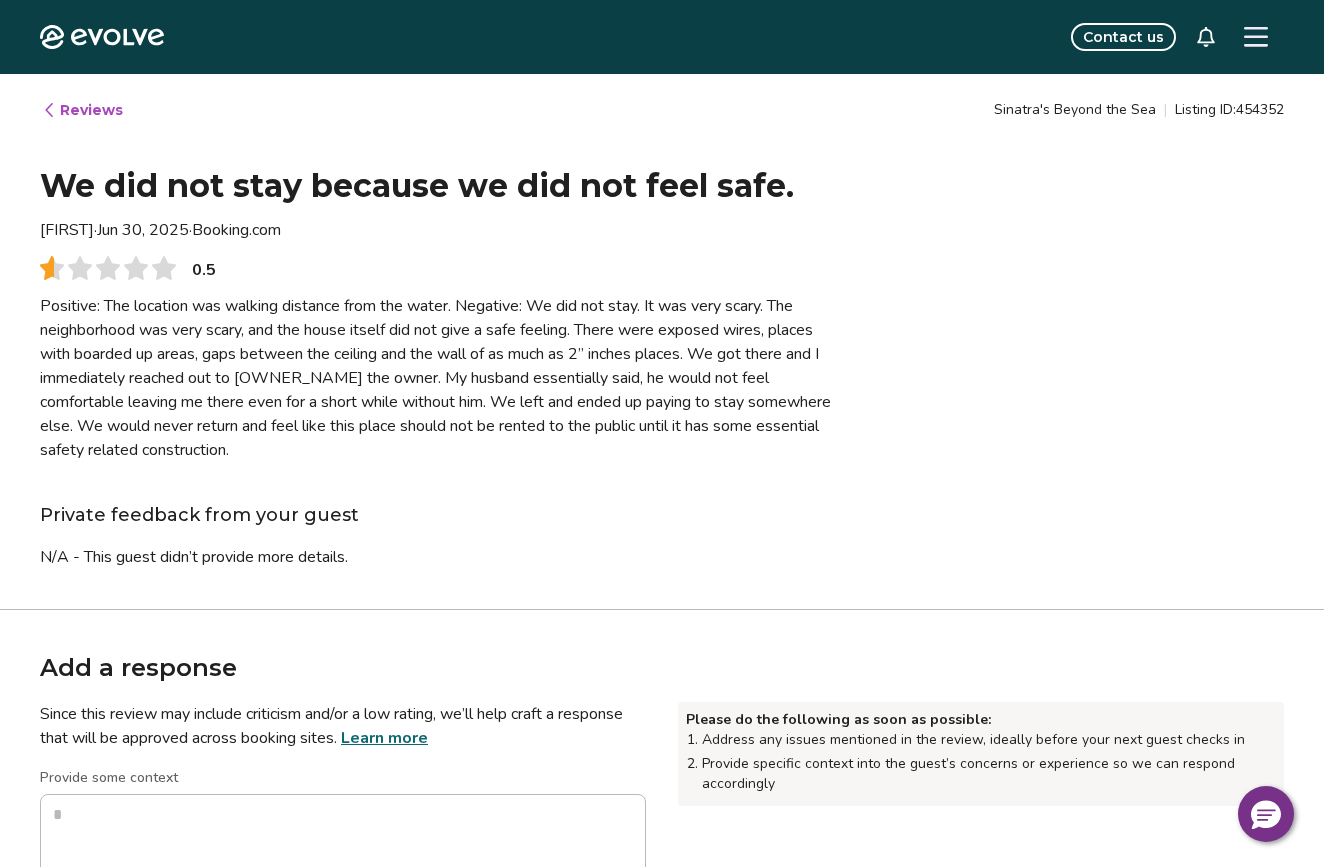 click 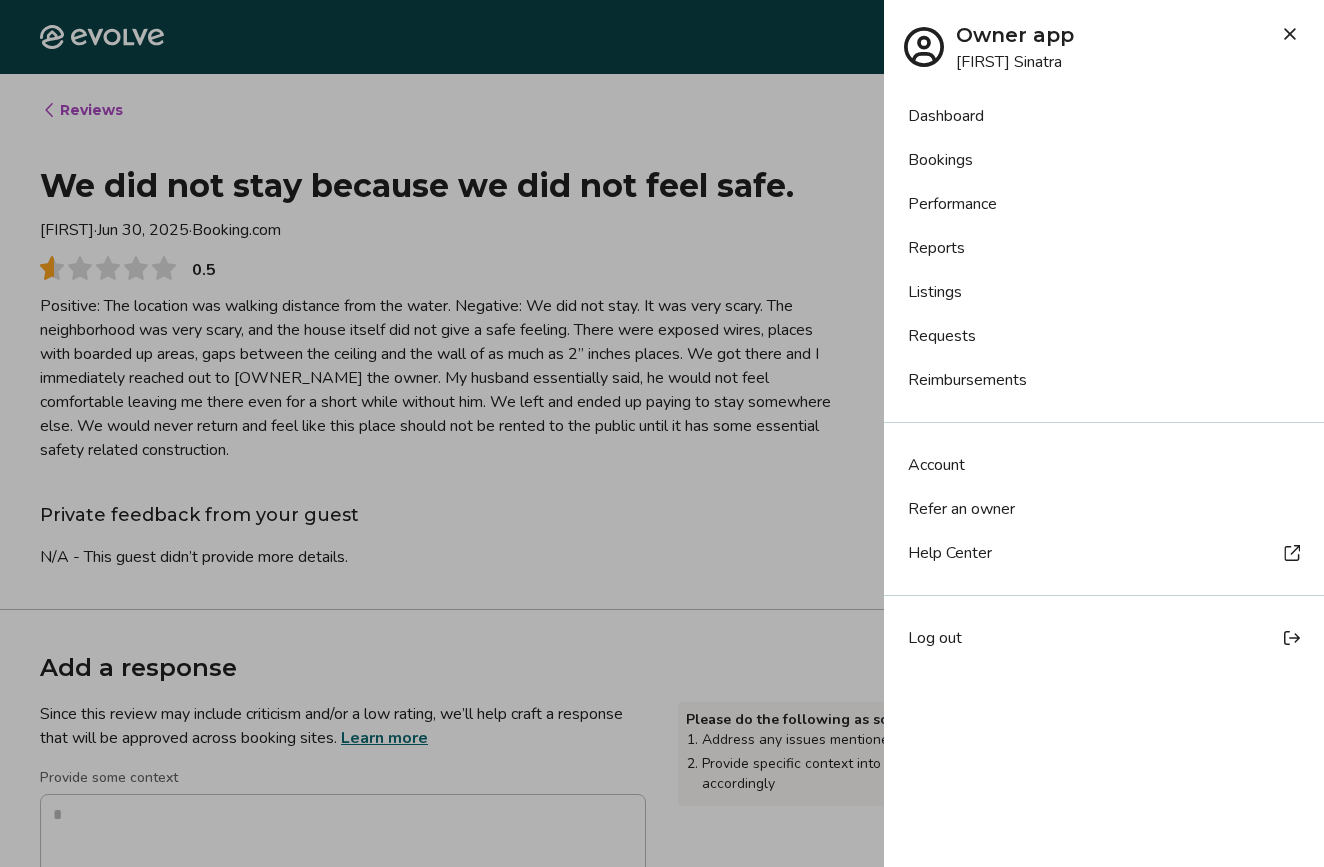 click on "Listings" at bounding box center (1104, 292) 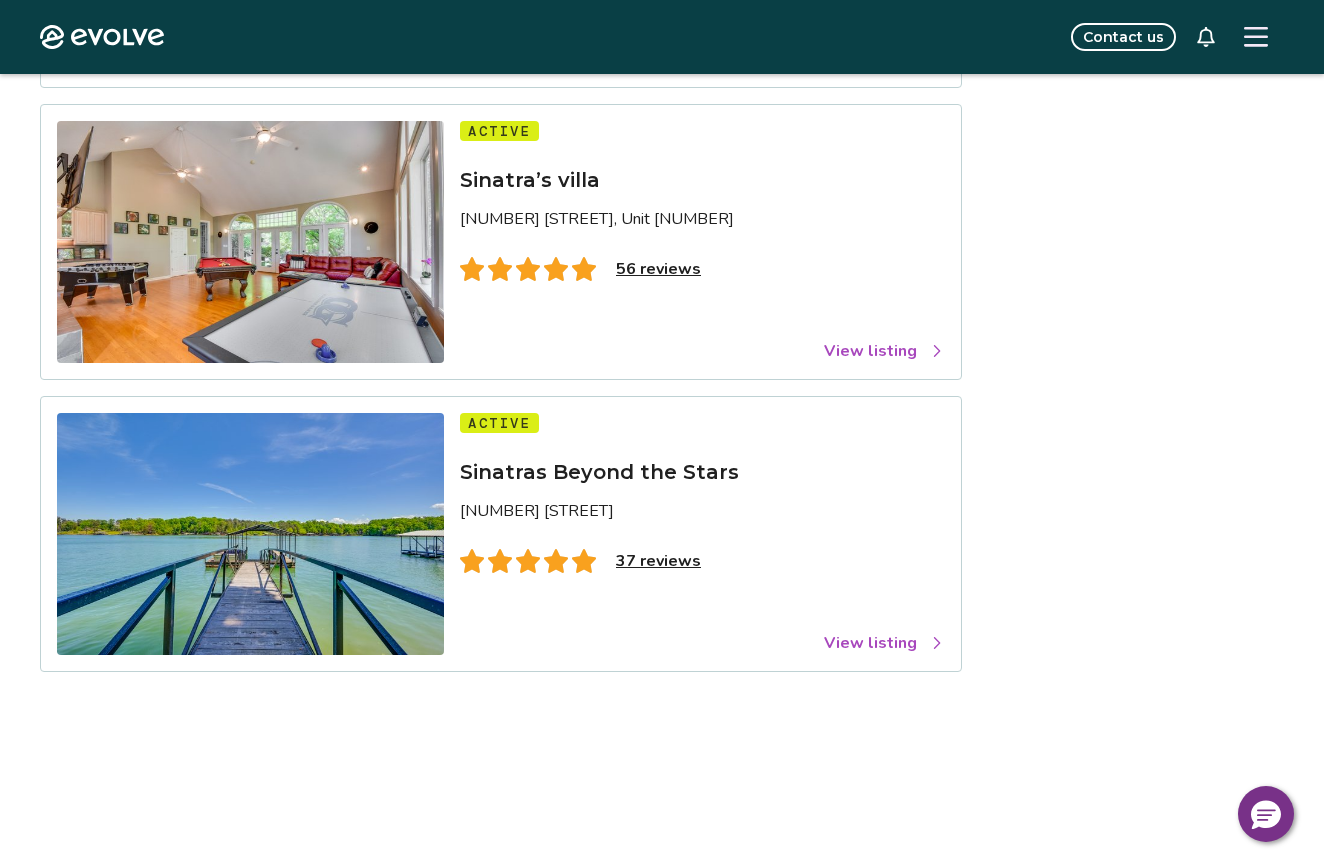 scroll, scrollTop: 823, scrollLeft: 0, axis: vertical 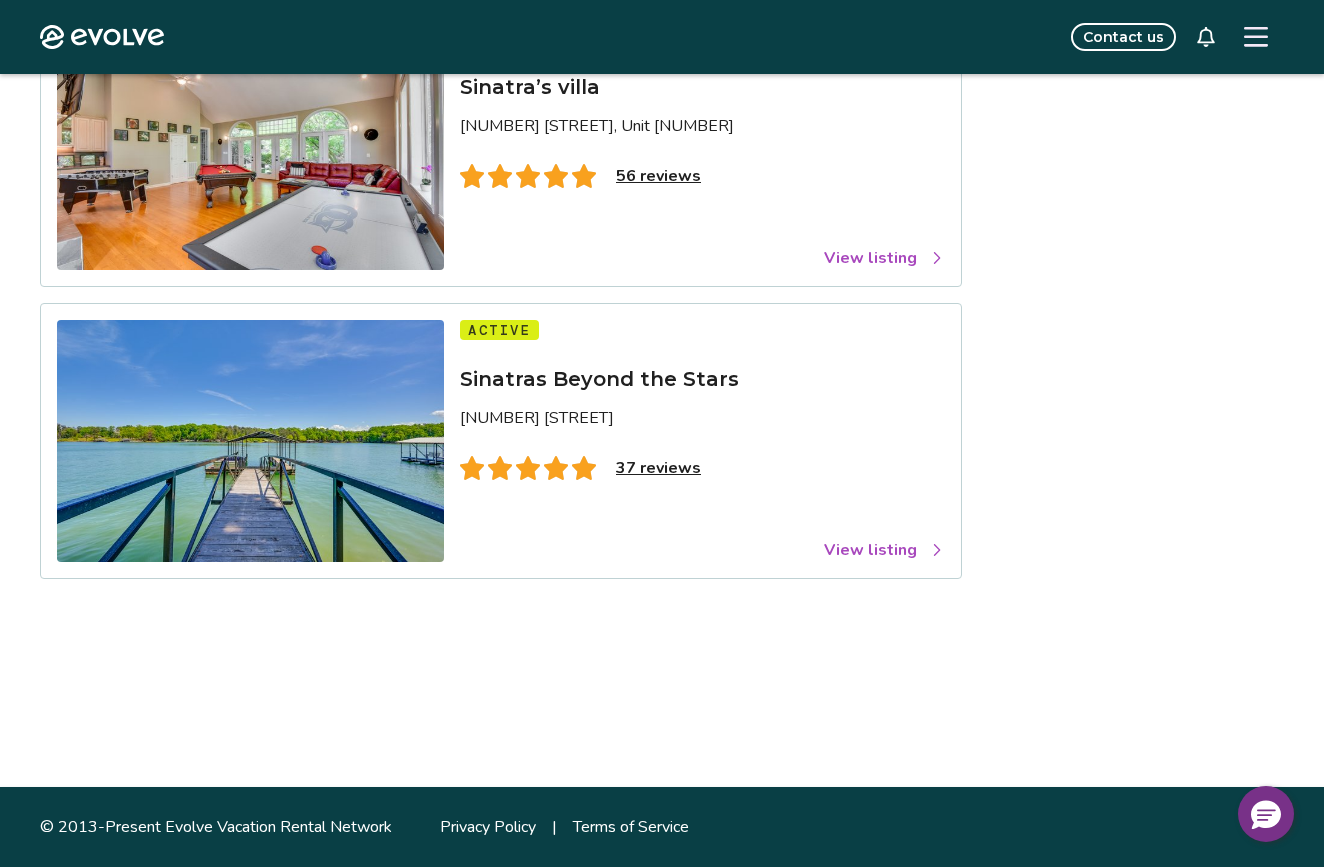 click on "View listing" at bounding box center (884, 550) 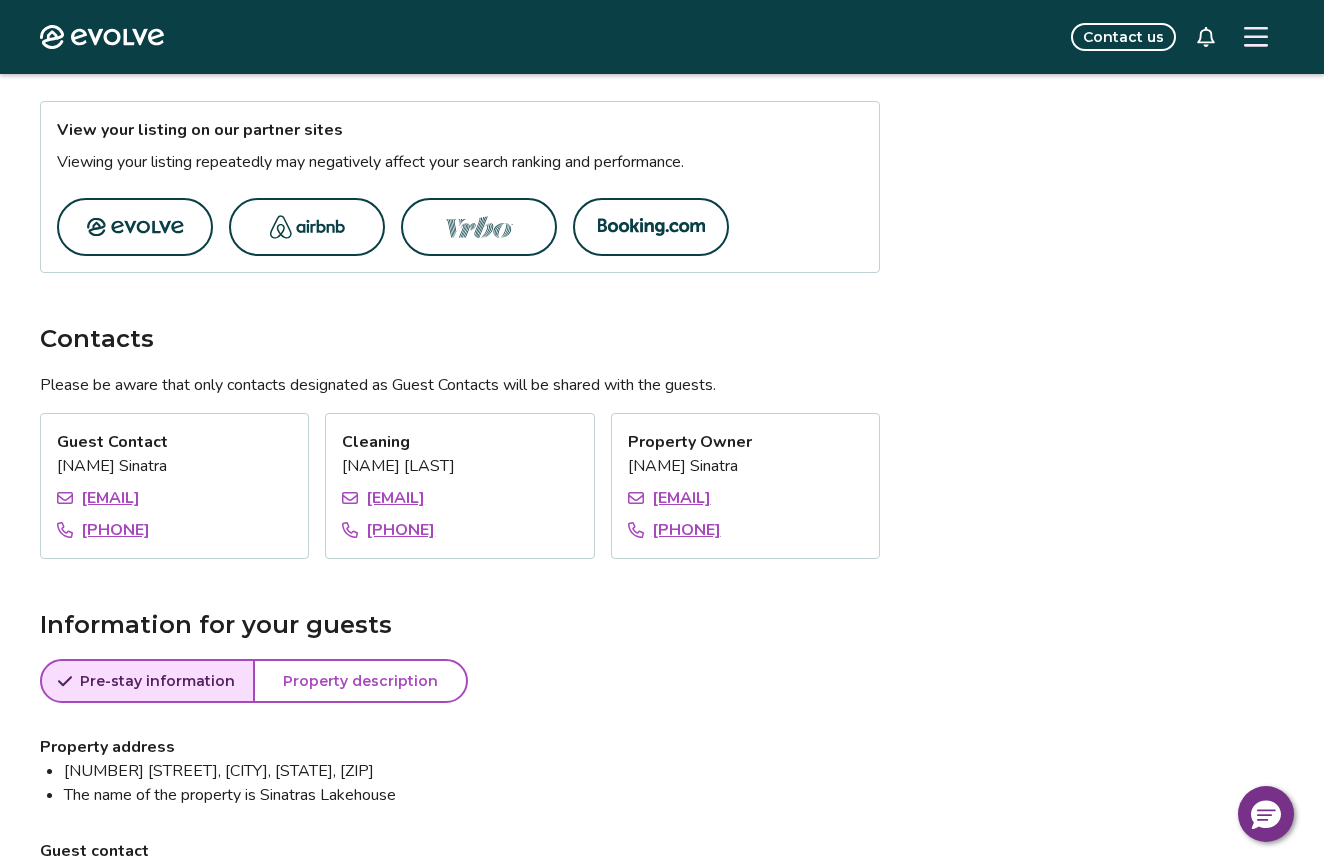 scroll, scrollTop: 1092, scrollLeft: 0, axis: vertical 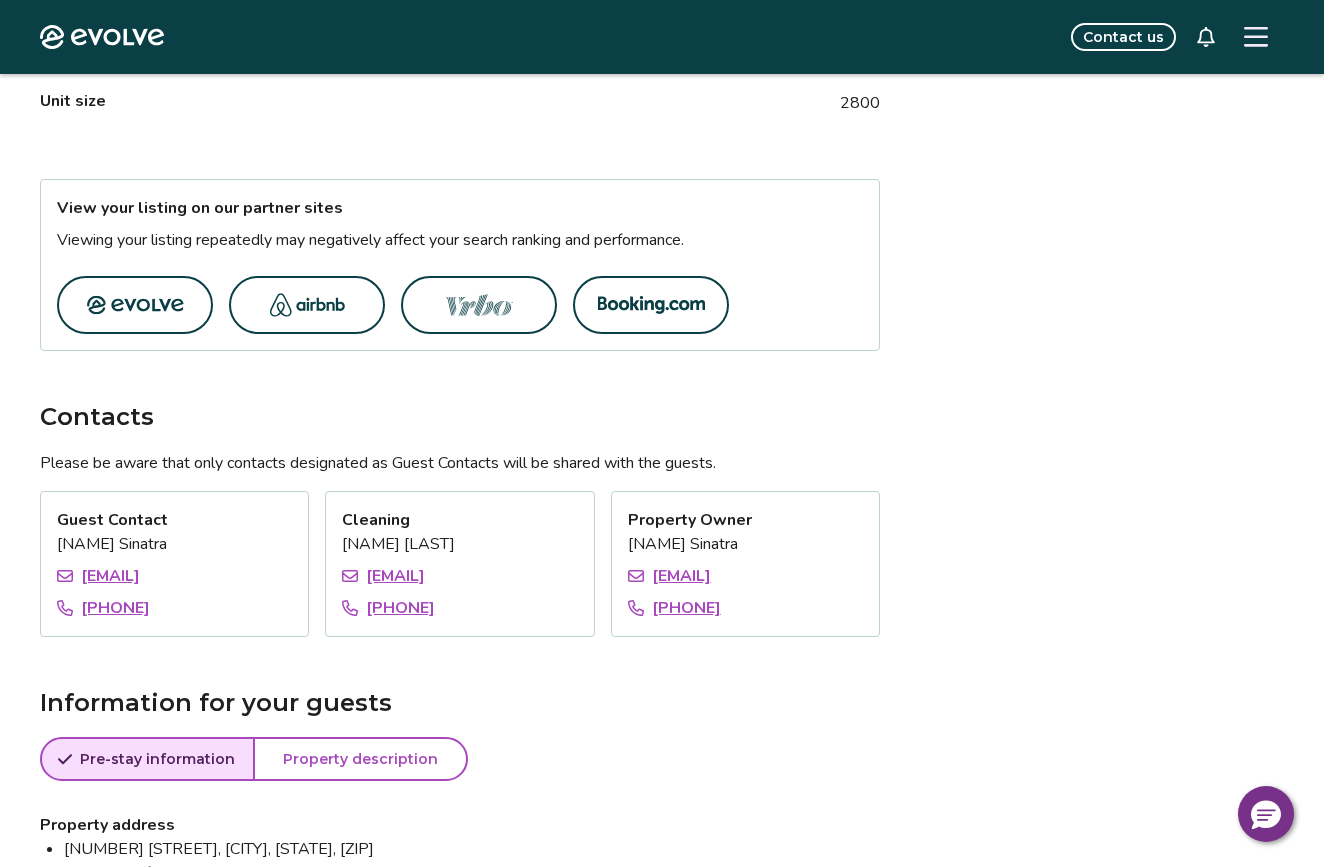 click 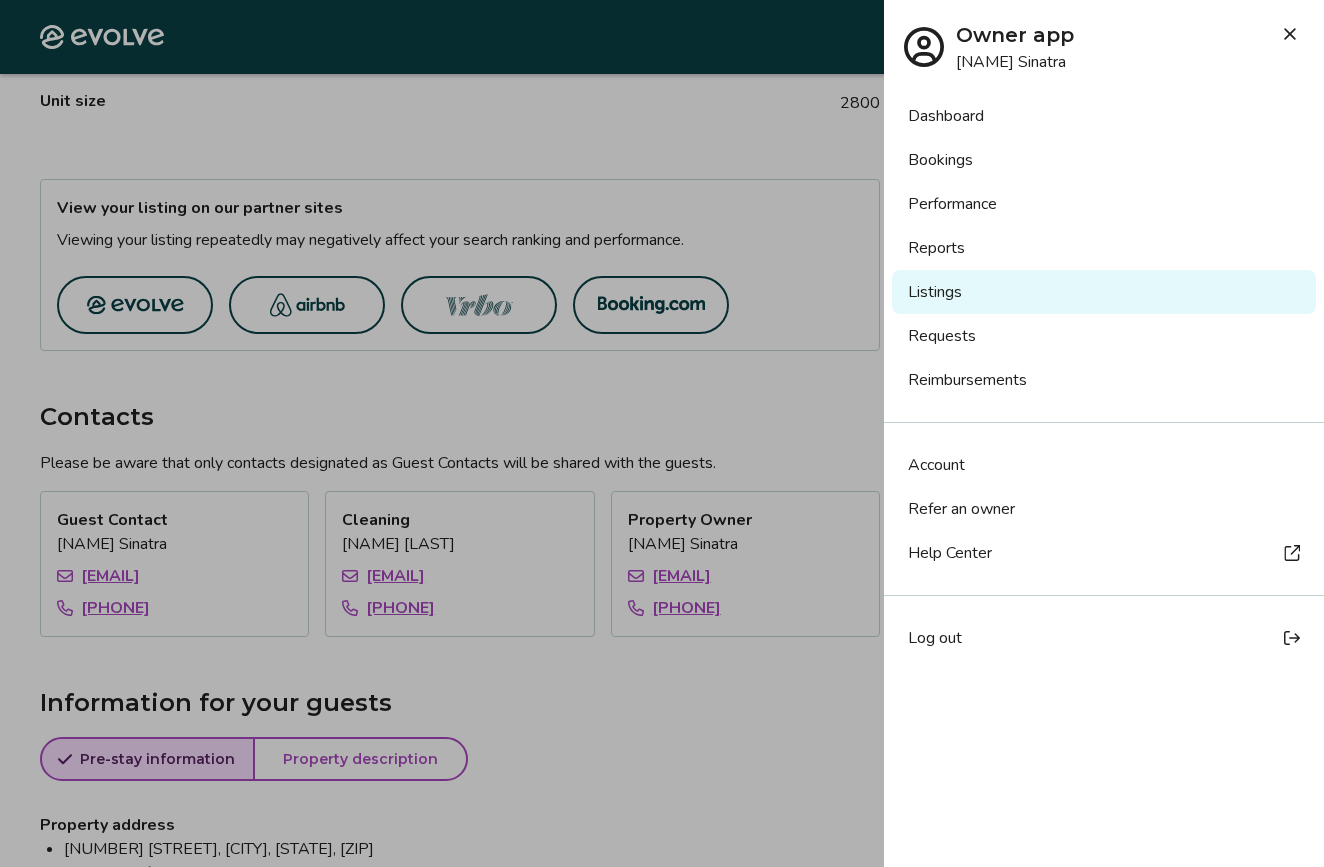 click on "Listings" at bounding box center (1104, 292) 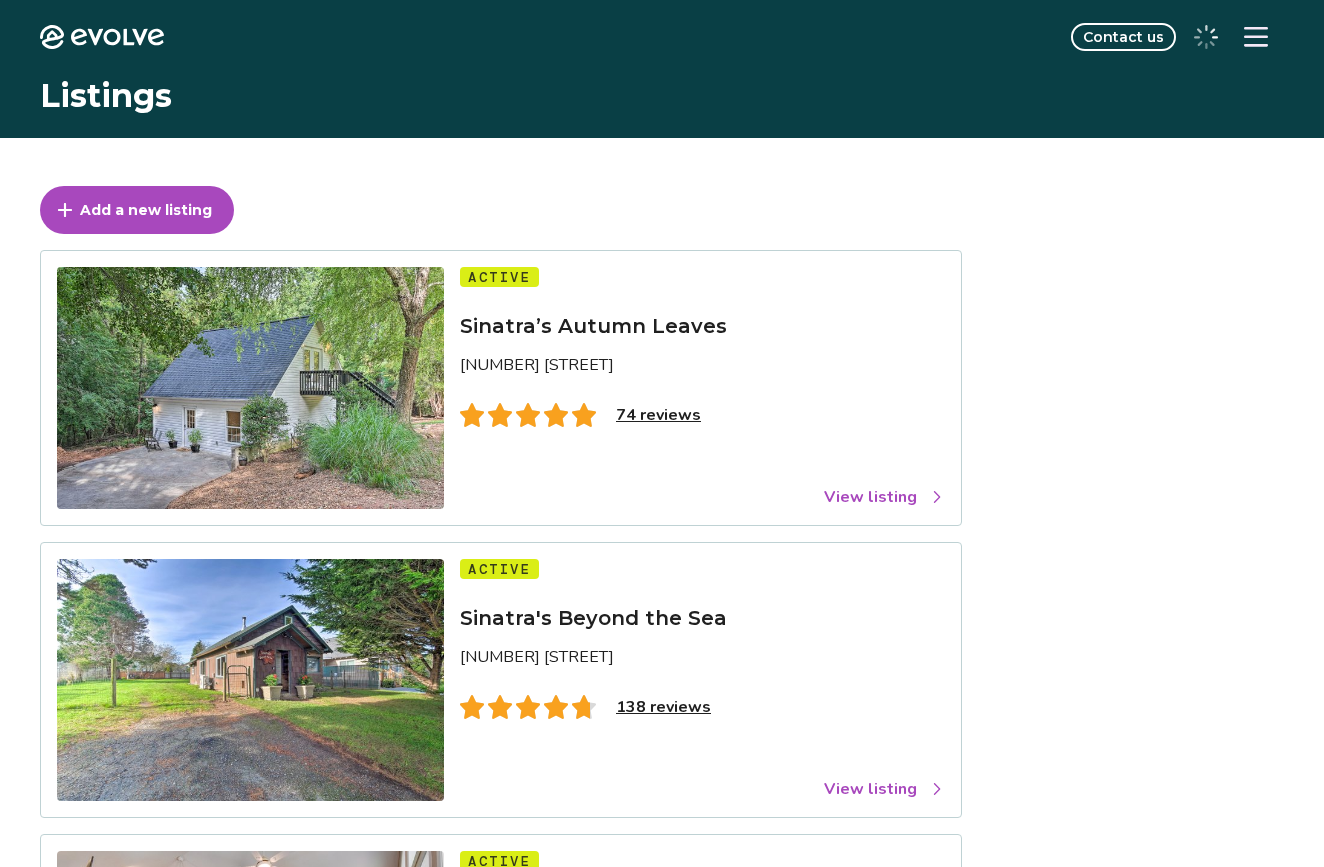 scroll, scrollTop: 0, scrollLeft: 0, axis: both 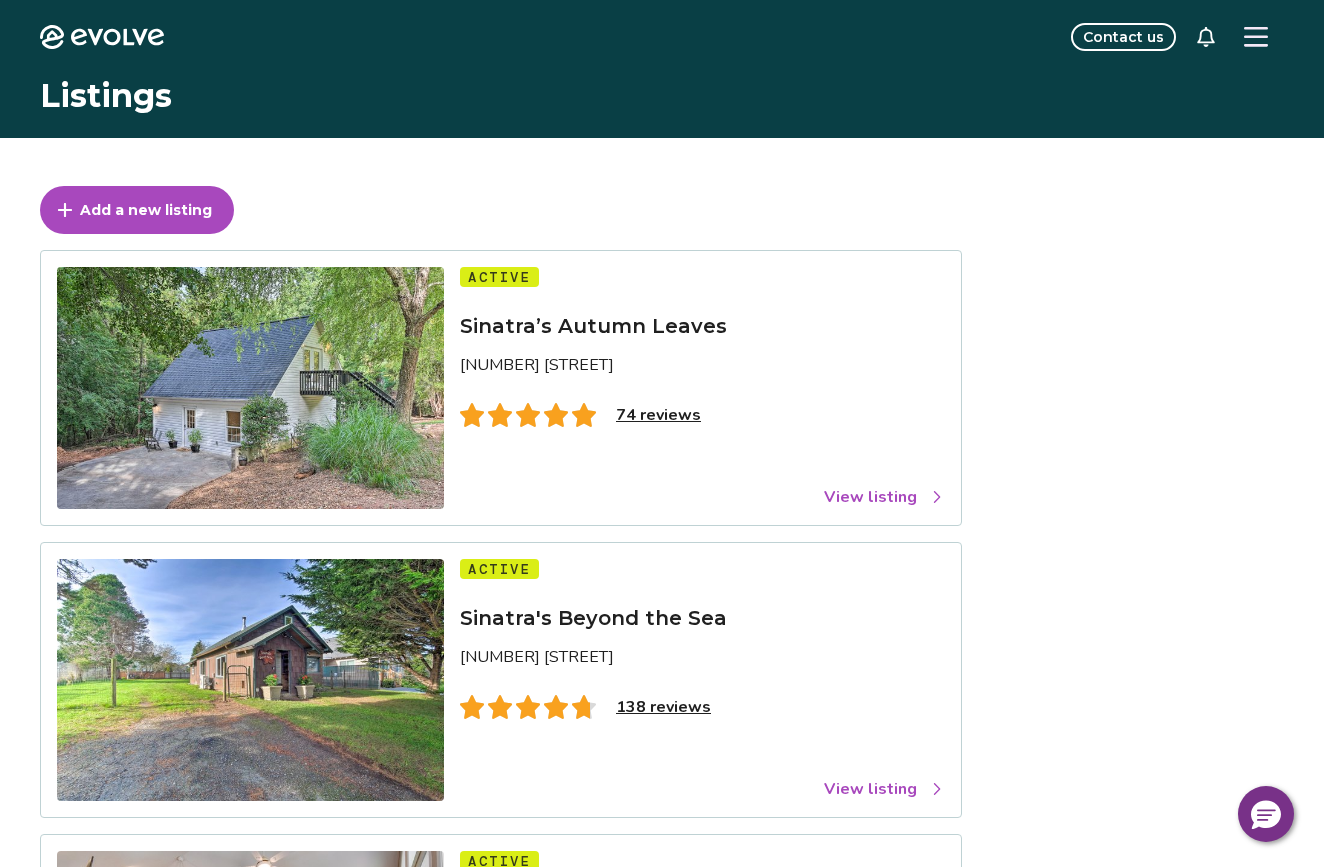 click on "View listing" at bounding box center [884, 497] 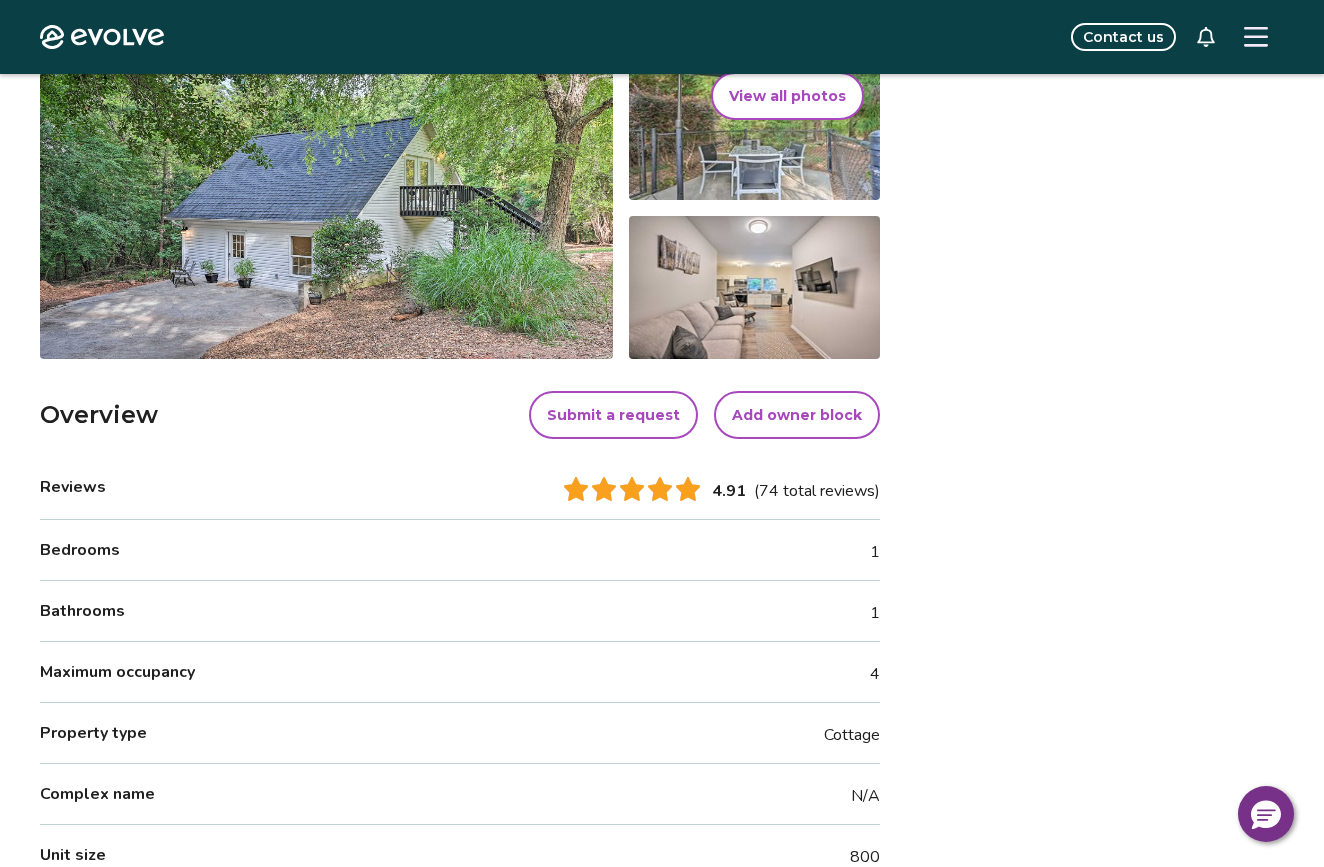 scroll, scrollTop: 320, scrollLeft: 0, axis: vertical 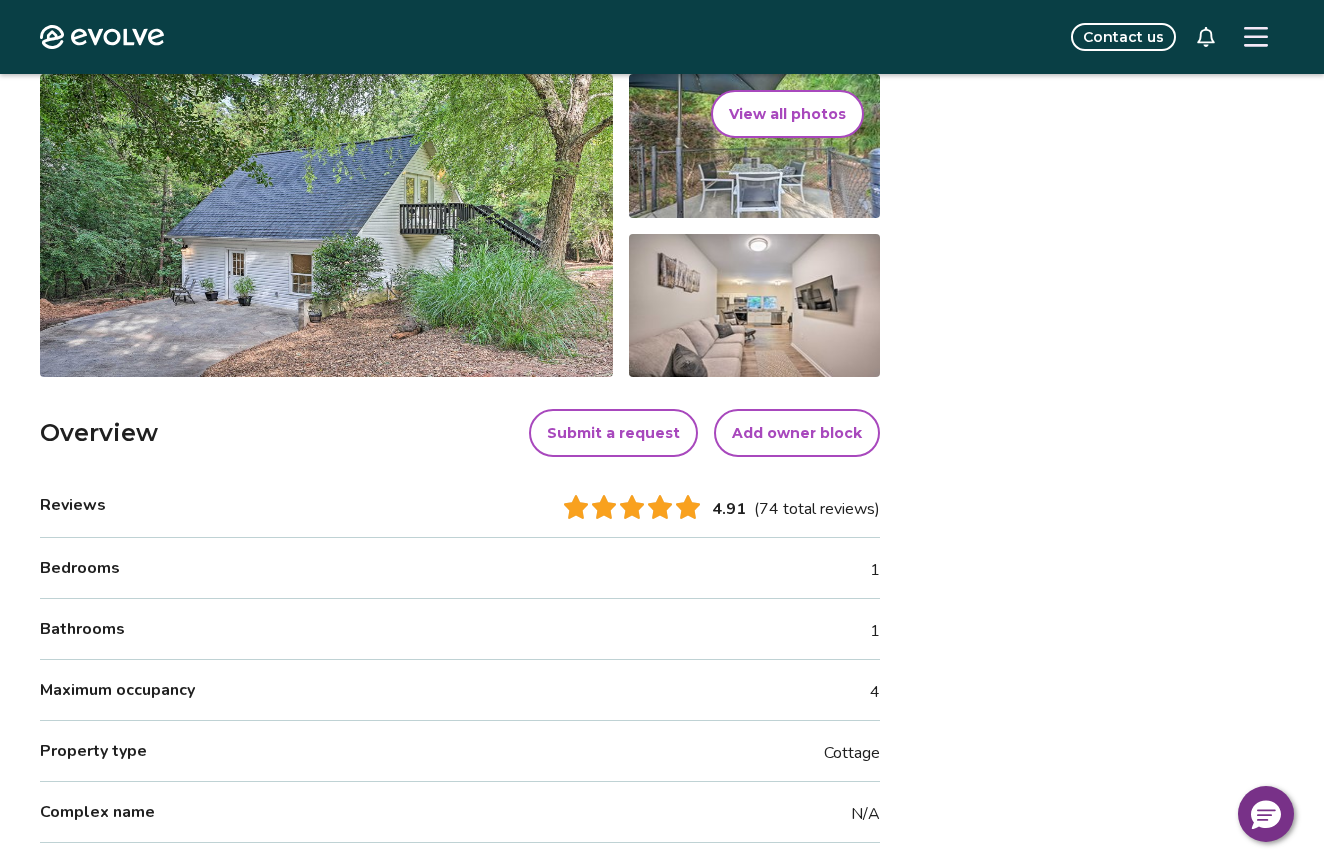click 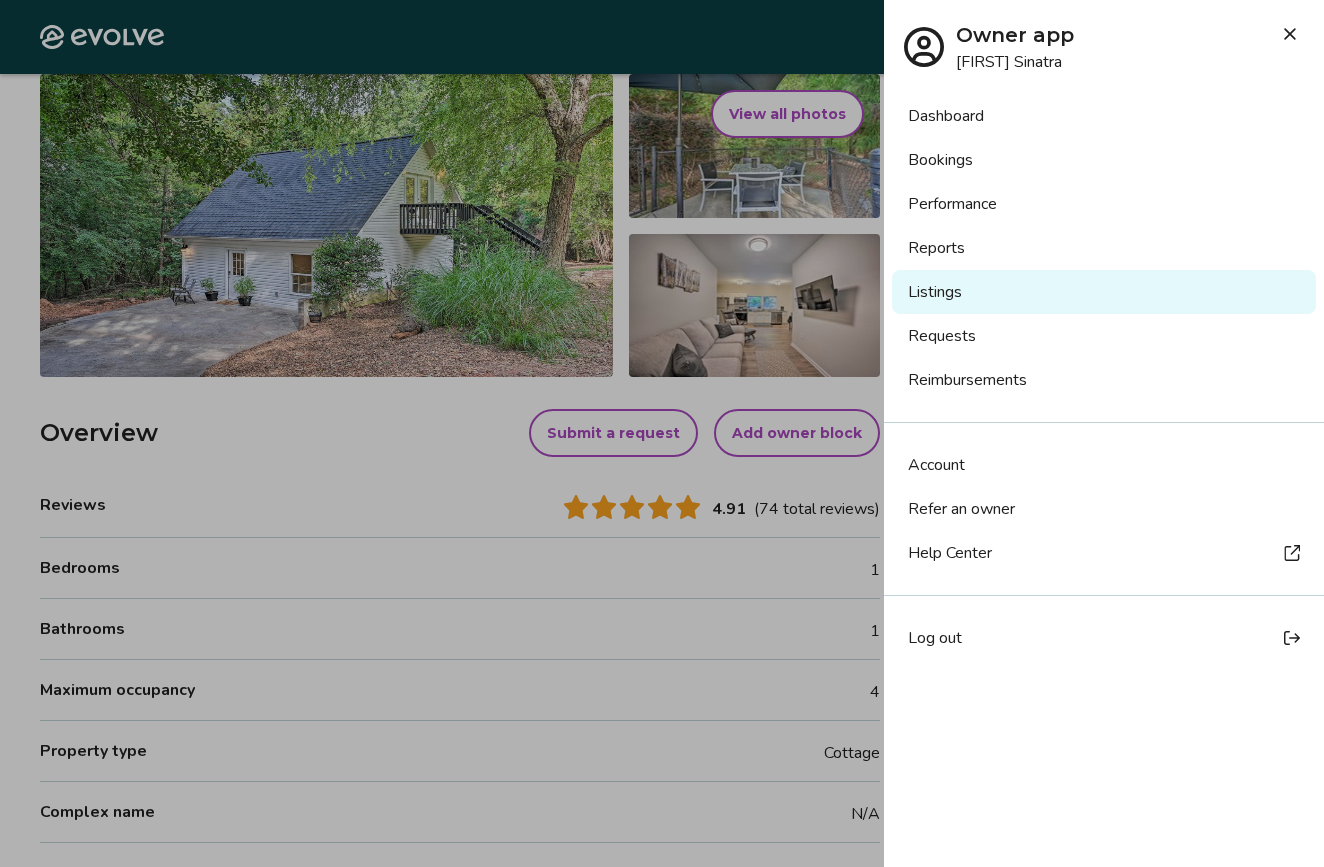 click on "Listings" at bounding box center (1104, 292) 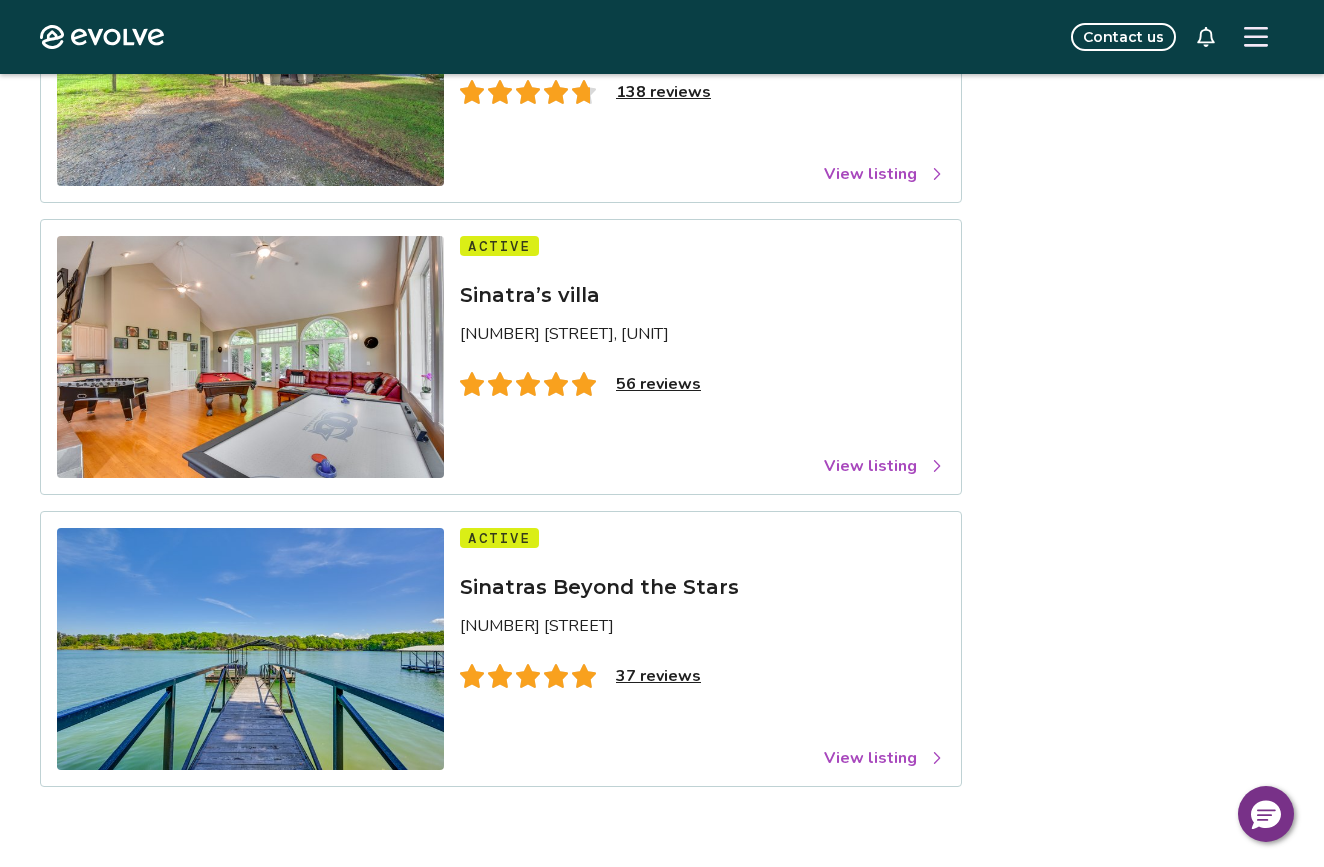 scroll, scrollTop: 619, scrollLeft: 0, axis: vertical 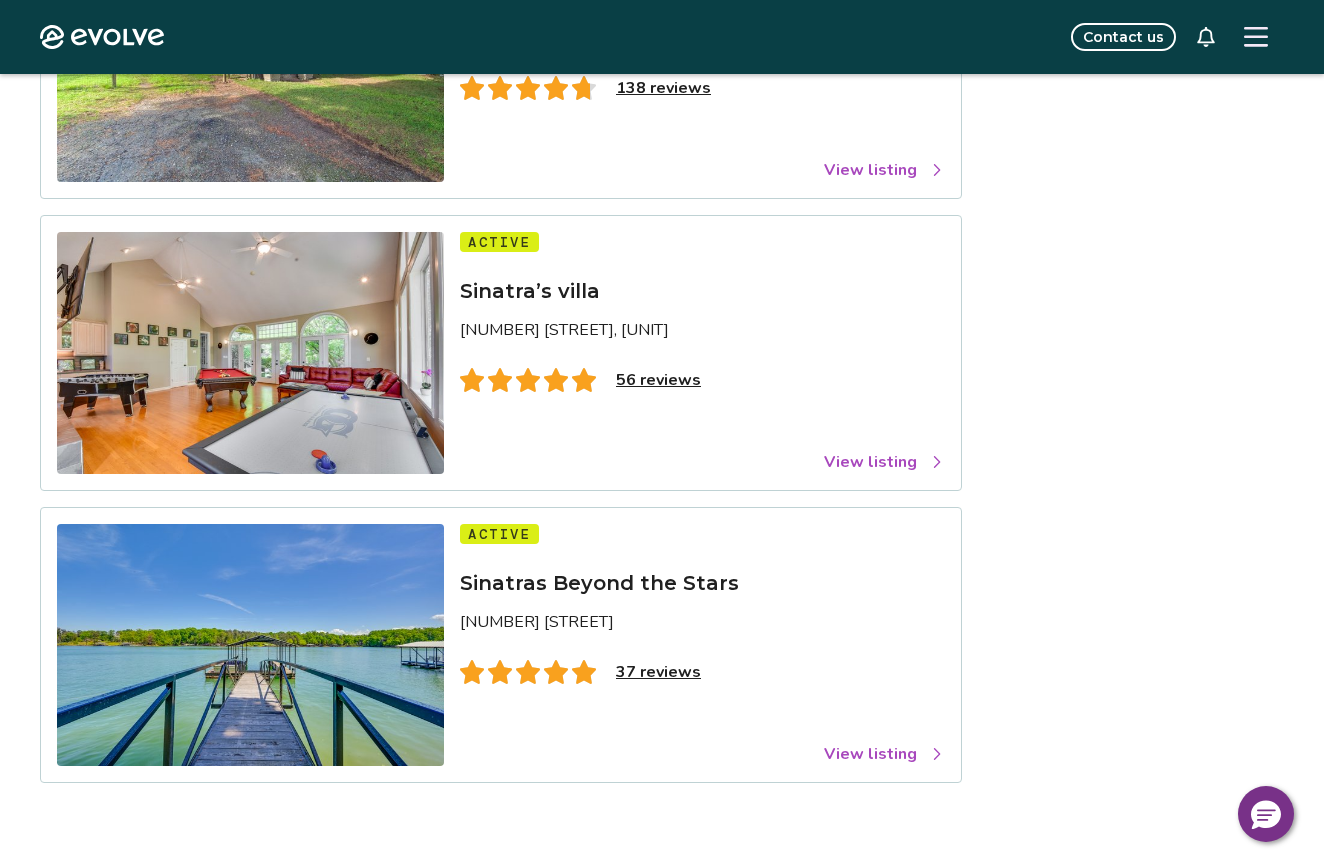 click on "View listing" at bounding box center (884, 754) 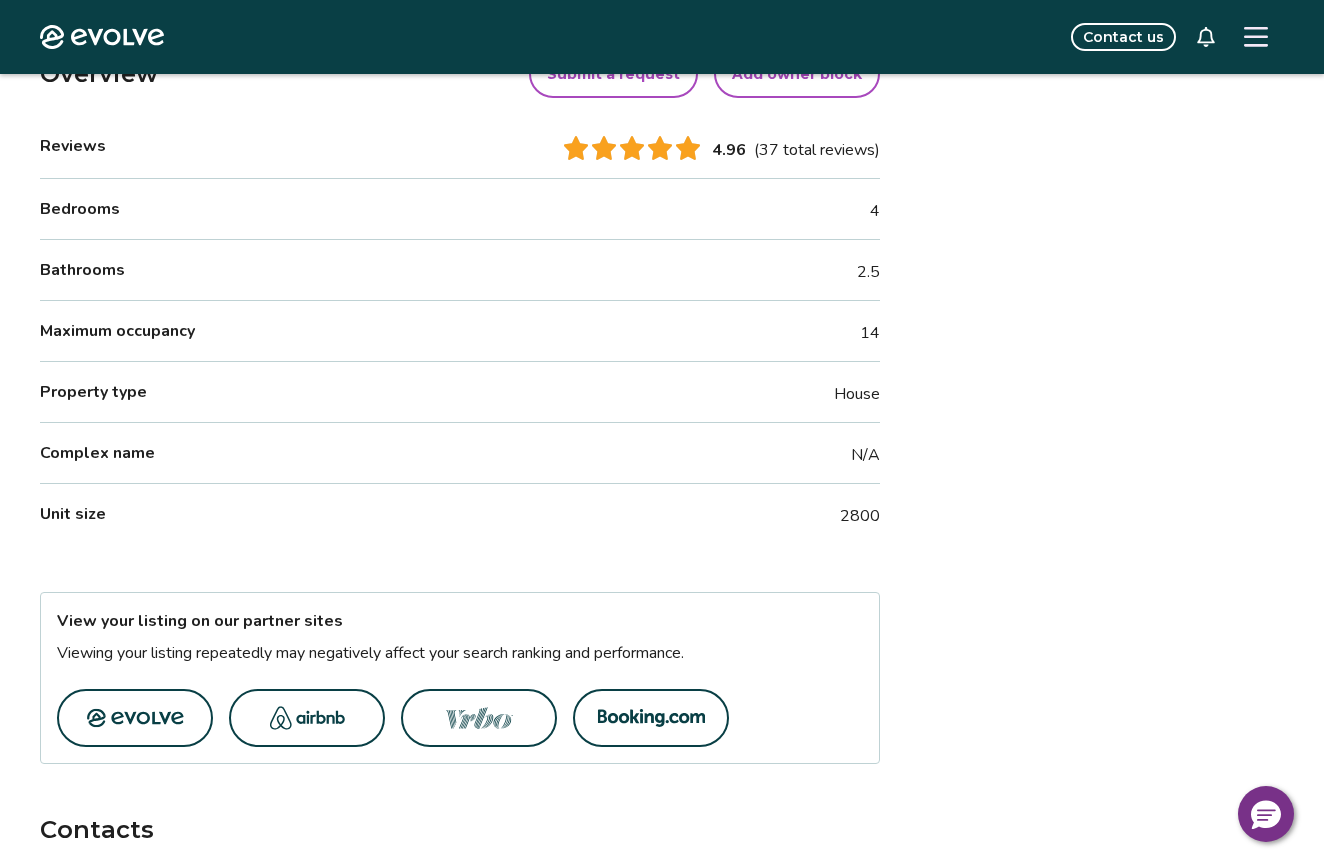 scroll, scrollTop: 666, scrollLeft: 0, axis: vertical 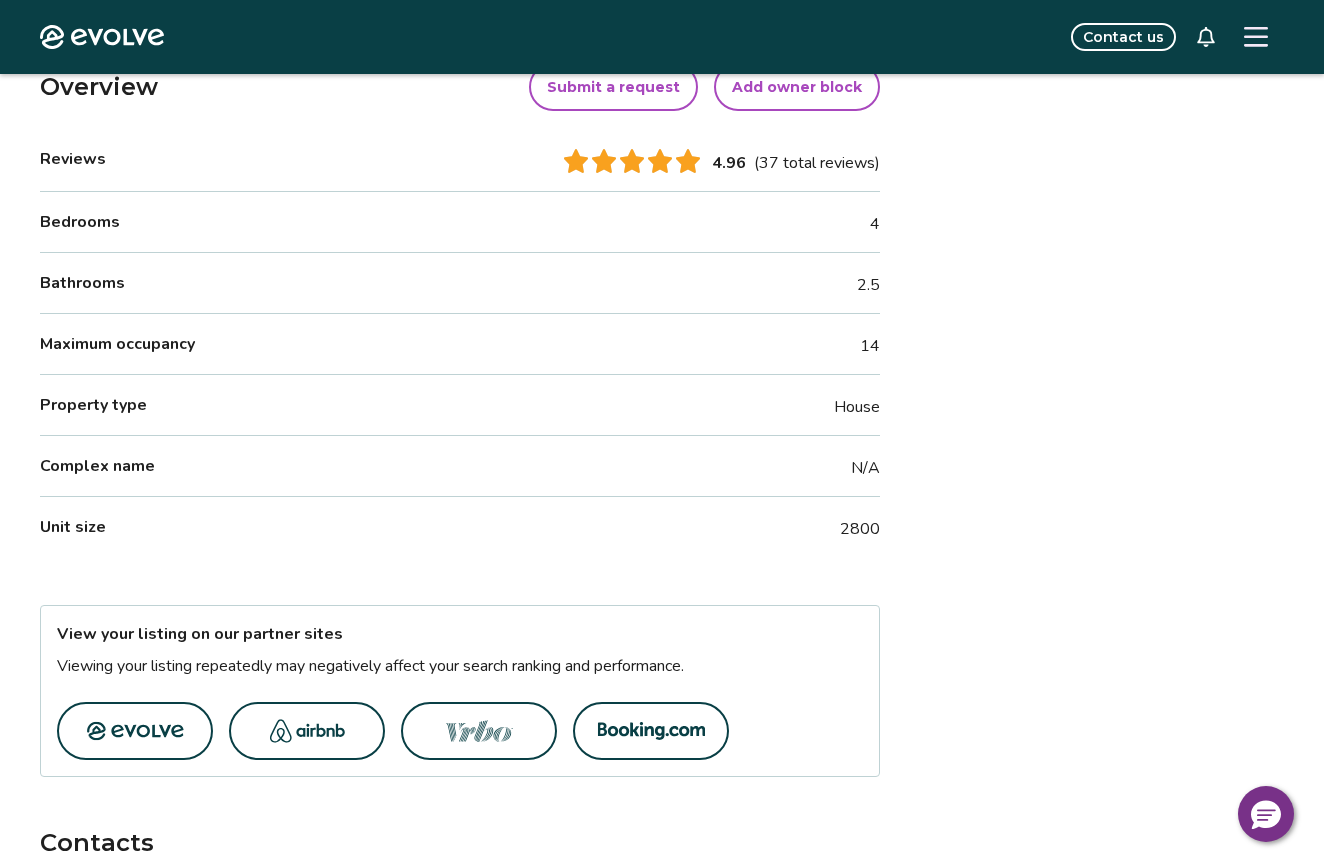 click 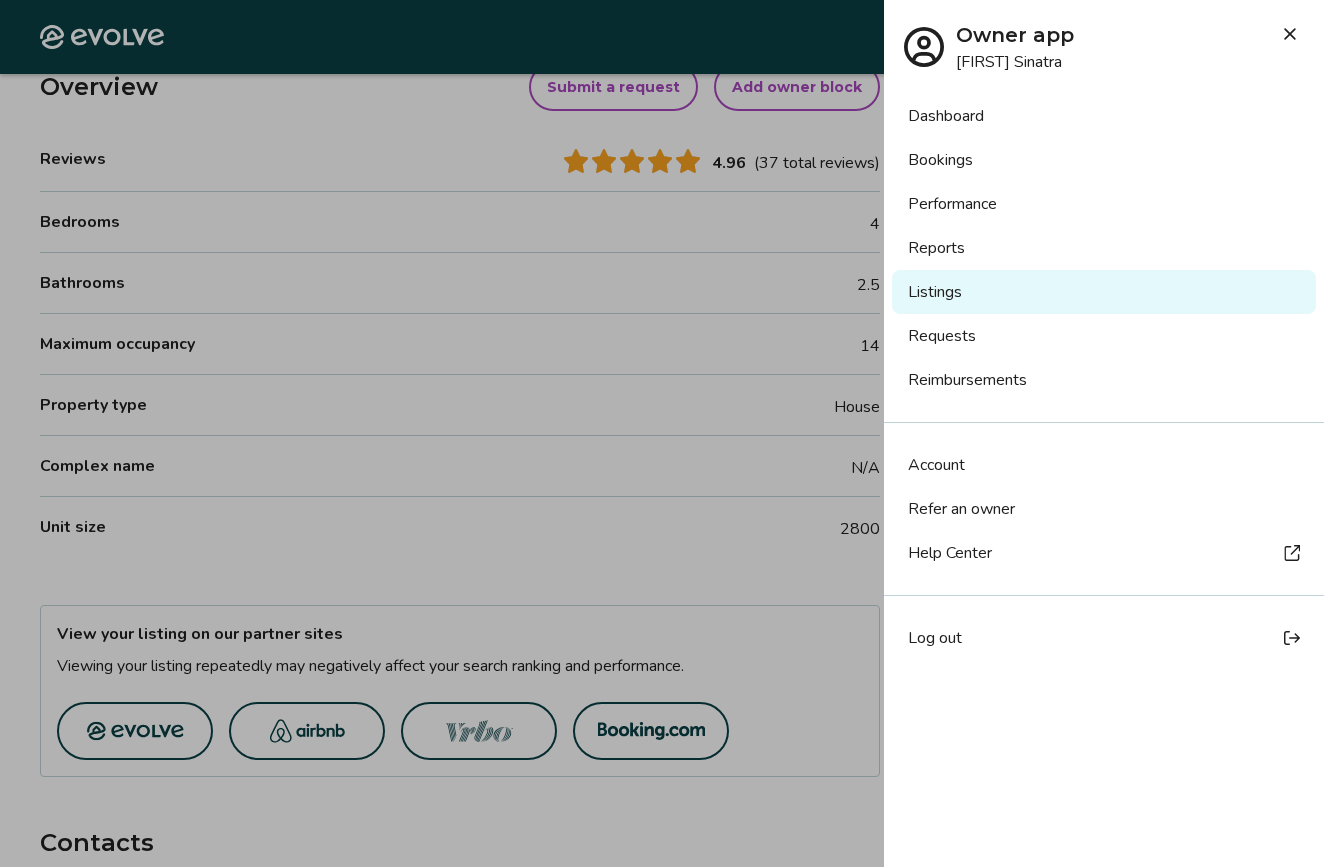click on "Listings" at bounding box center [1104, 292] 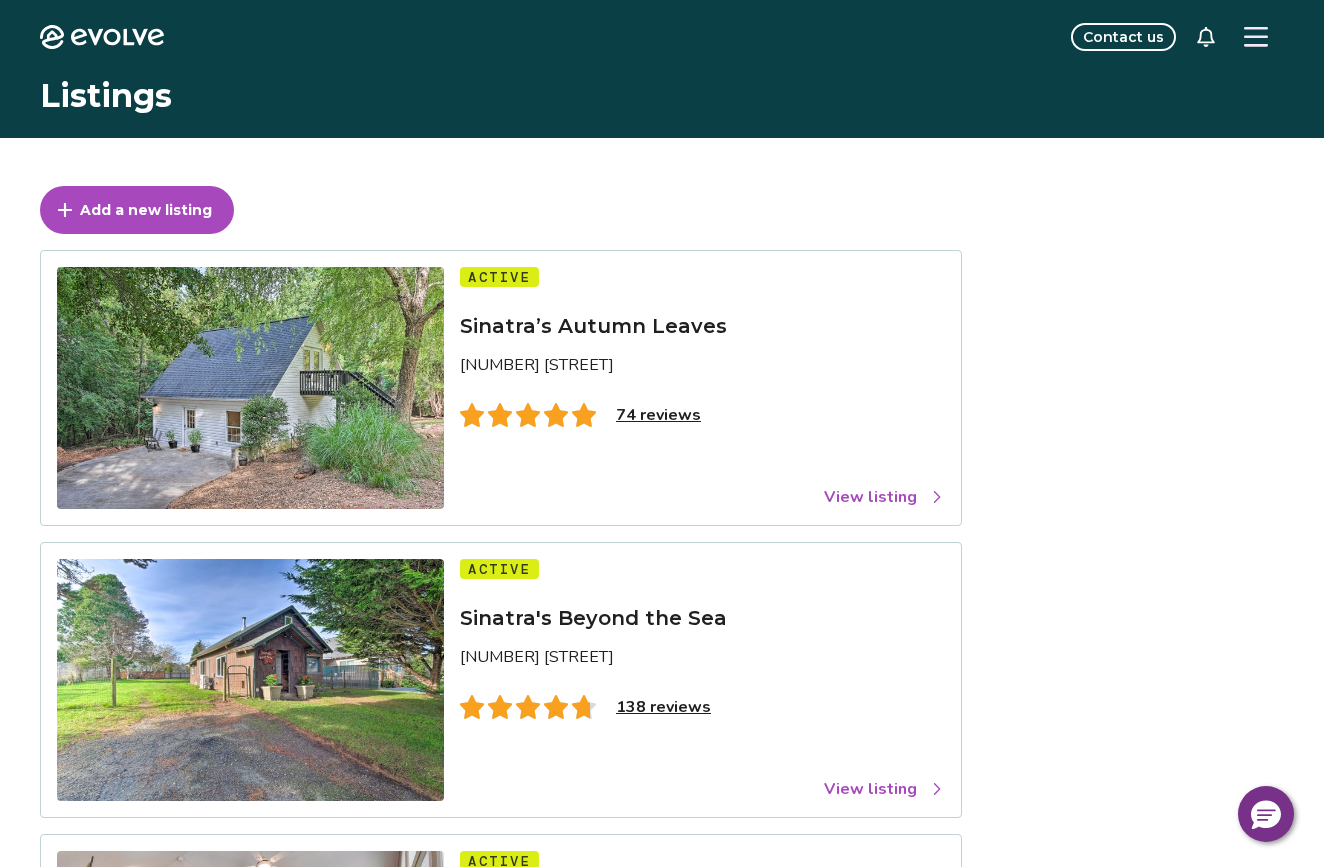 scroll, scrollTop: 43, scrollLeft: 0, axis: vertical 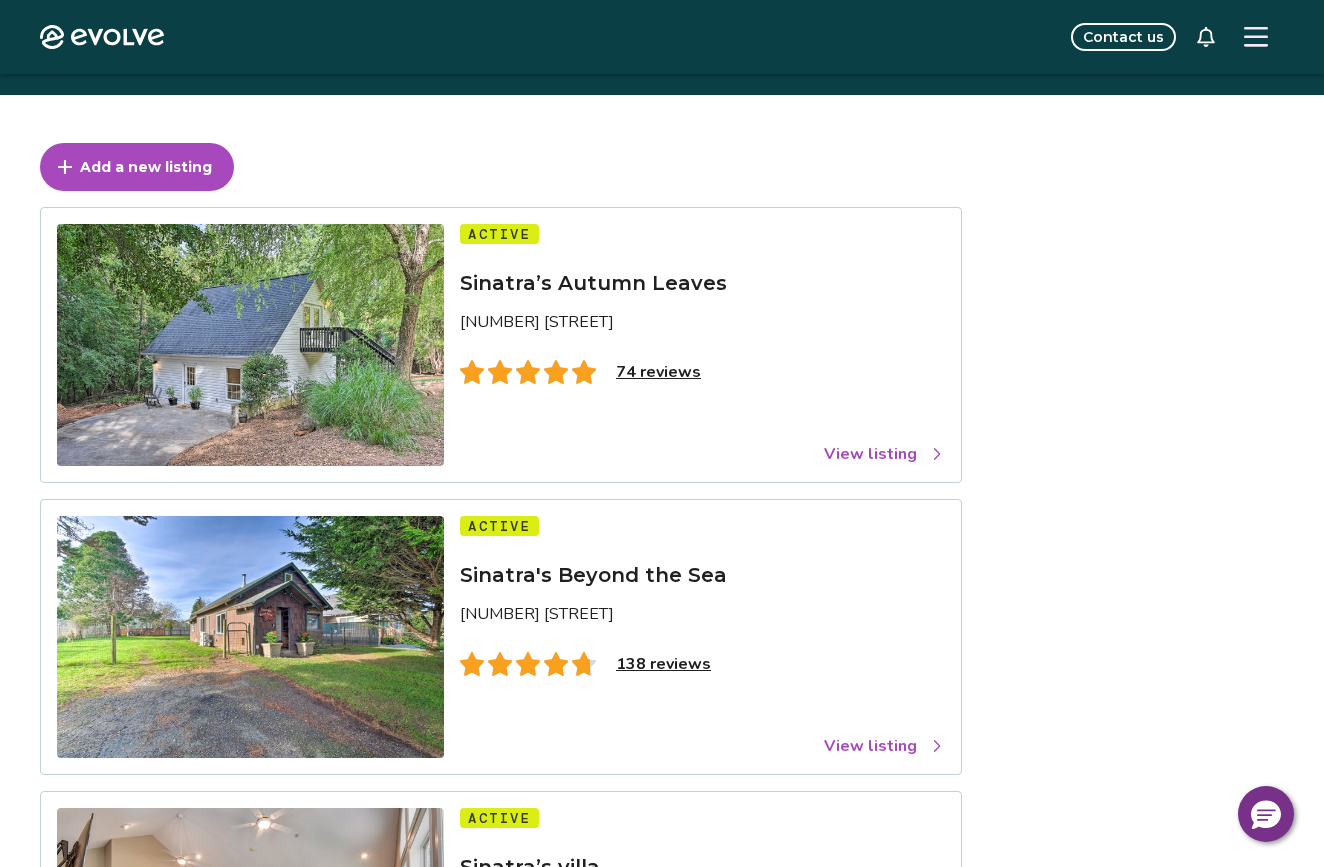 click on "View listing" at bounding box center [884, 454] 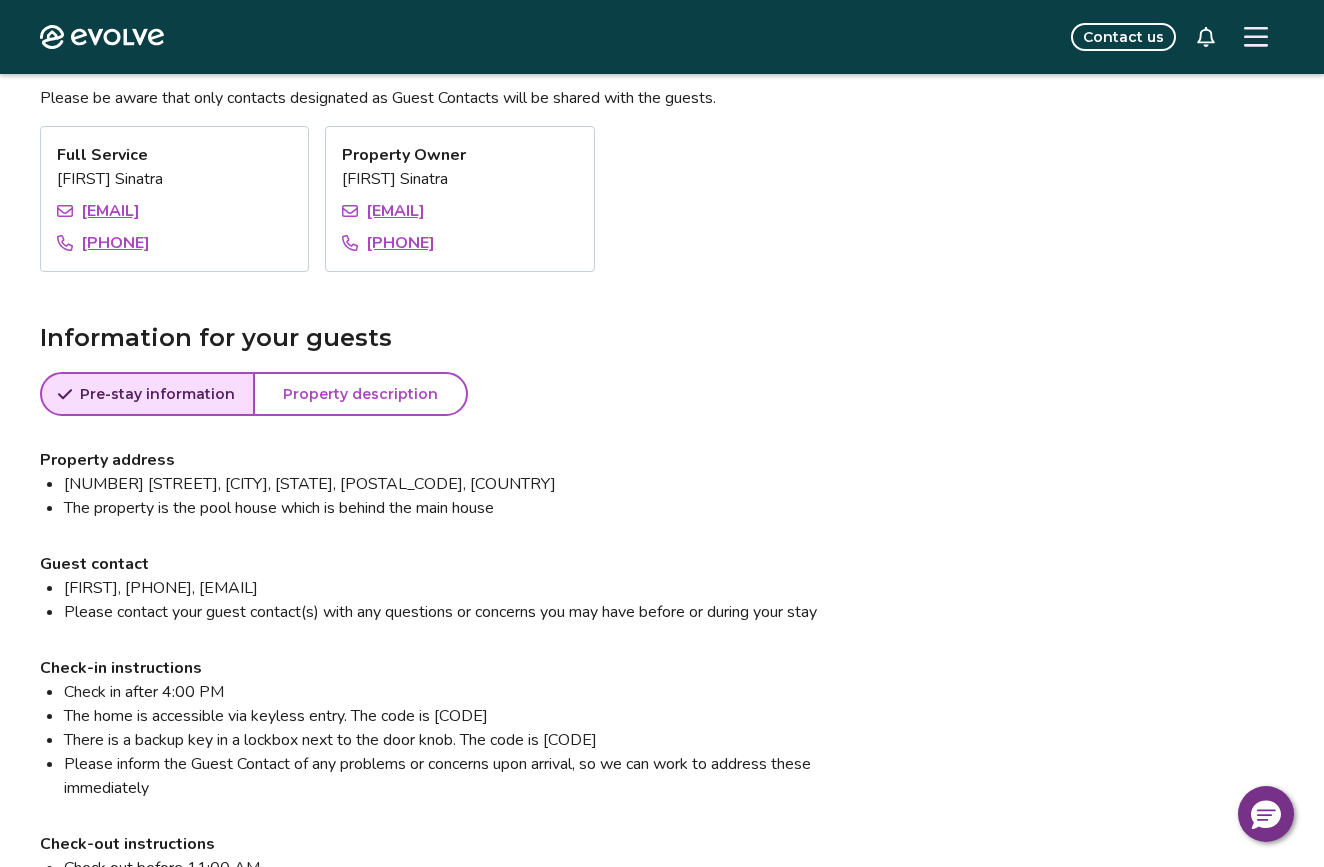 scroll, scrollTop: 1485, scrollLeft: 0, axis: vertical 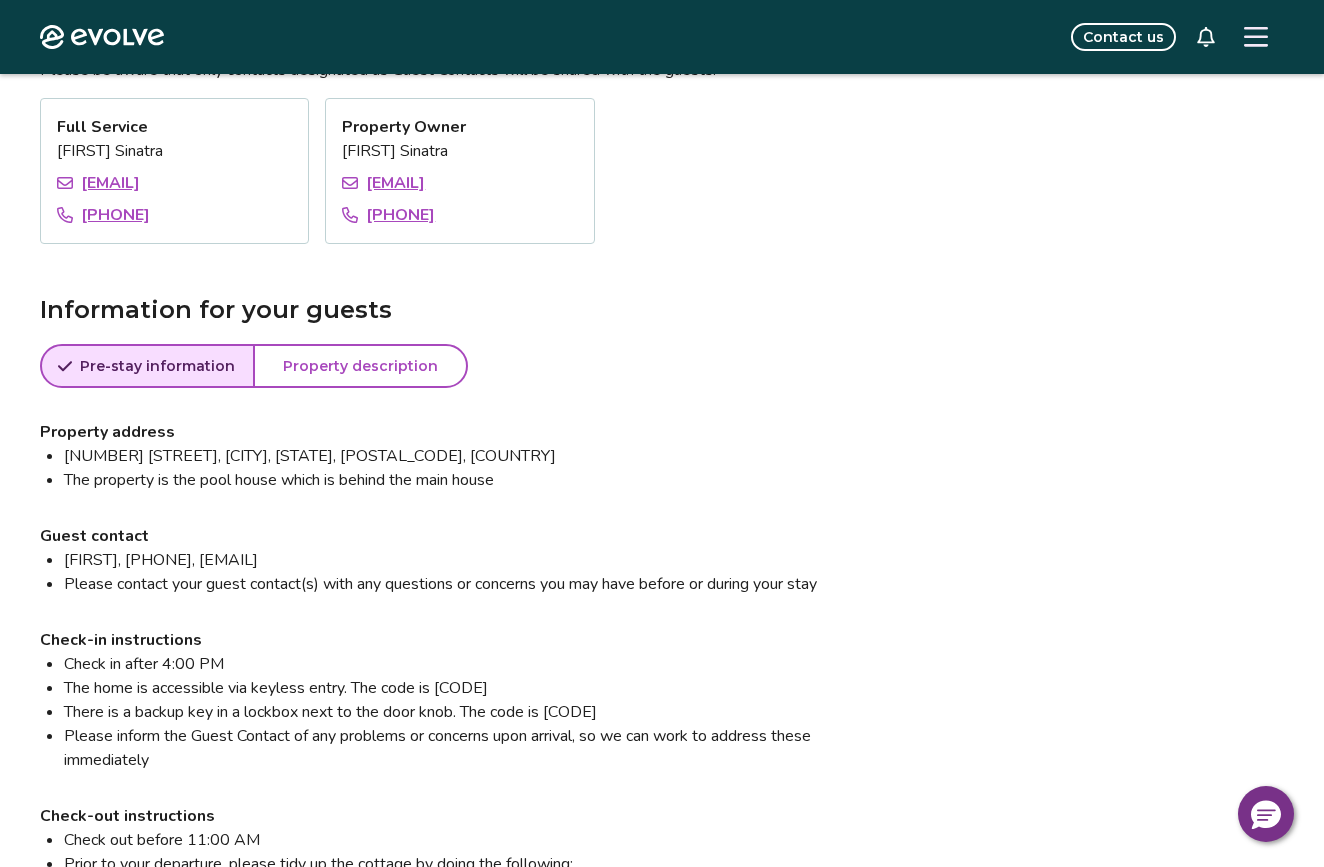 click 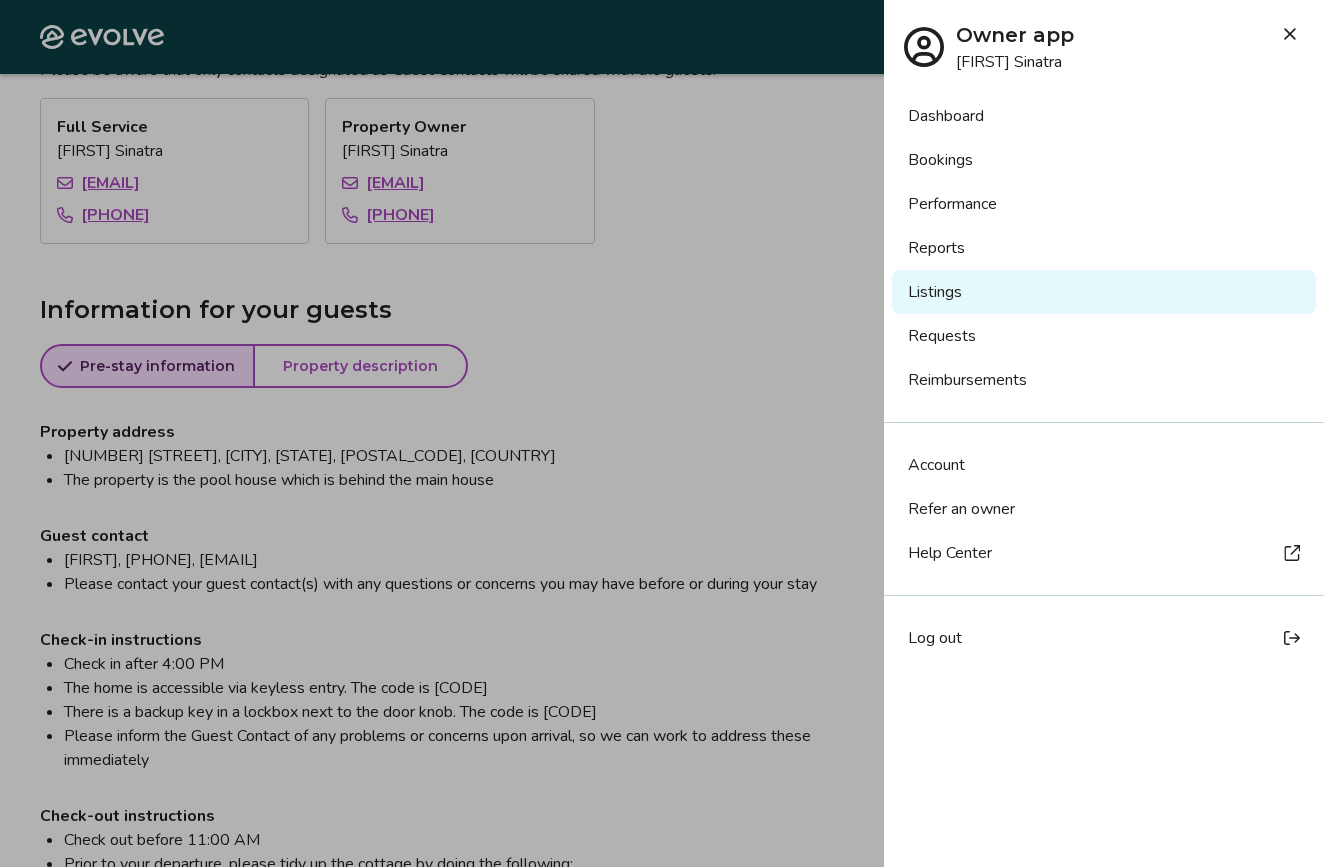 click on "Listings" at bounding box center [1104, 292] 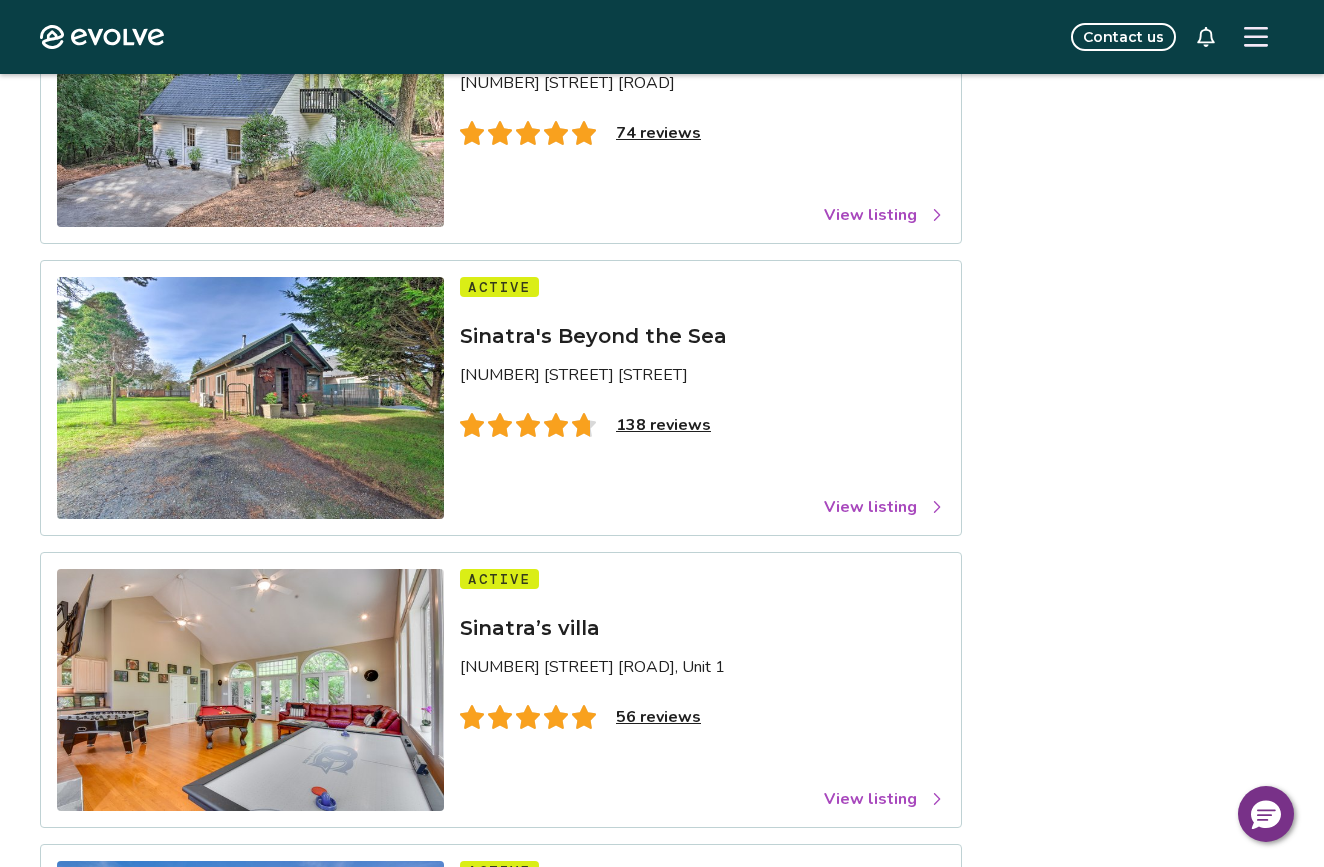 scroll, scrollTop: 0, scrollLeft: 0, axis: both 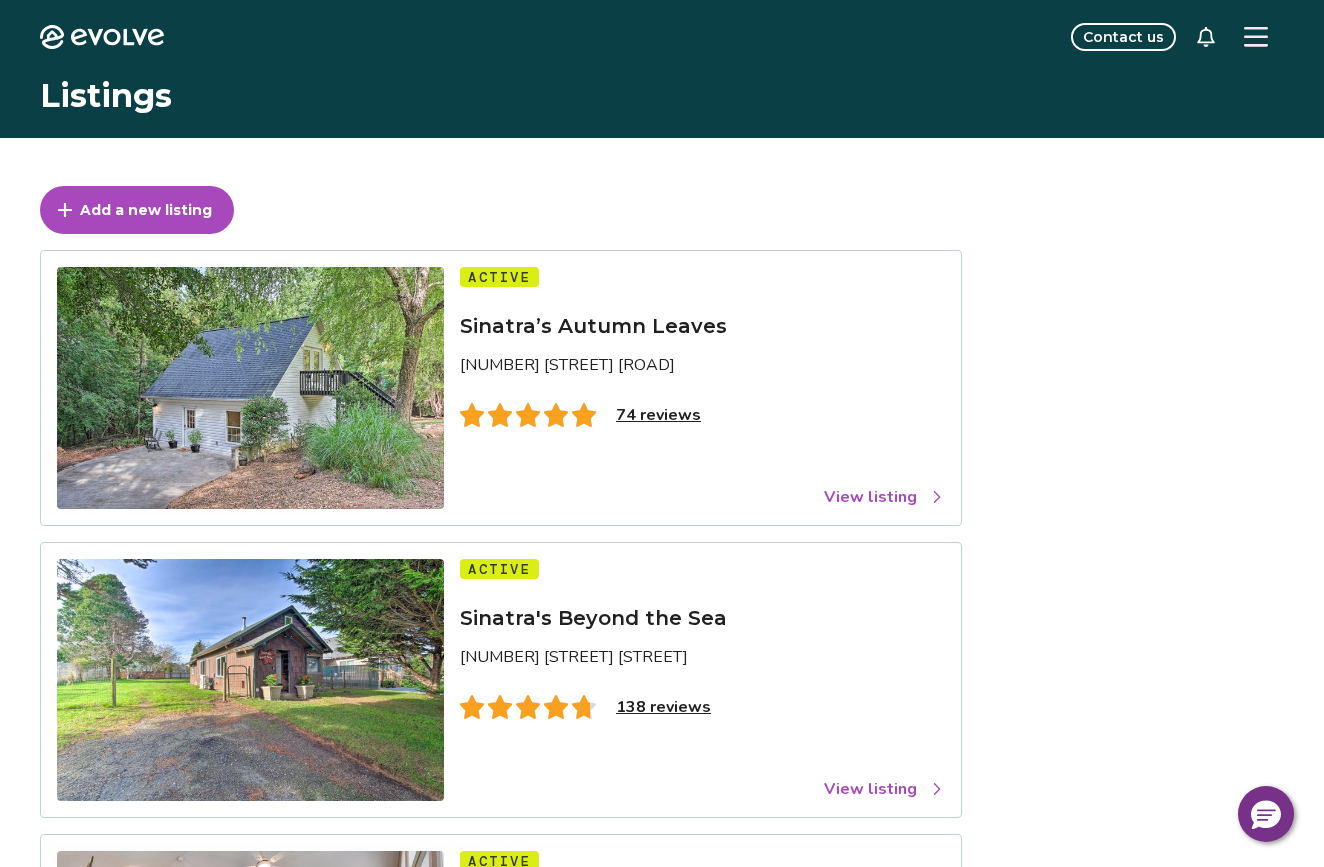 click on "138 reviews" at bounding box center [663, 707] 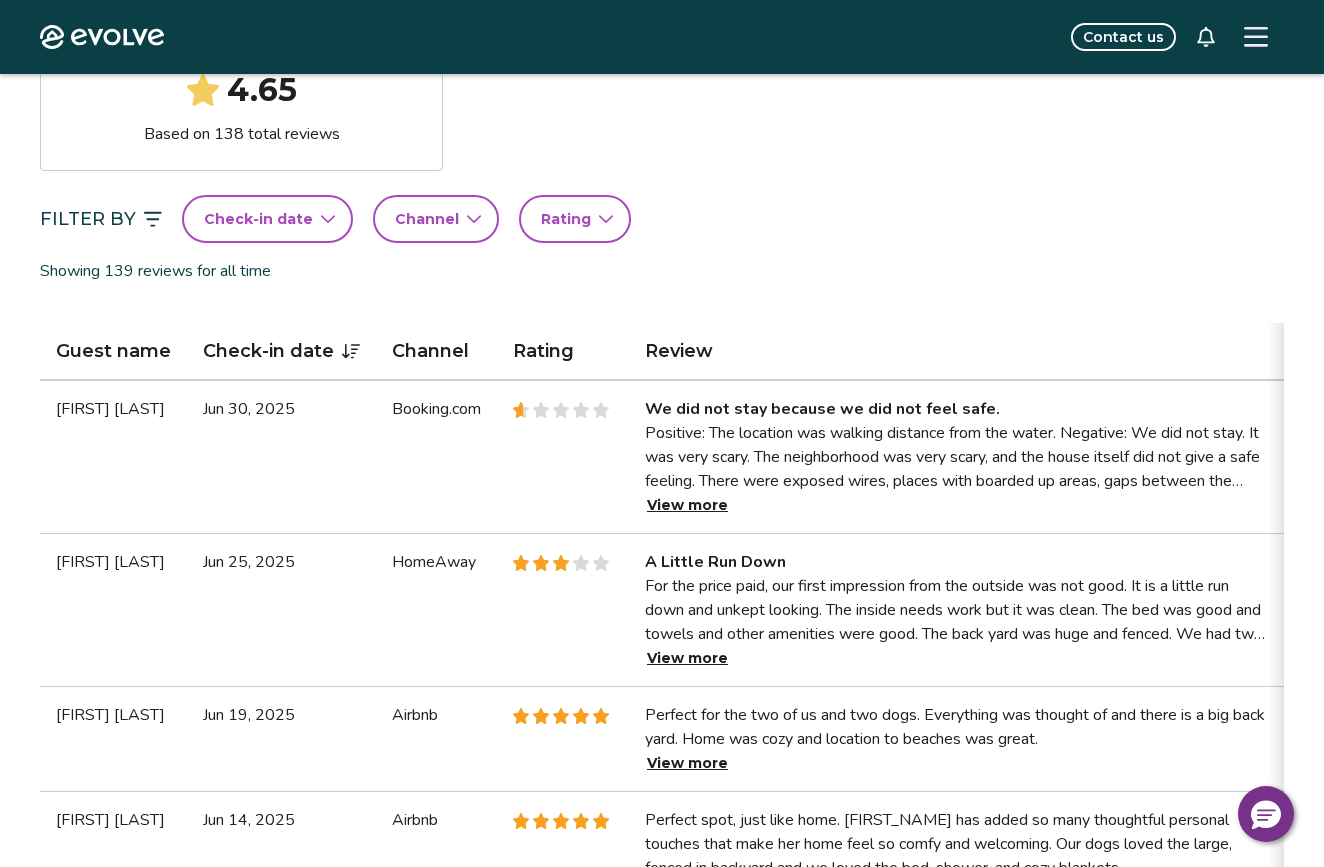 scroll, scrollTop: 387, scrollLeft: 0, axis: vertical 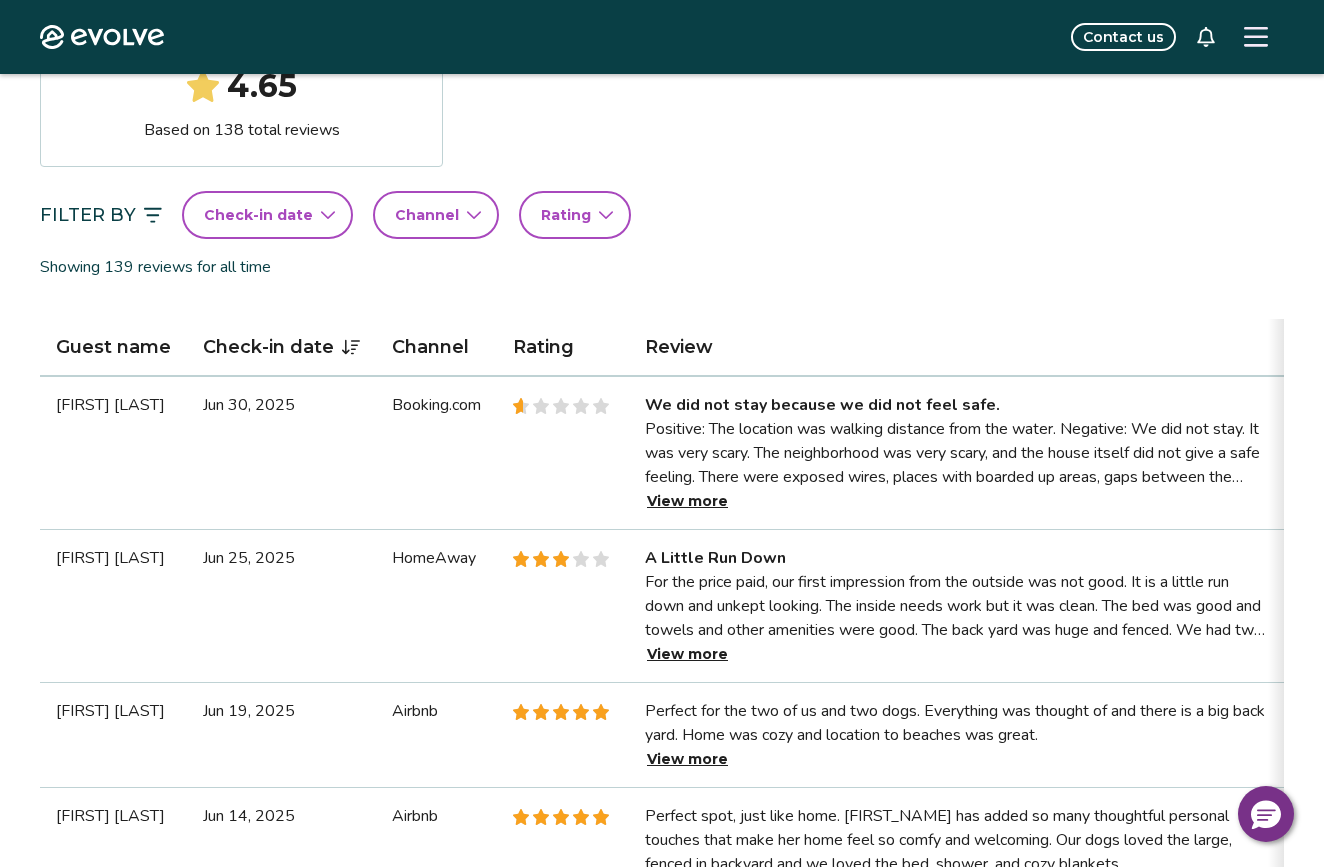 click on "View more" at bounding box center [687, 501] 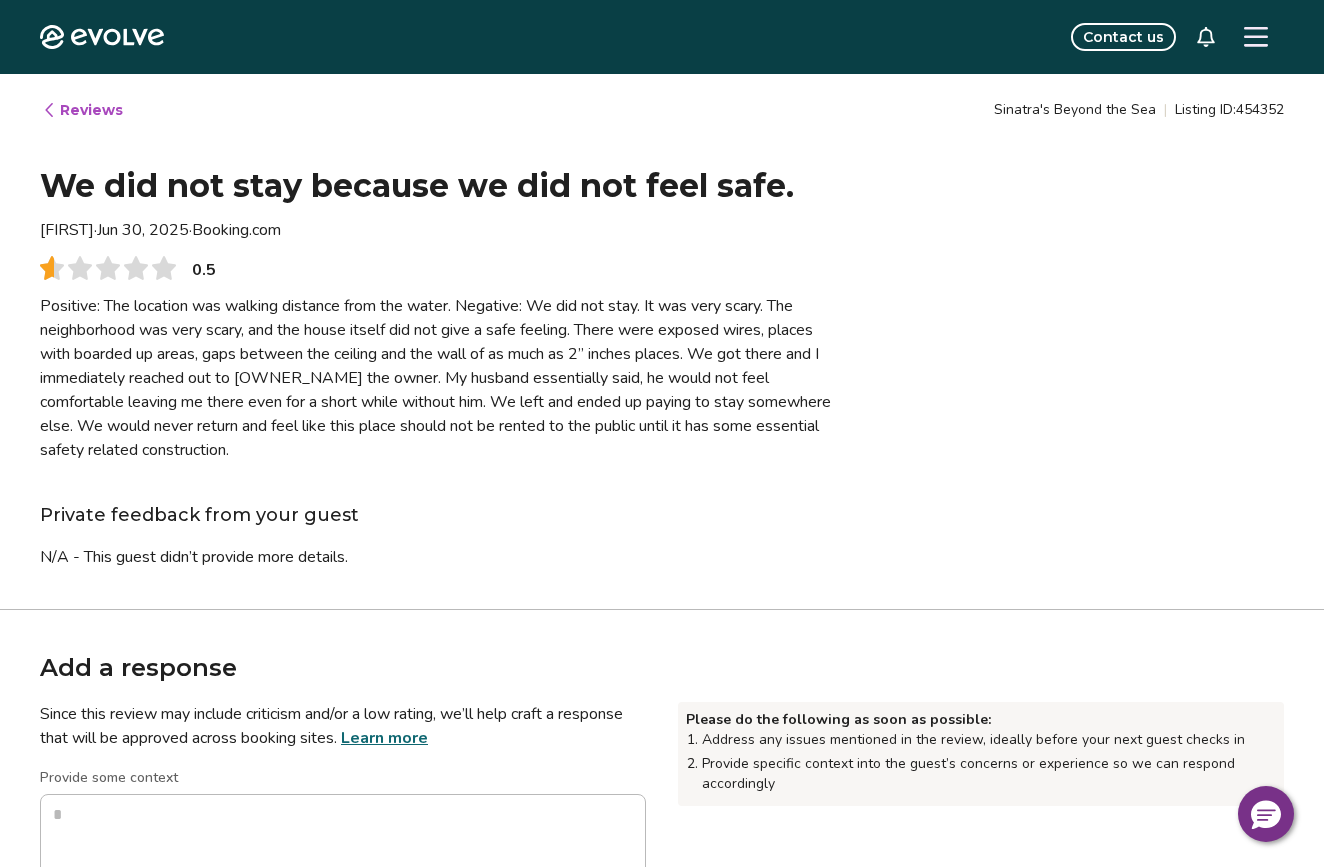 scroll, scrollTop: 5, scrollLeft: 0, axis: vertical 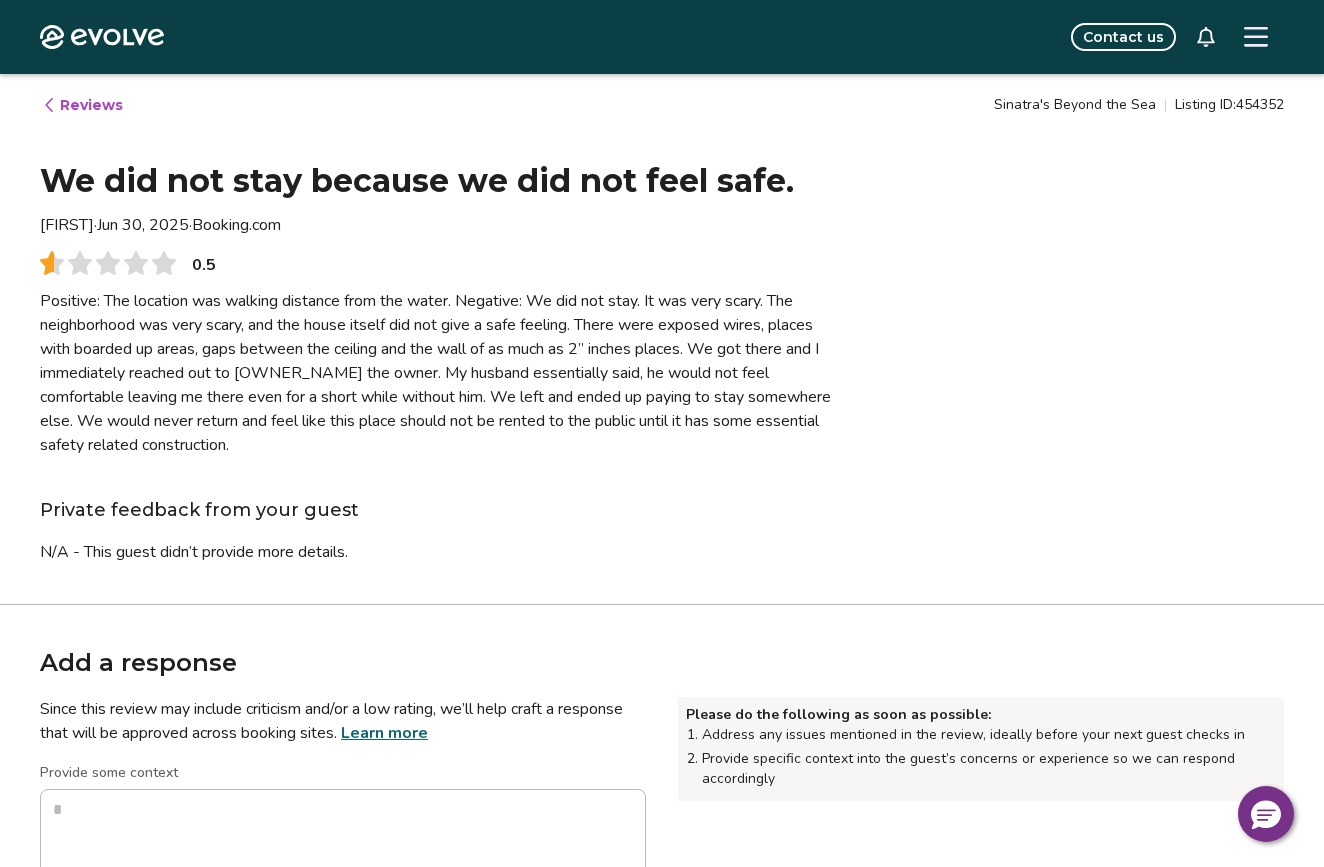 type on "*" 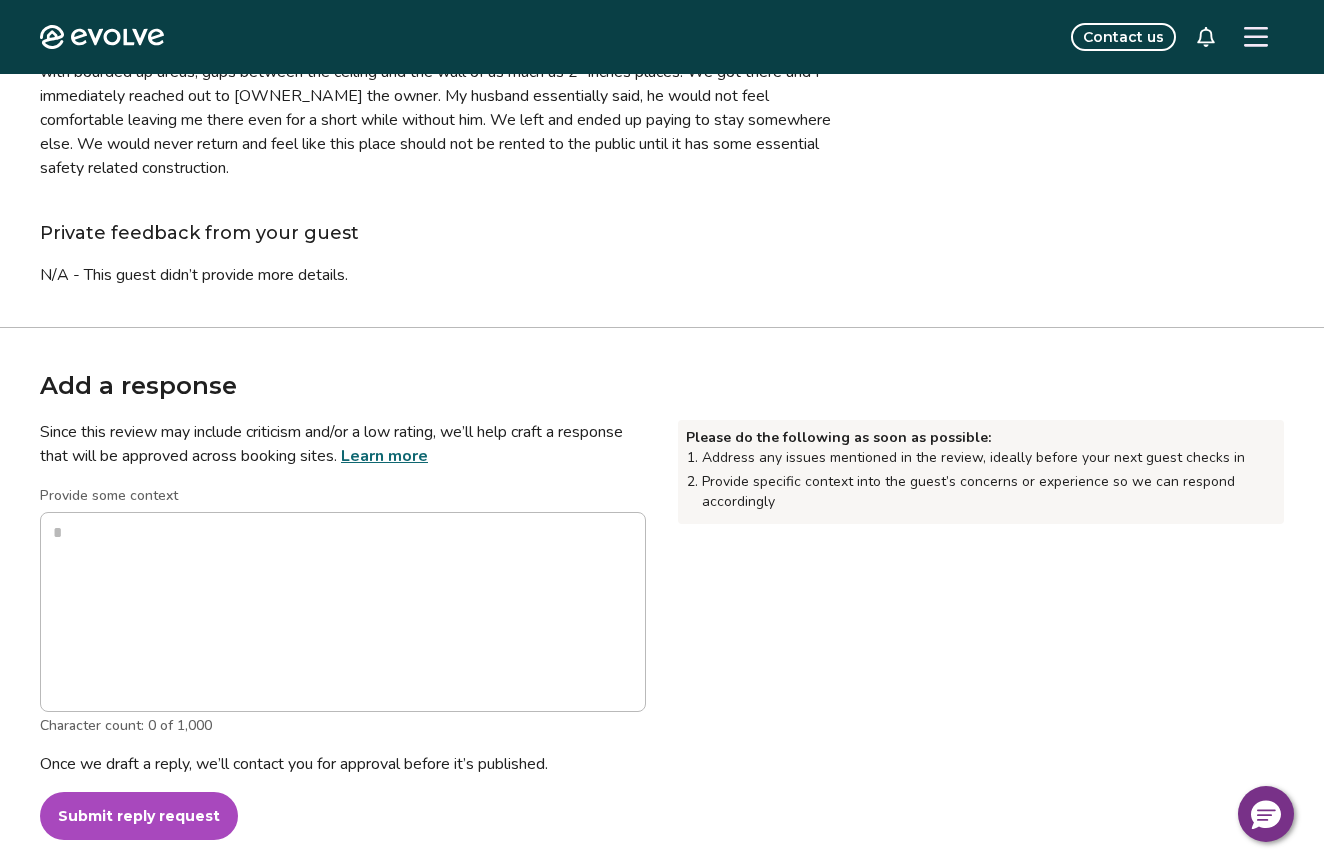 scroll, scrollTop: 0, scrollLeft: 0, axis: both 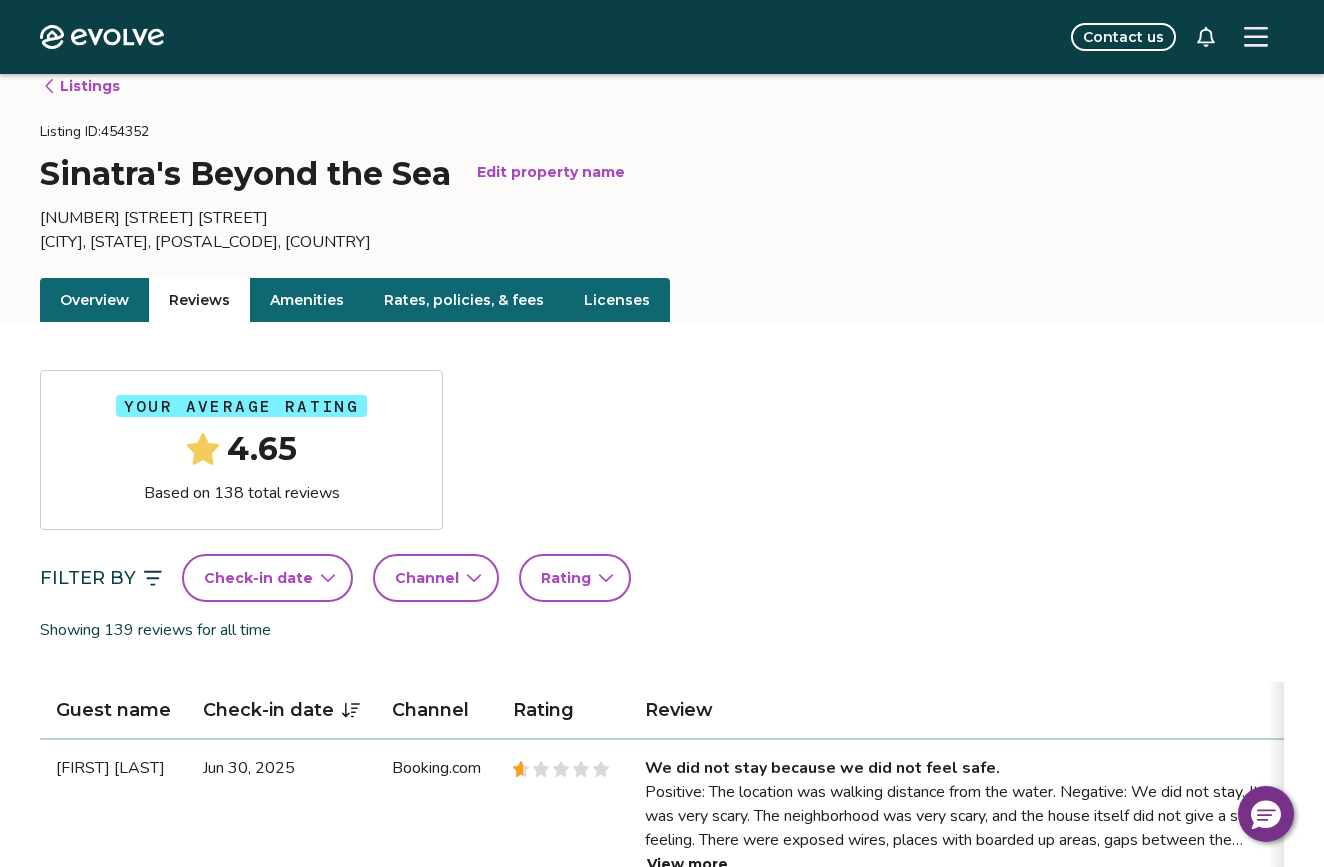click 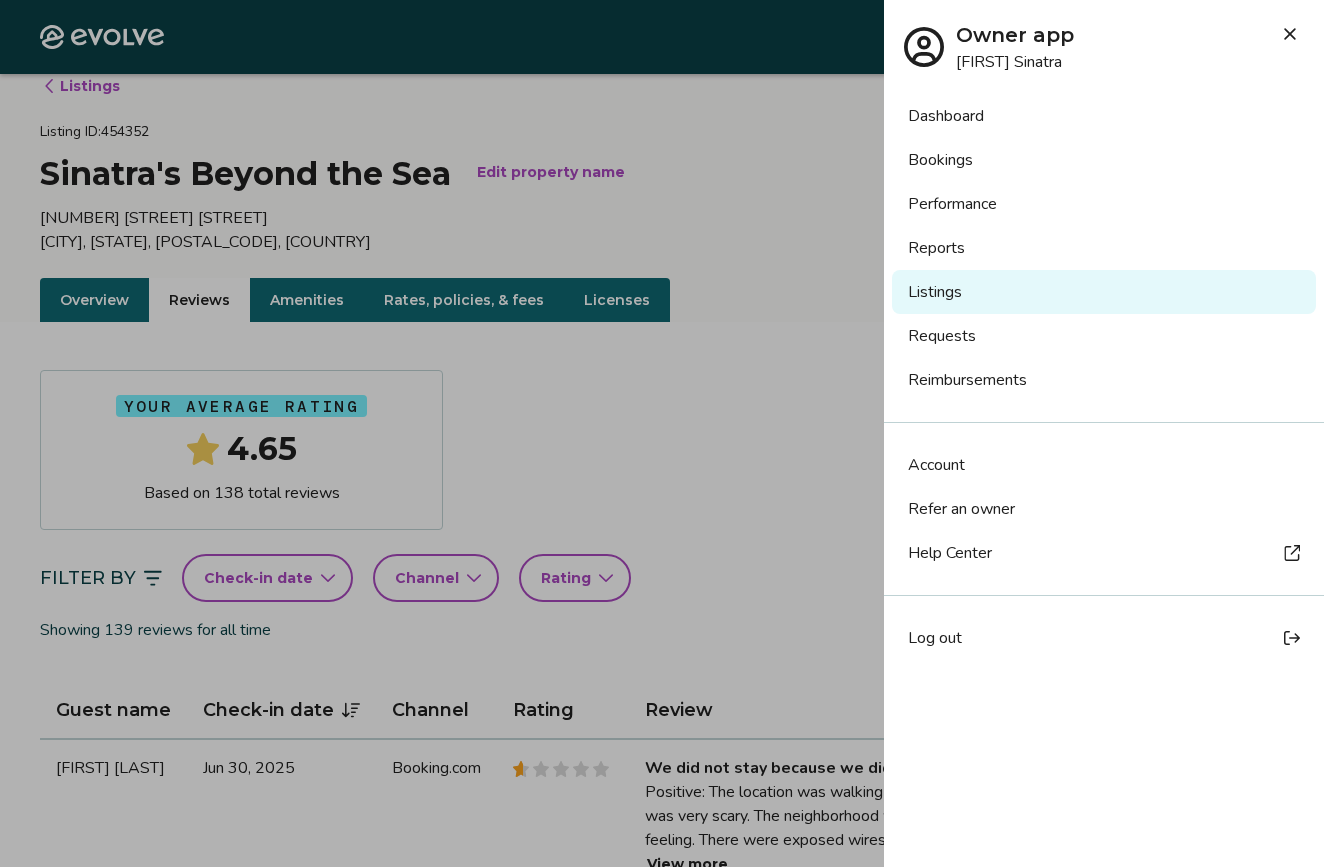 click on "Listings" at bounding box center (1104, 292) 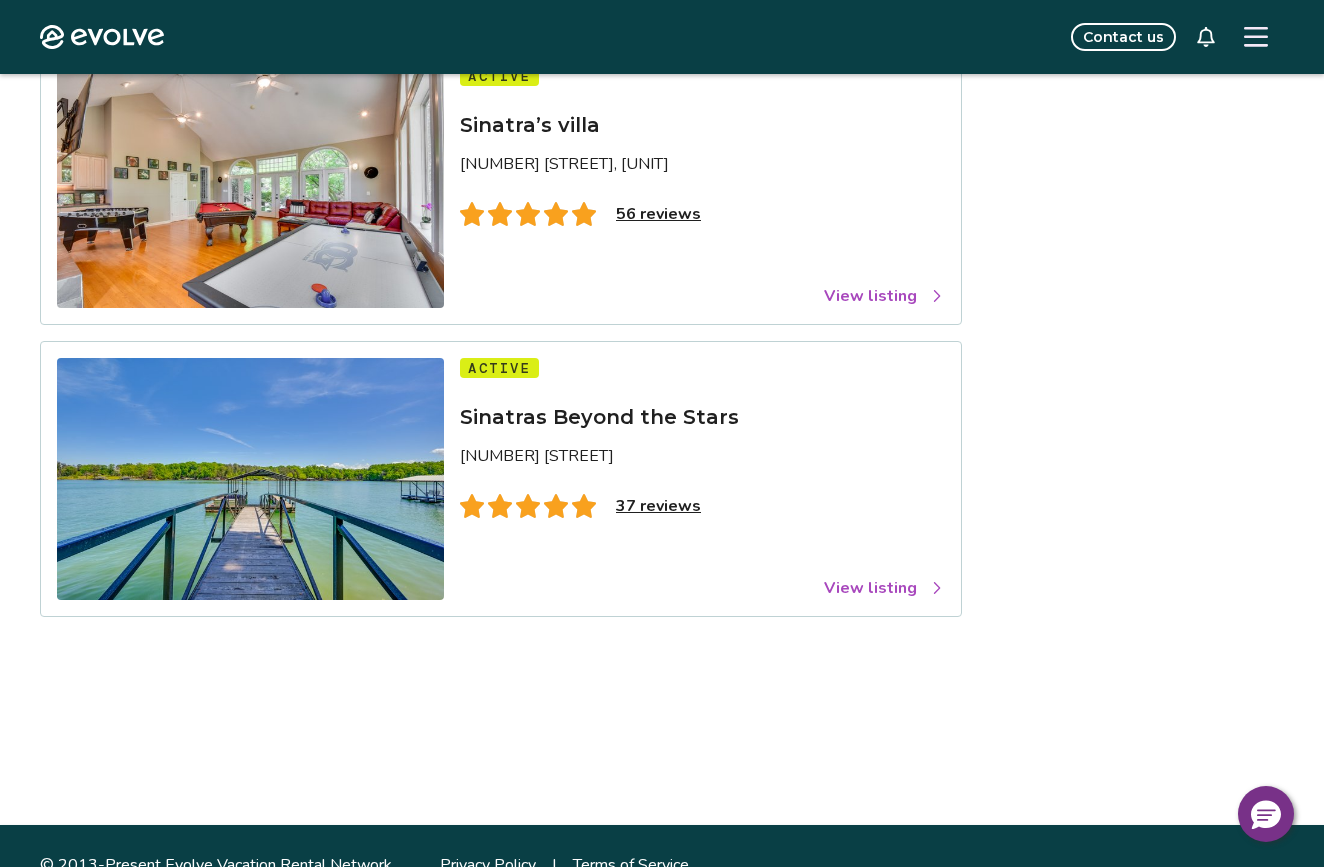 scroll, scrollTop: 823, scrollLeft: 0, axis: vertical 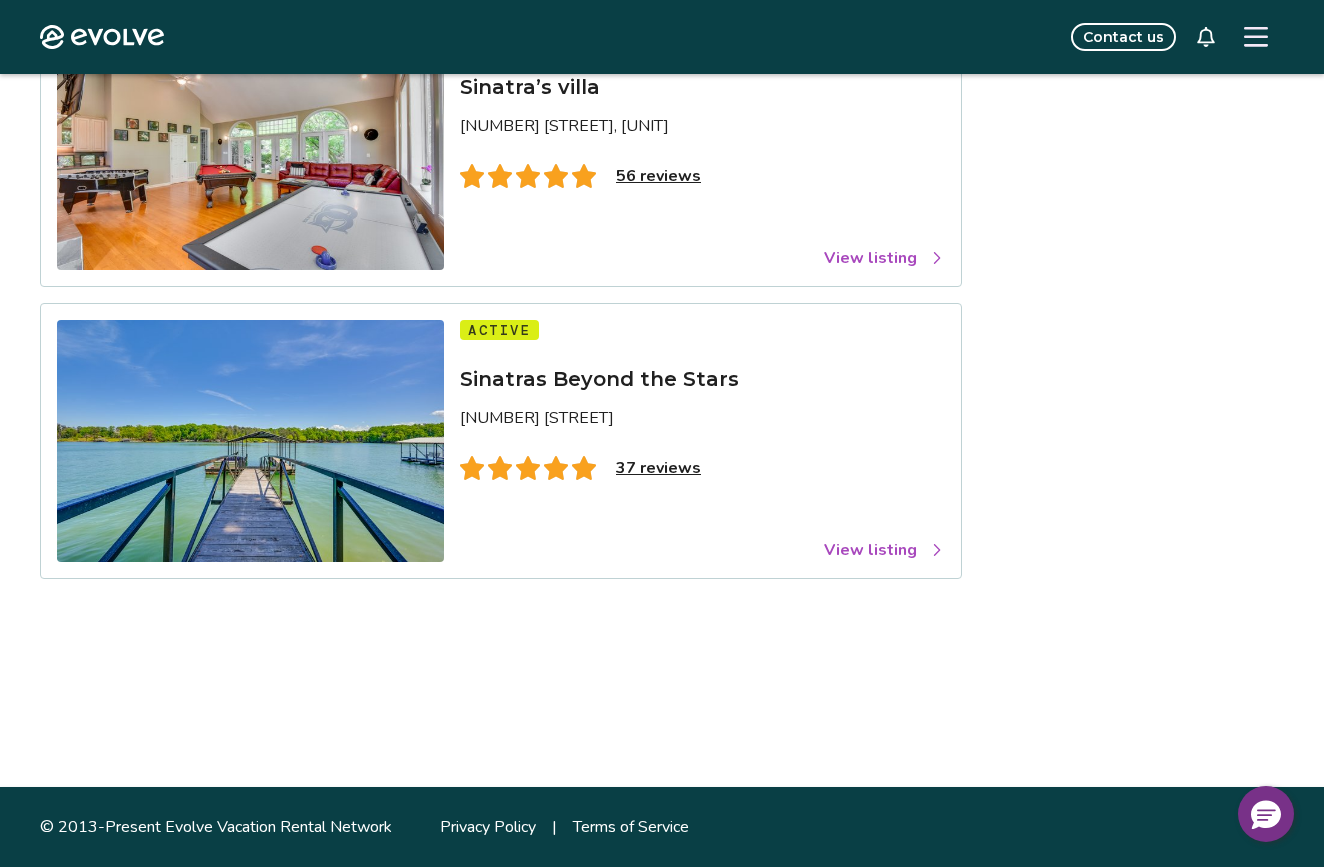 click on "37 reviews" at bounding box center (658, 468) 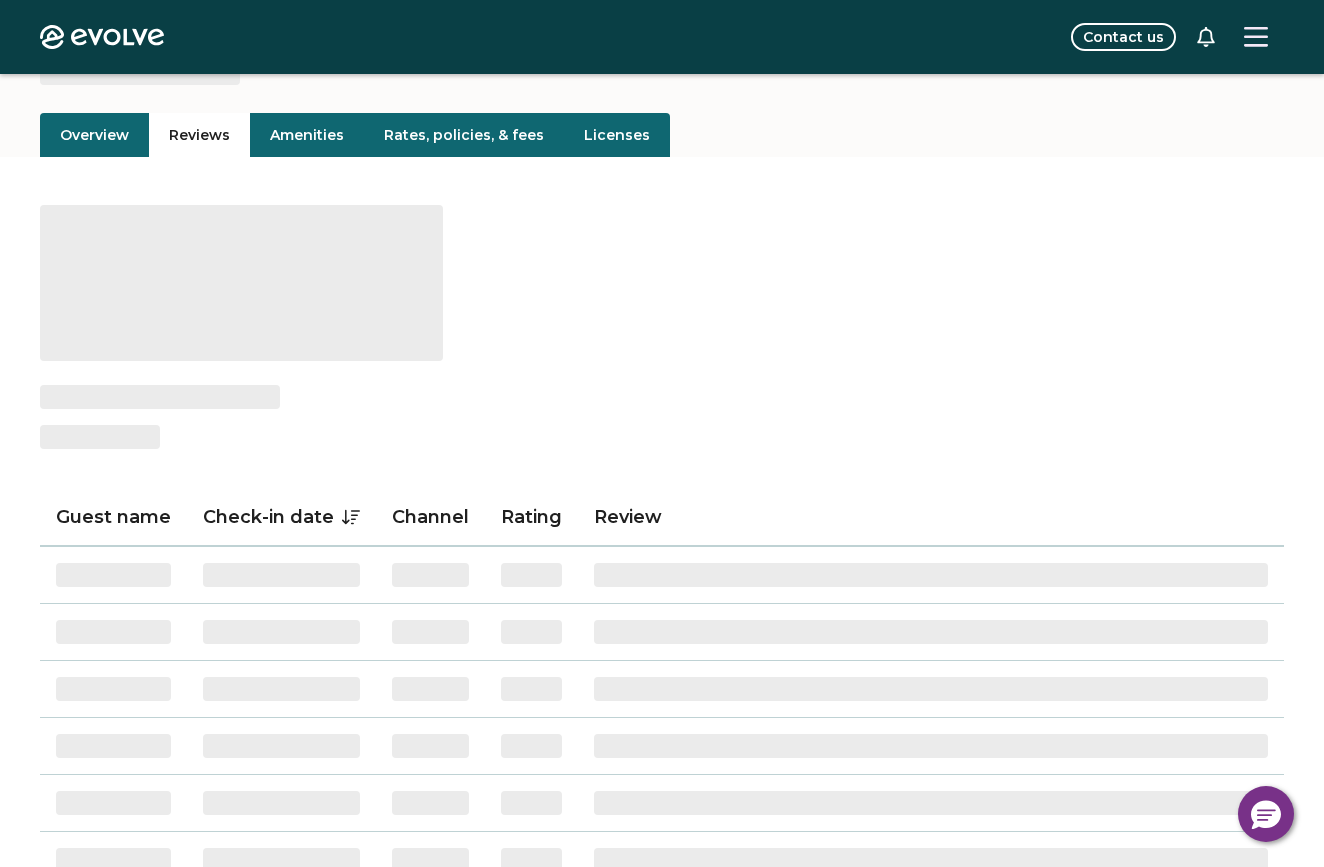 scroll, scrollTop: 0, scrollLeft: 0, axis: both 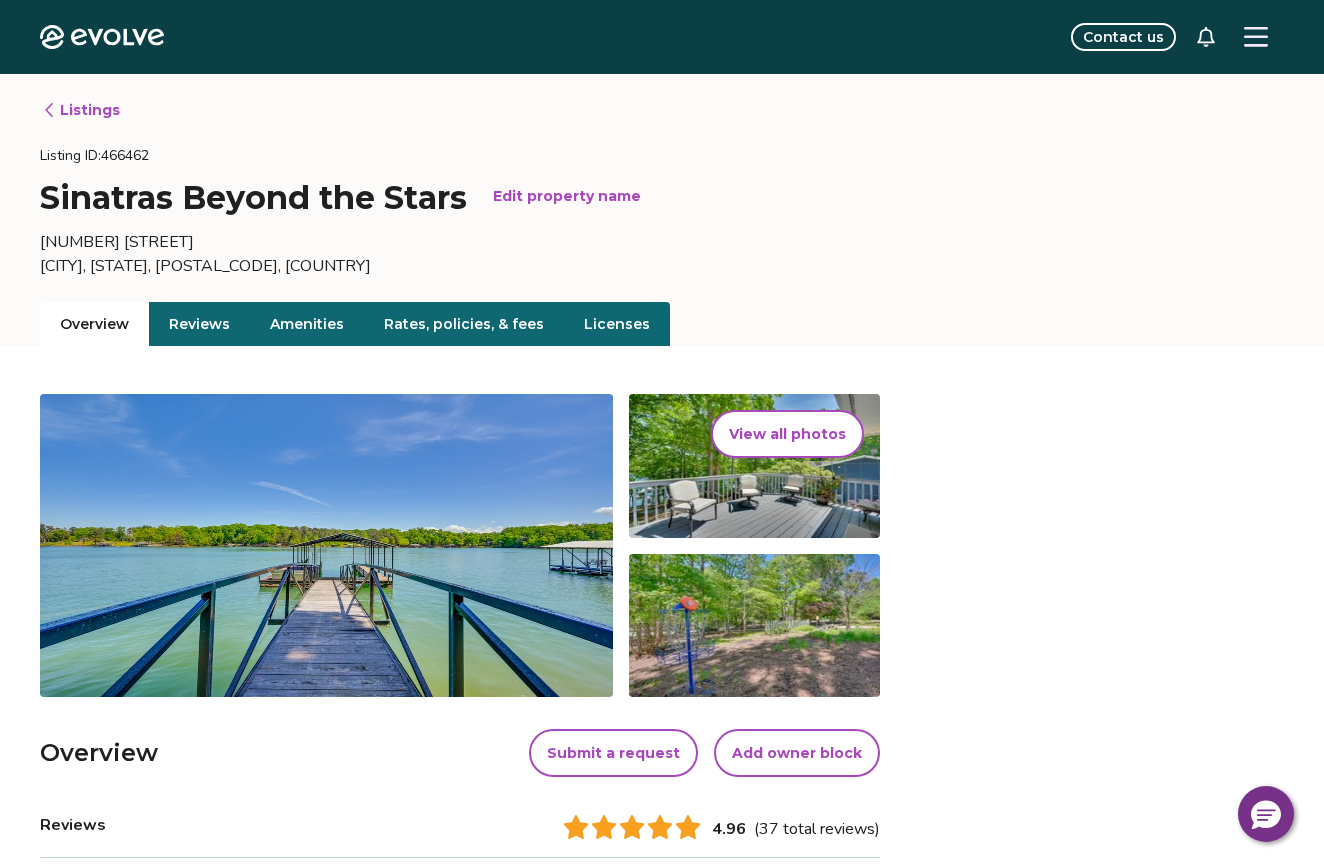 click on "Overview" at bounding box center [94, 324] 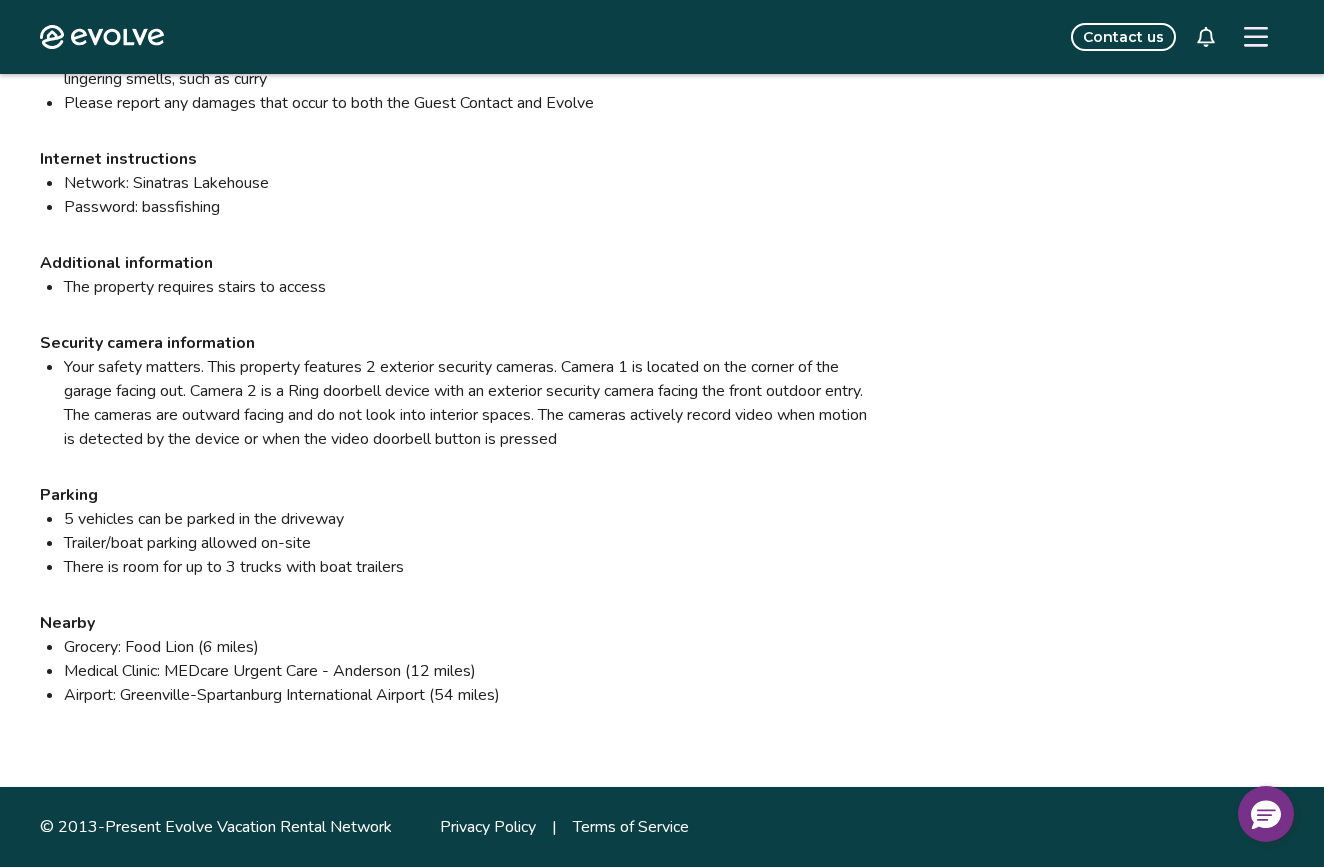 scroll, scrollTop: 2734, scrollLeft: 0, axis: vertical 